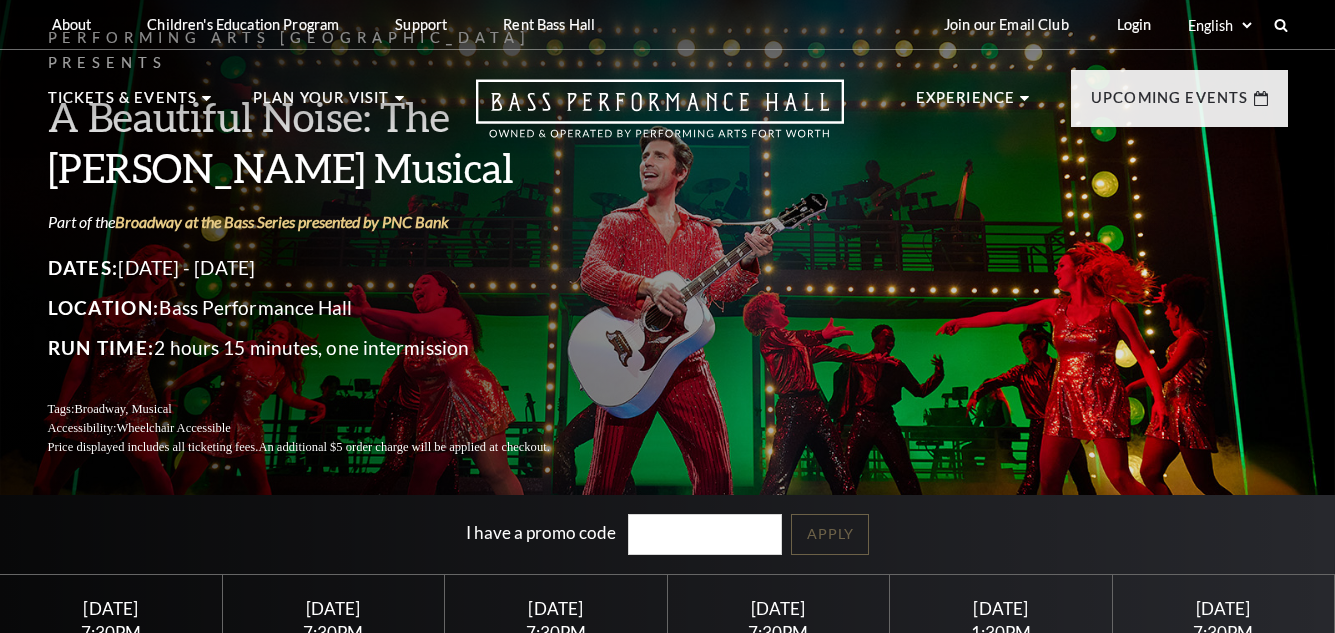 scroll, scrollTop: 0, scrollLeft: 0, axis: both 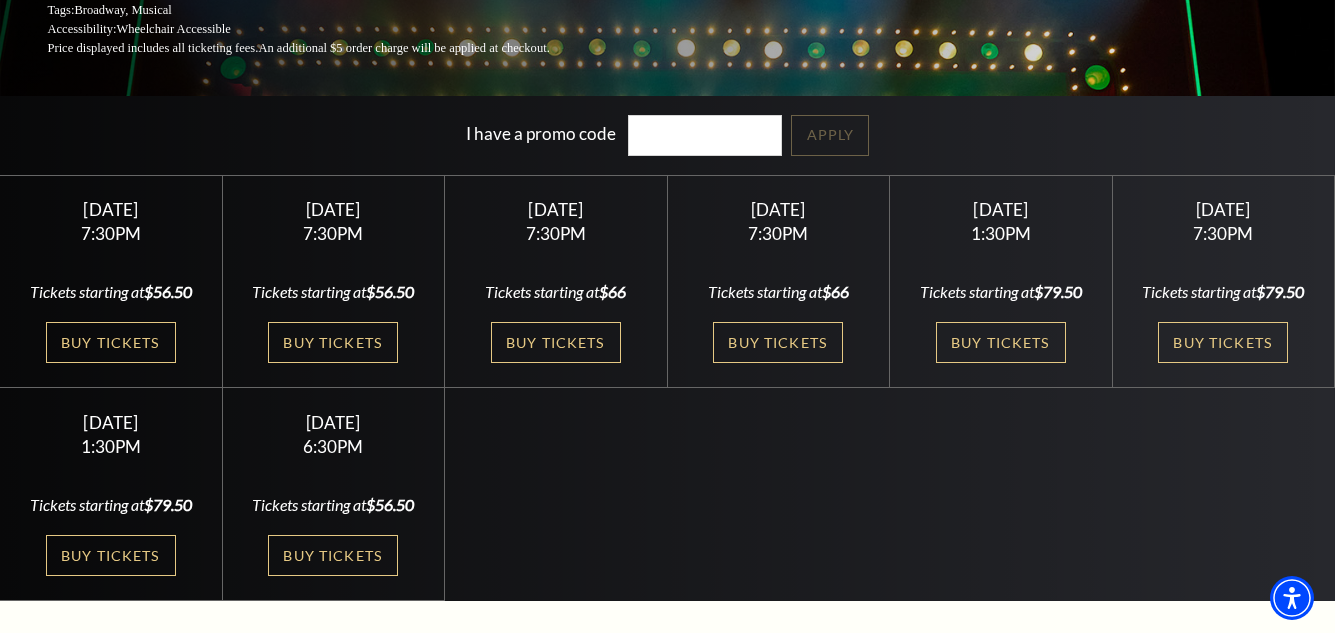 click on "Buy Tickets" at bounding box center (556, 342) 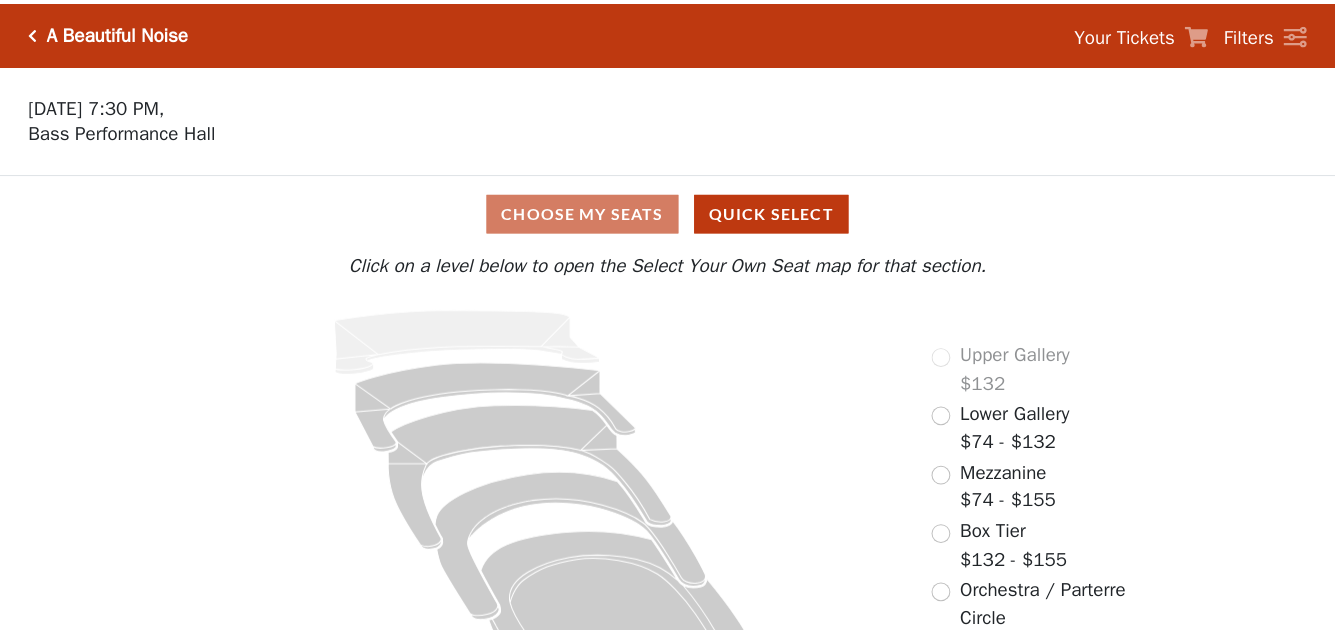 scroll, scrollTop: 0, scrollLeft: 0, axis: both 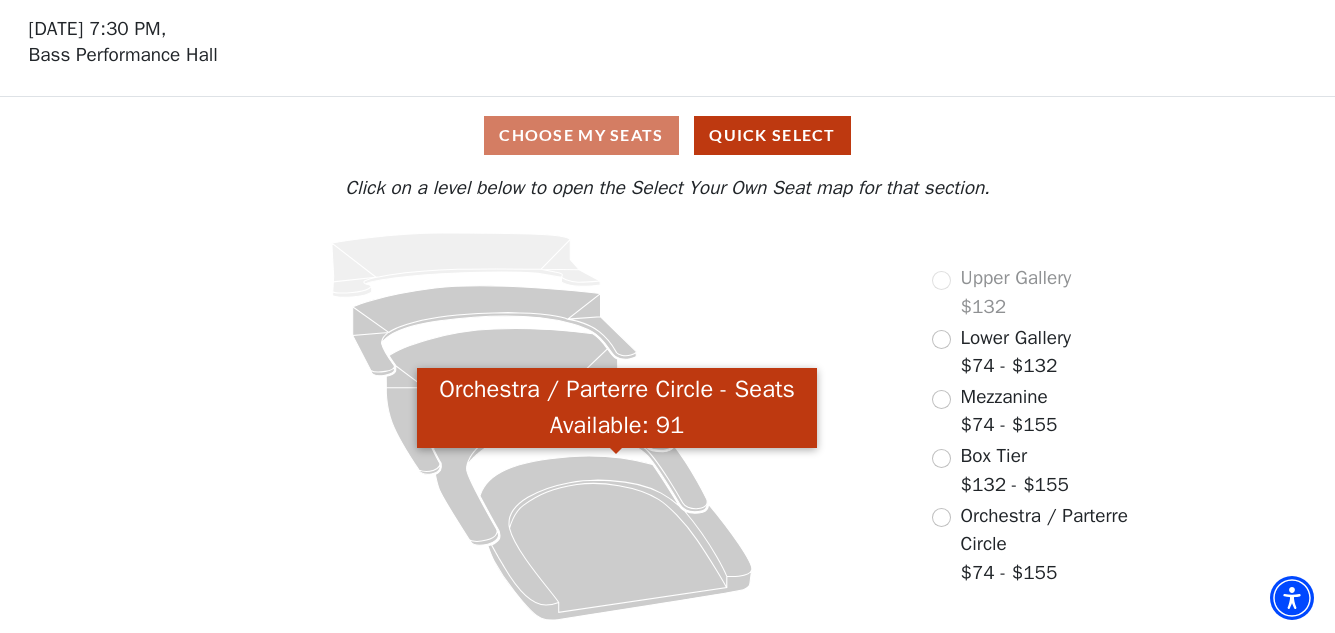 click 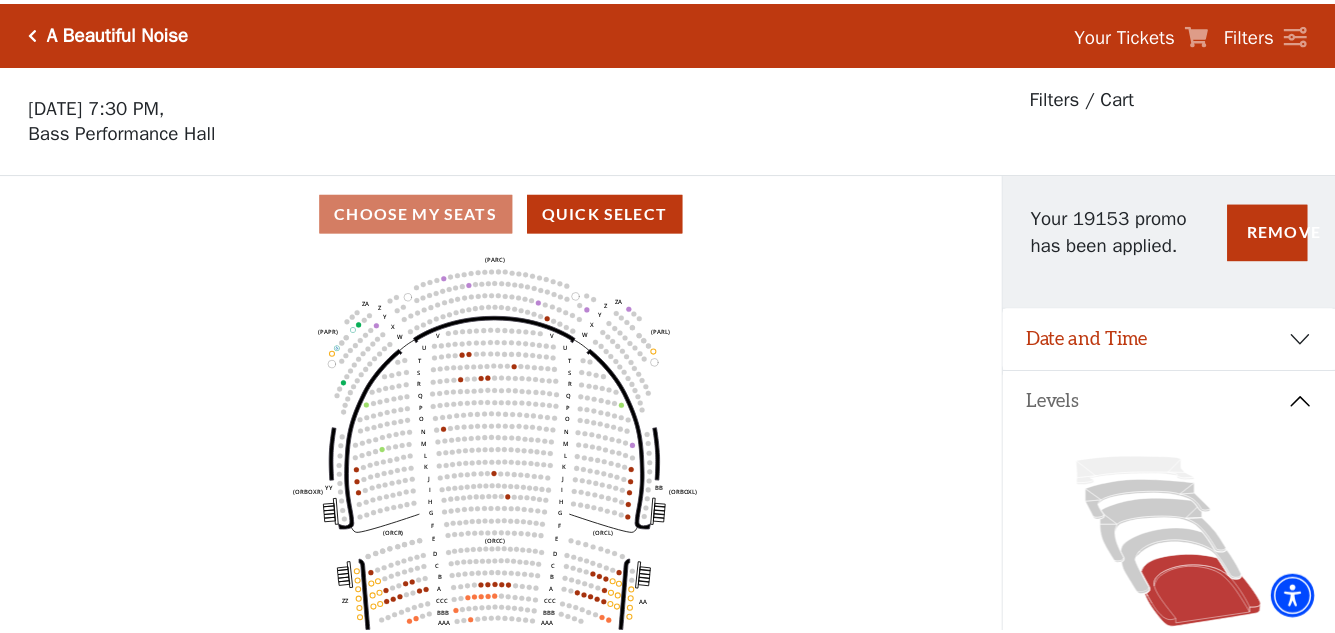scroll, scrollTop: 93, scrollLeft: 0, axis: vertical 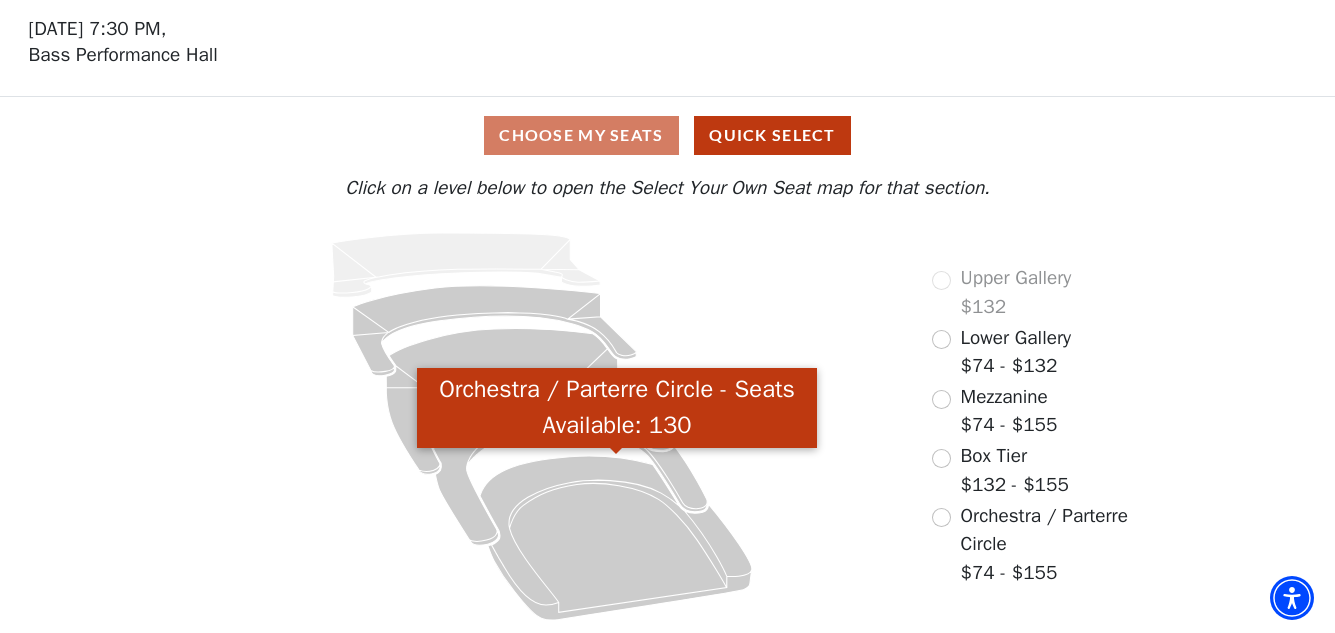 click 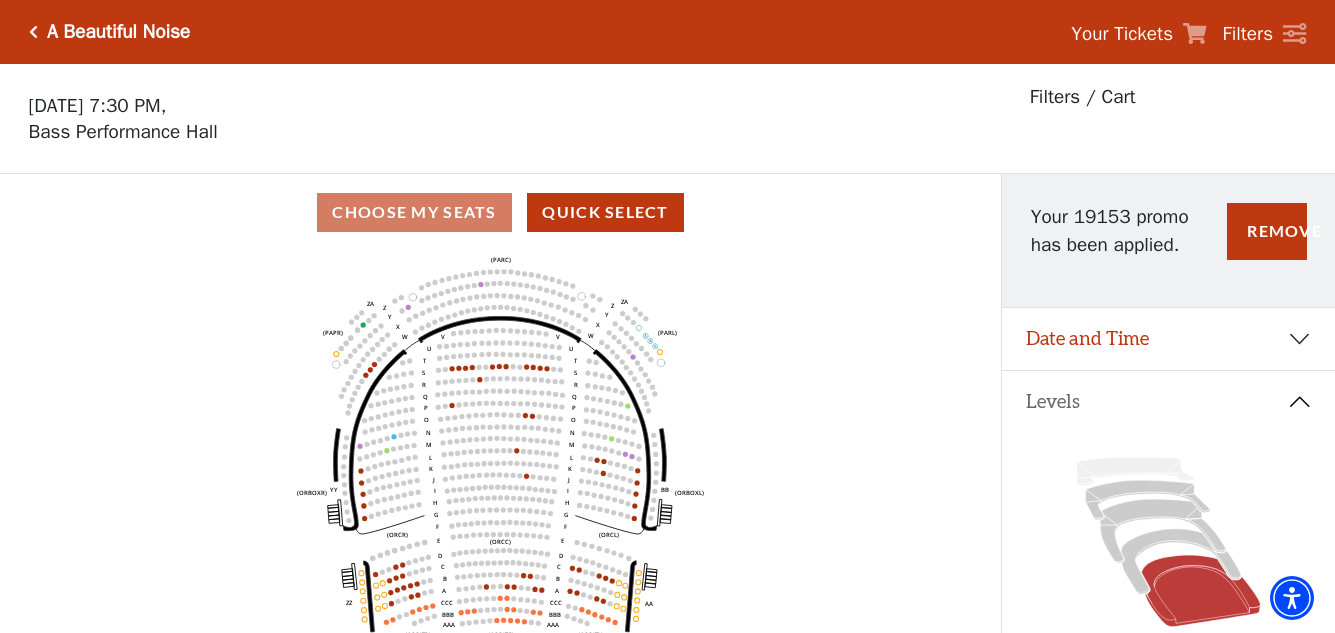 scroll, scrollTop: 93, scrollLeft: 0, axis: vertical 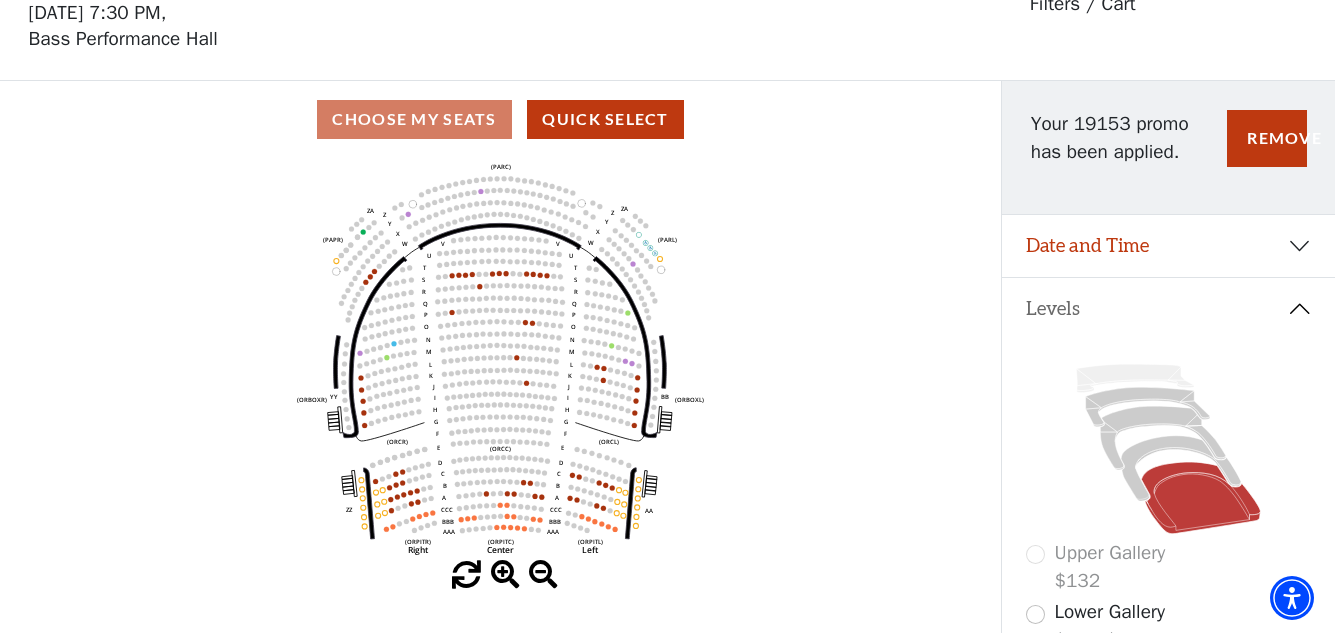 click on "Current Level   Orchestra / Parterre Circle   Click on a level below to open the Select Your Own Seat map for that section.                                                                                           Left   (ORPITL)   Right   (ORPITR)   Center   (ORPITC)   ZZ   AA   YY   BB   ZA   ZA   (ORCL)   (ORCR)   (ORCC)   (ORBOXL)   (ORBOXR)   (PARL)   (PAPR)   (PARC)   Z   Y   X   W   Z   Y   X   W   V   U   T   S   R   Q   P   O   N   M   L   K   J   I   H   G   F   E   D   C   B   A   CCC   BBB   AAA   V   U   T   S   R   Q   P   O   N   M   L   K   J   I   H   G   F   E   D   C   B   A   CCC   BBB   AAA" at bounding box center (500, 374) 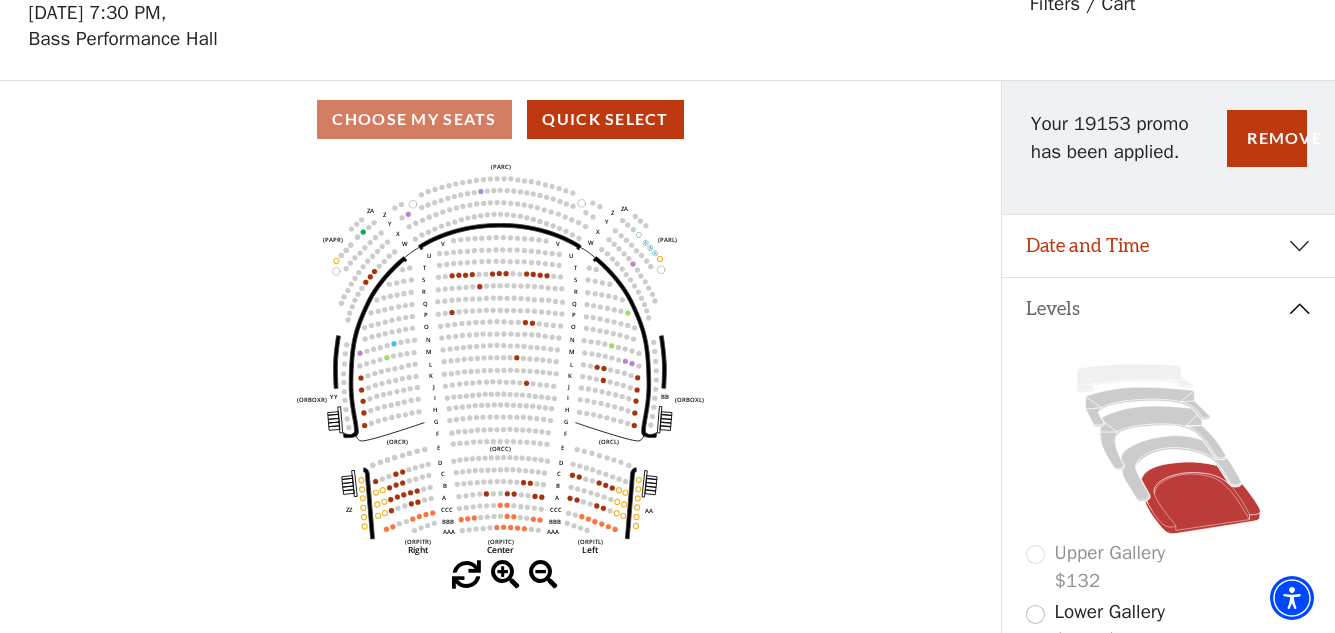 click 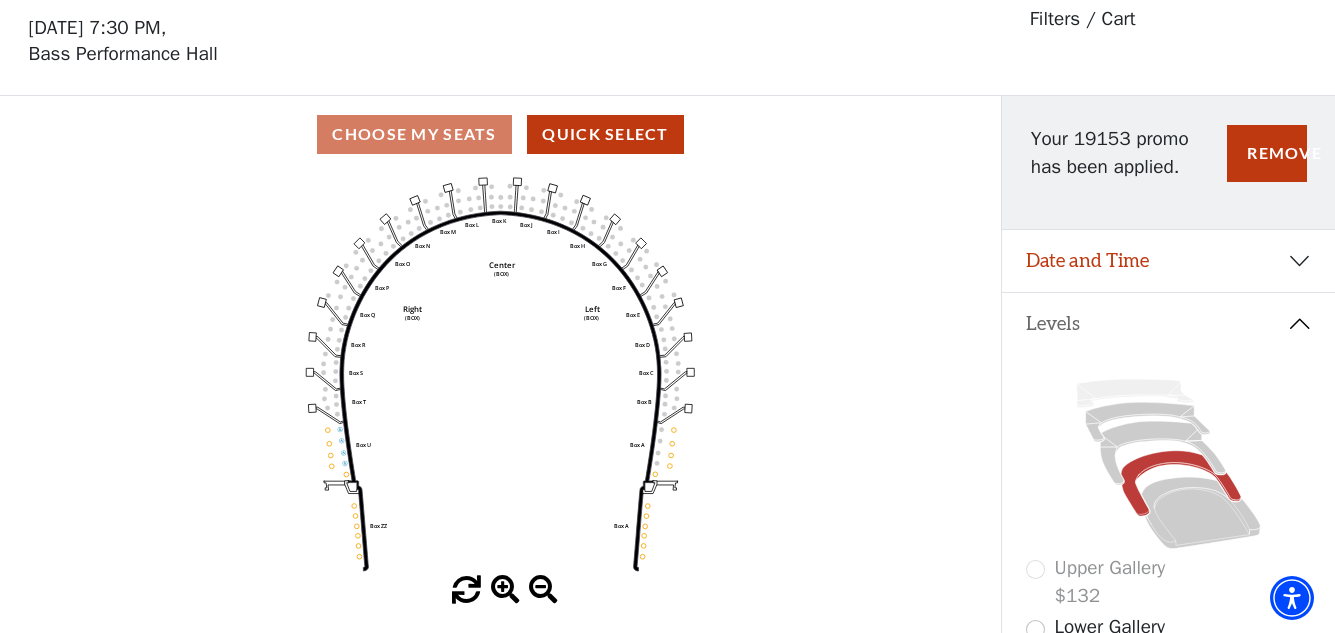 scroll, scrollTop: 93, scrollLeft: 0, axis: vertical 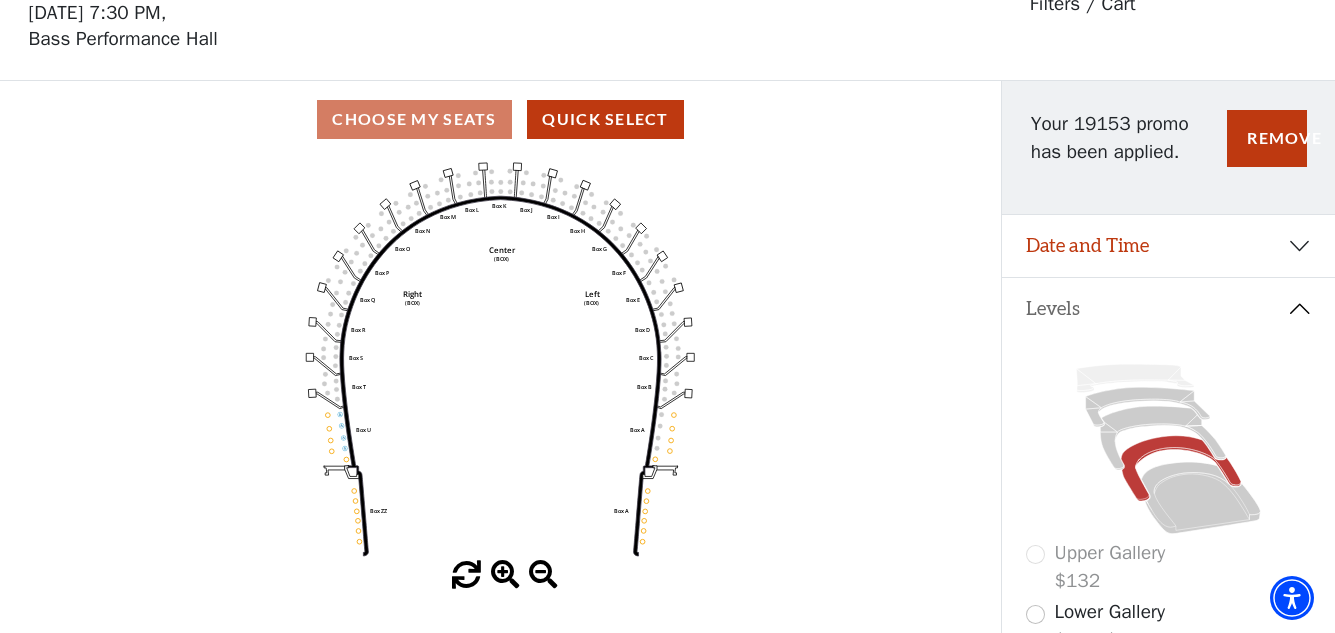 click 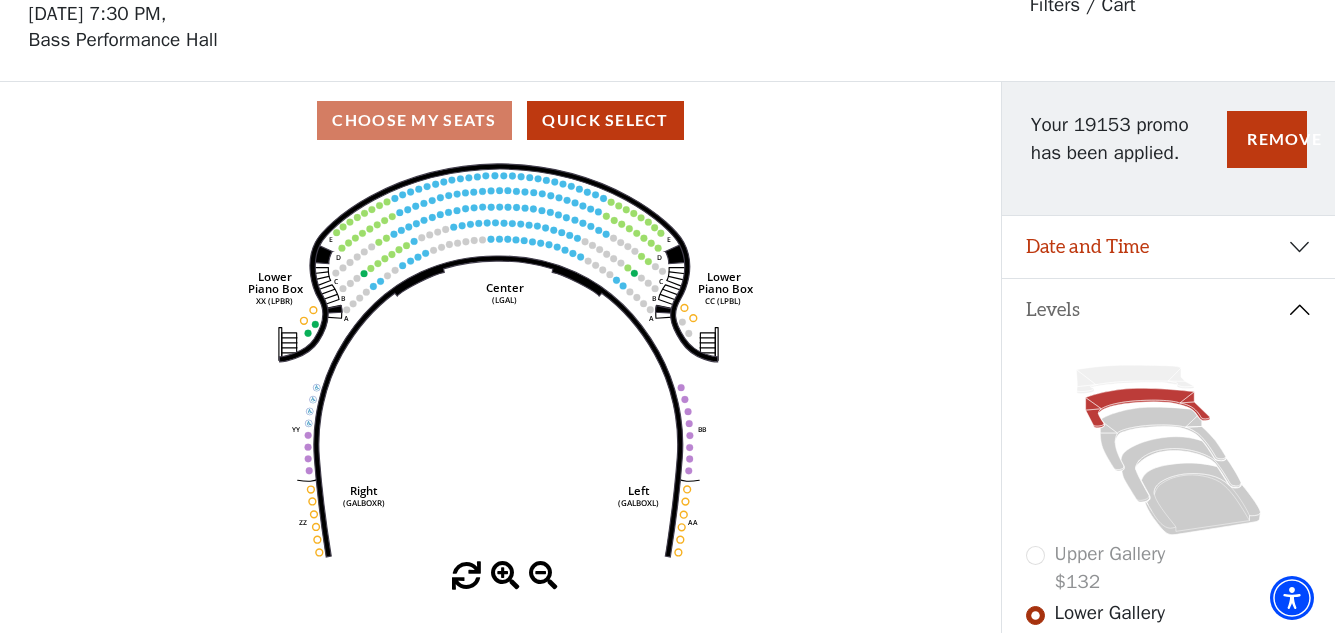 scroll, scrollTop: 93, scrollLeft: 0, axis: vertical 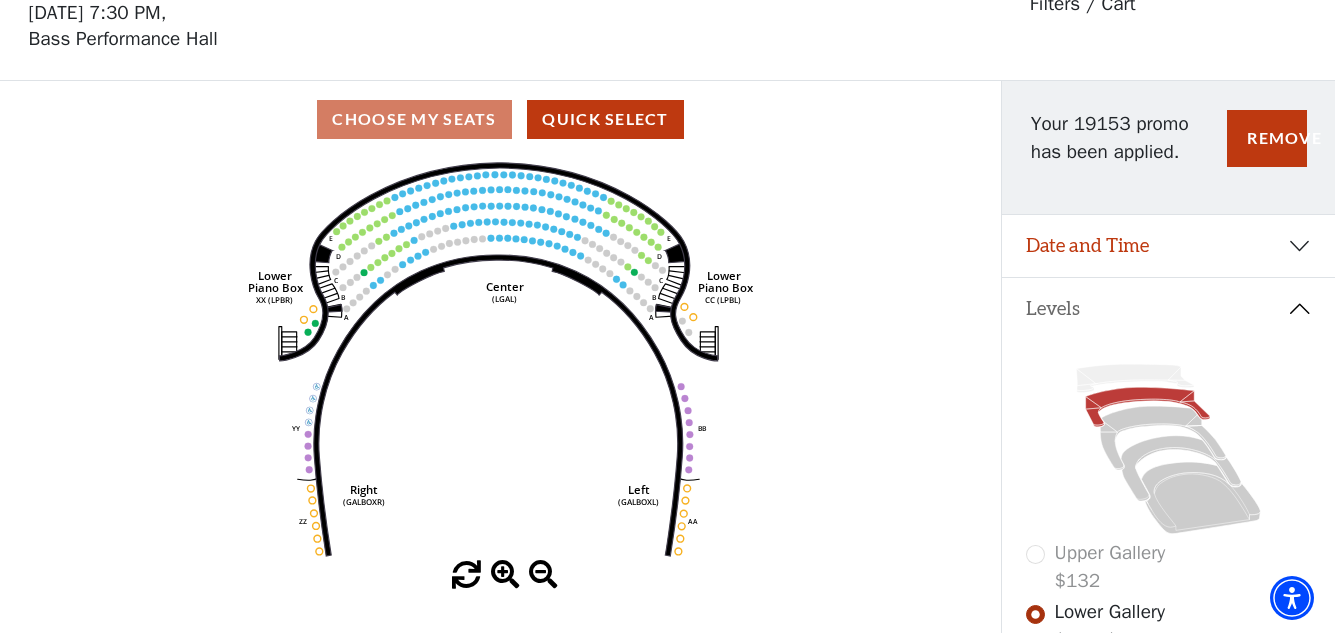 click 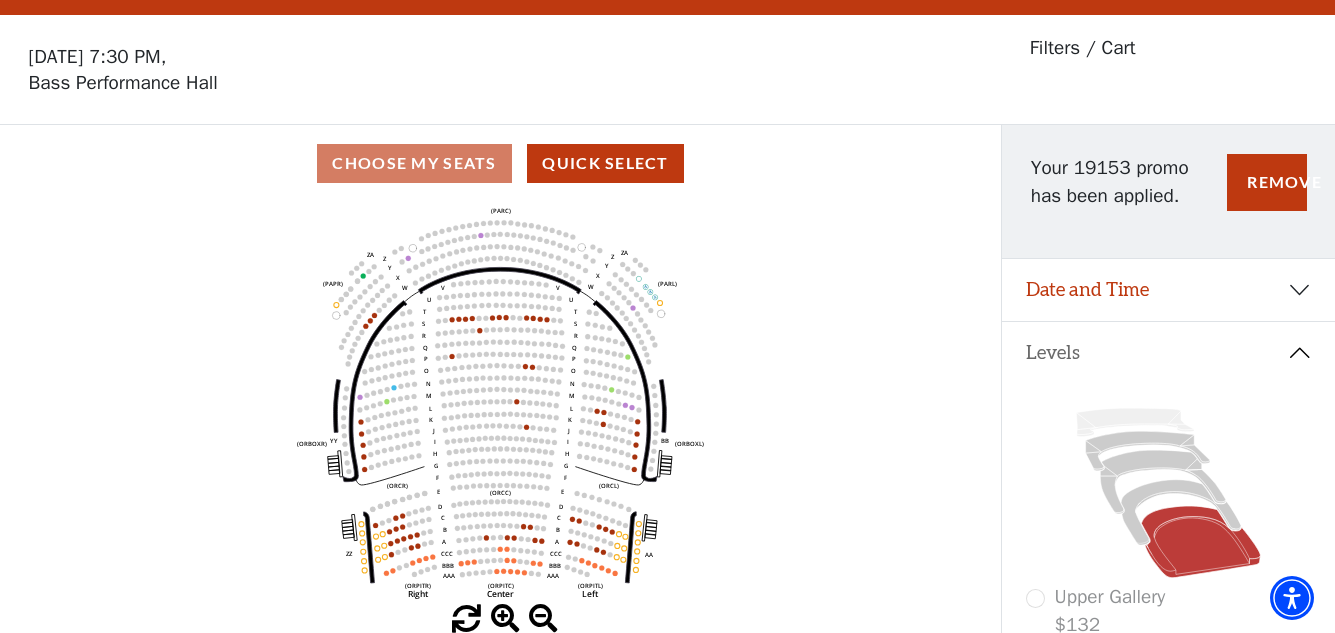 scroll, scrollTop: 93, scrollLeft: 0, axis: vertical 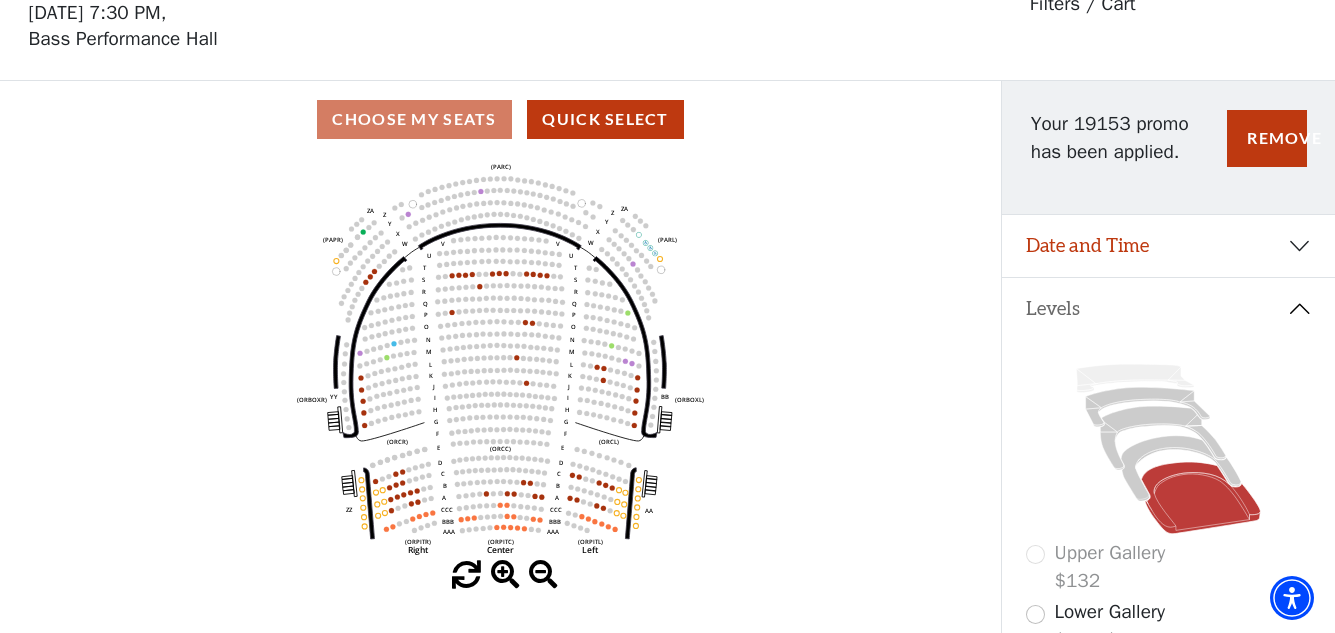 click at bounding box center [505, 575] 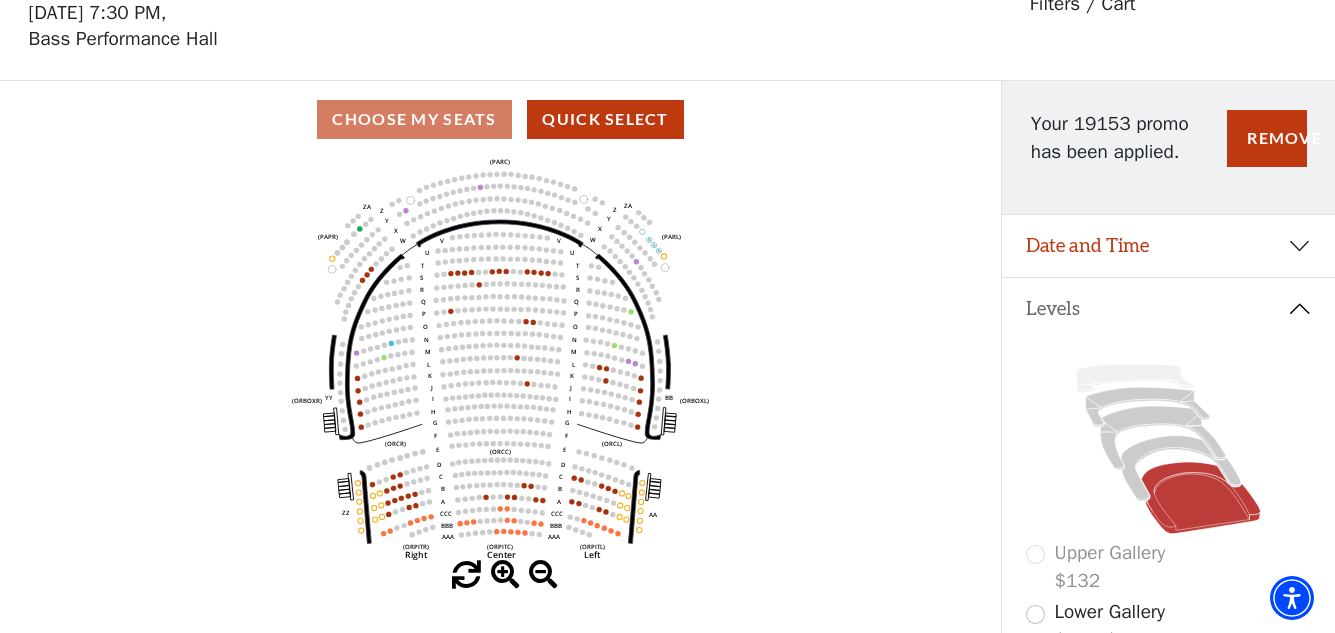 click at bounding box center (505, 575) 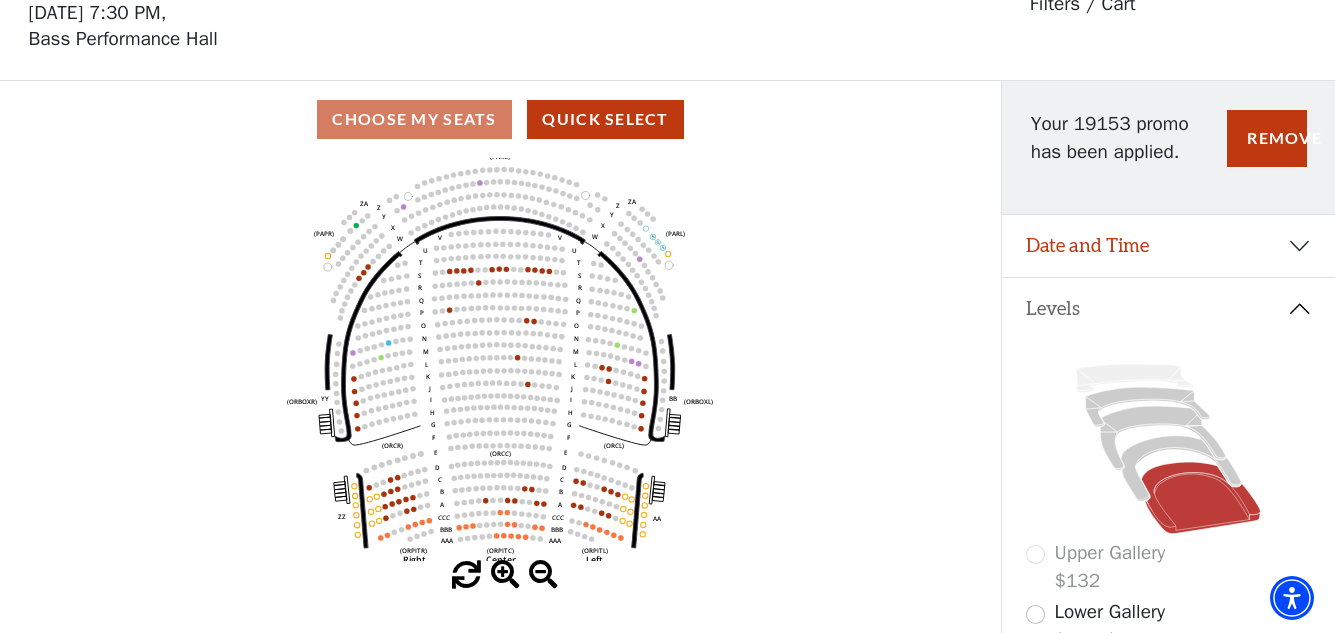 click at bounding box center [505, 575] 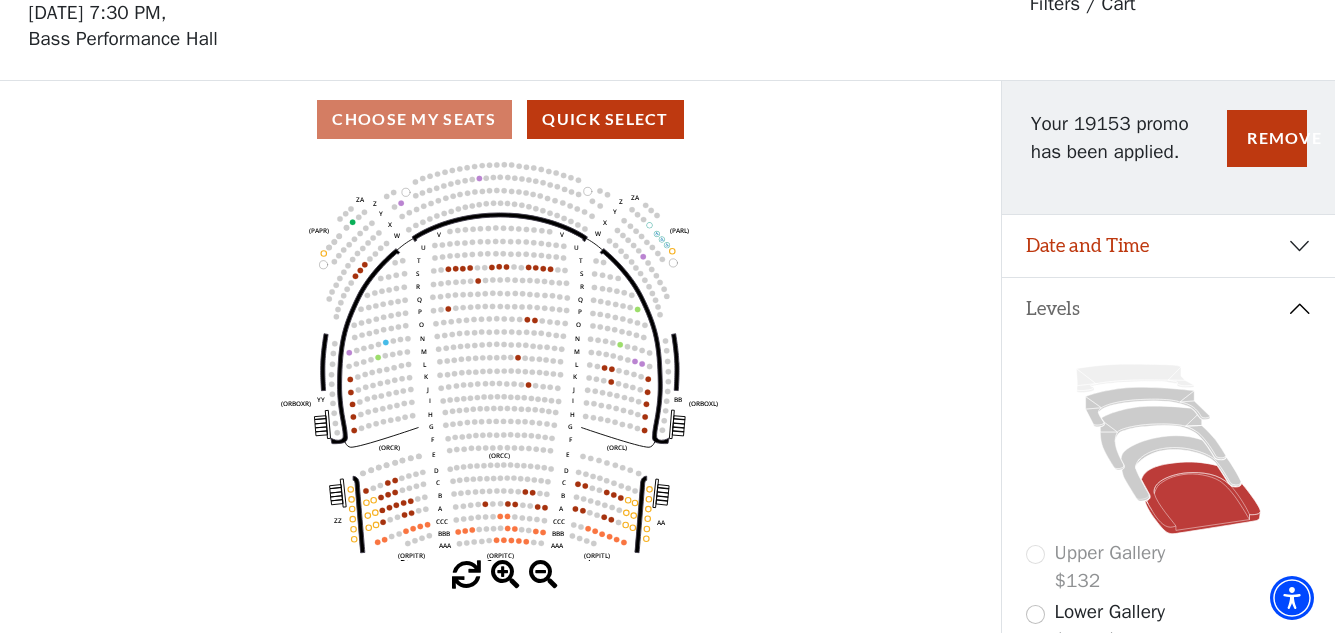 click at bounding box center (505, 575) 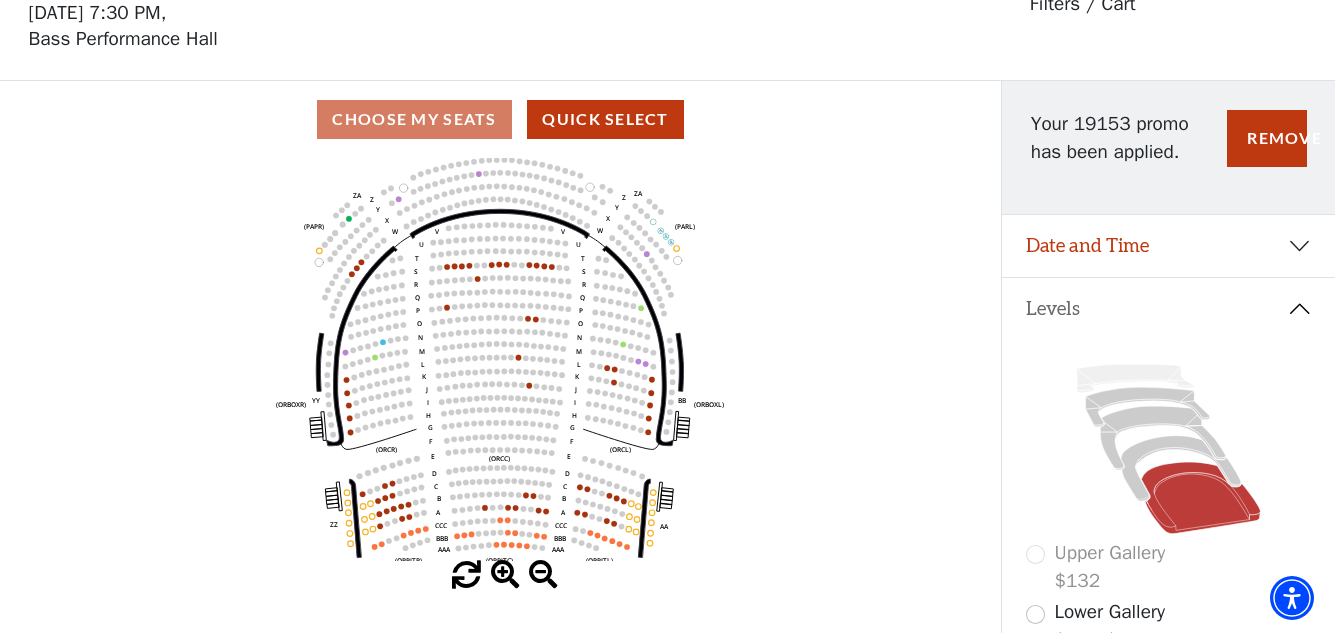 click at bounding box center (505, 575) 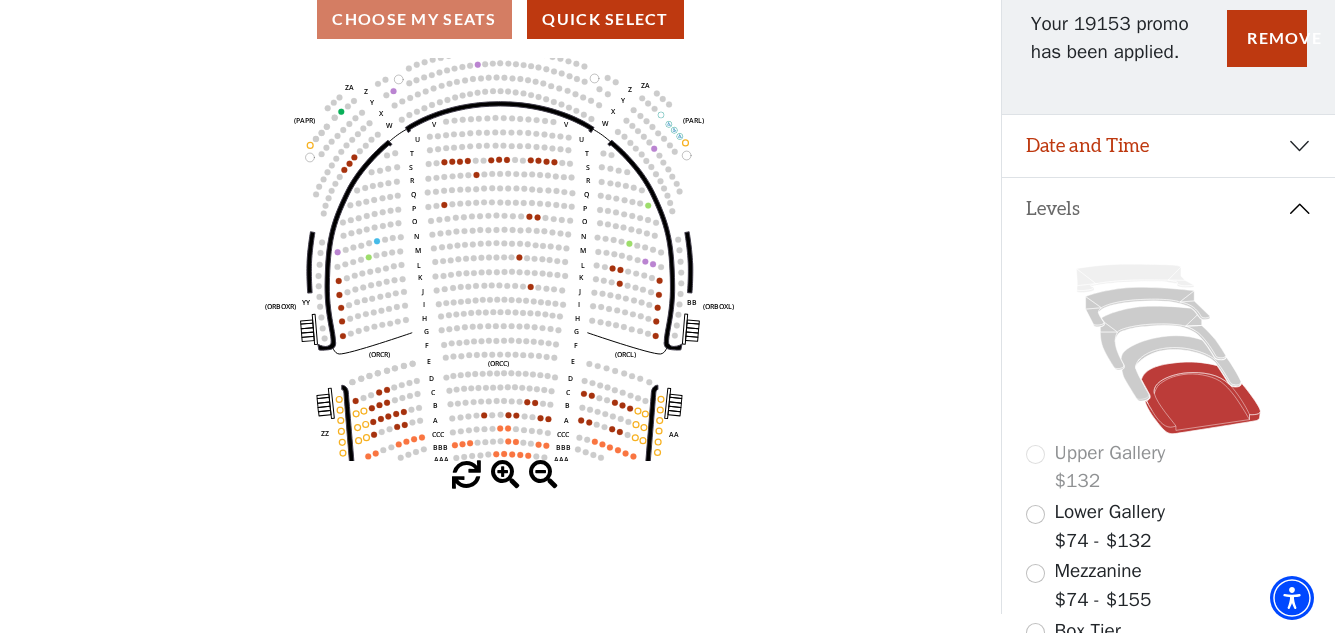 scroll, scrollTop: 93, scrollLeft: 0, axis: vertical 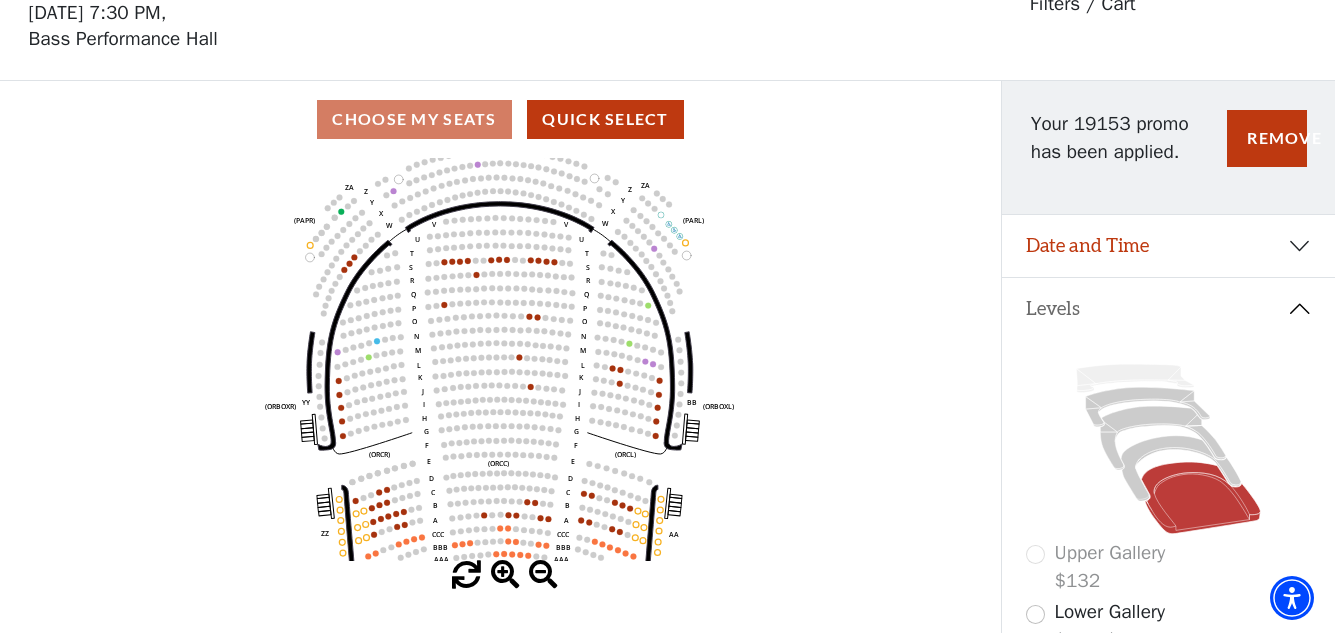 click at bounding box center (543, 575) 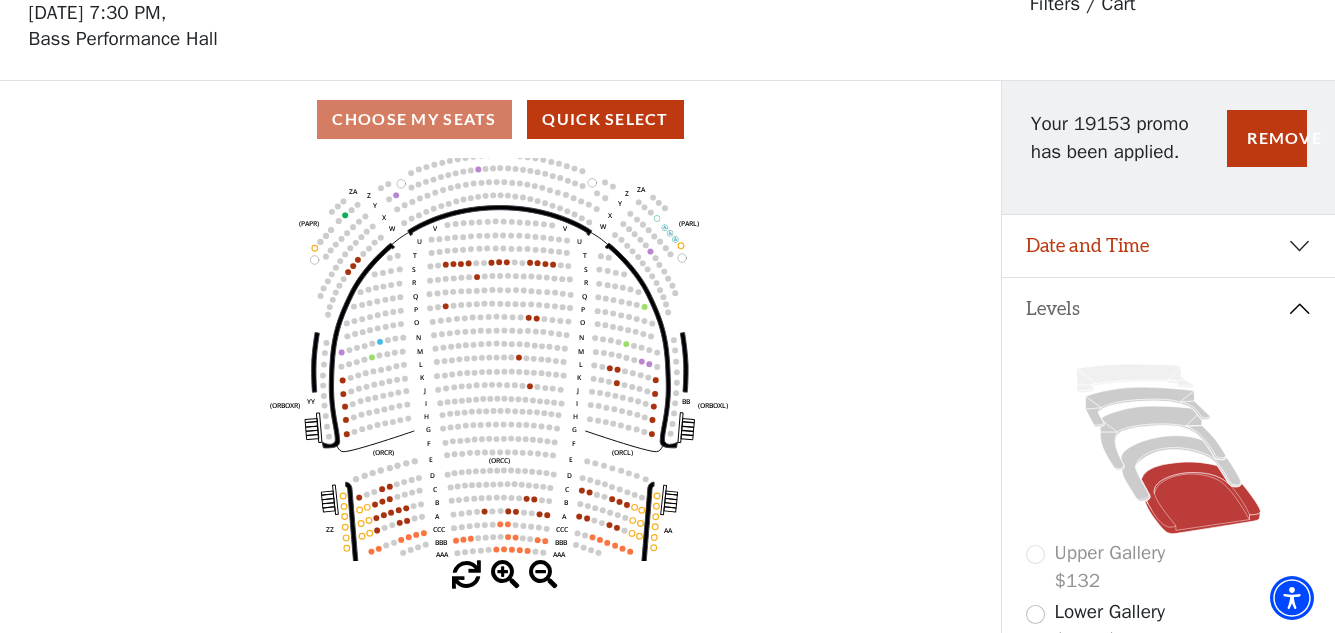 click at bounding box center [543, 575] 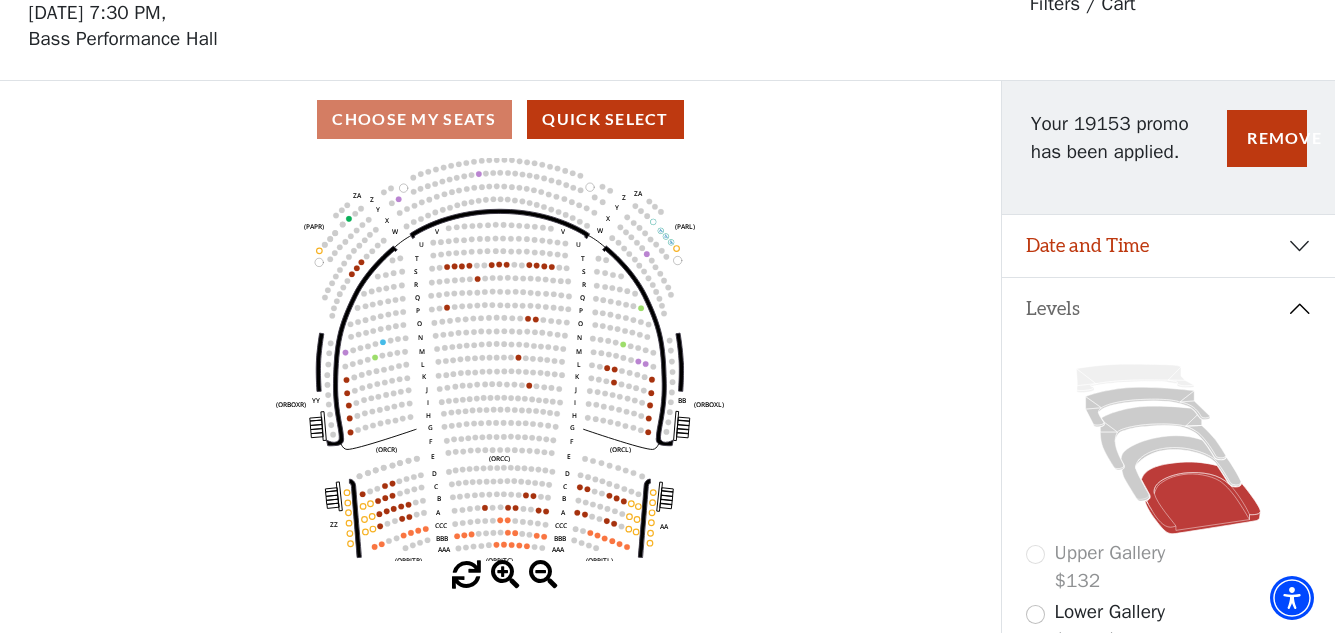 click at bounding box center [543, 575] 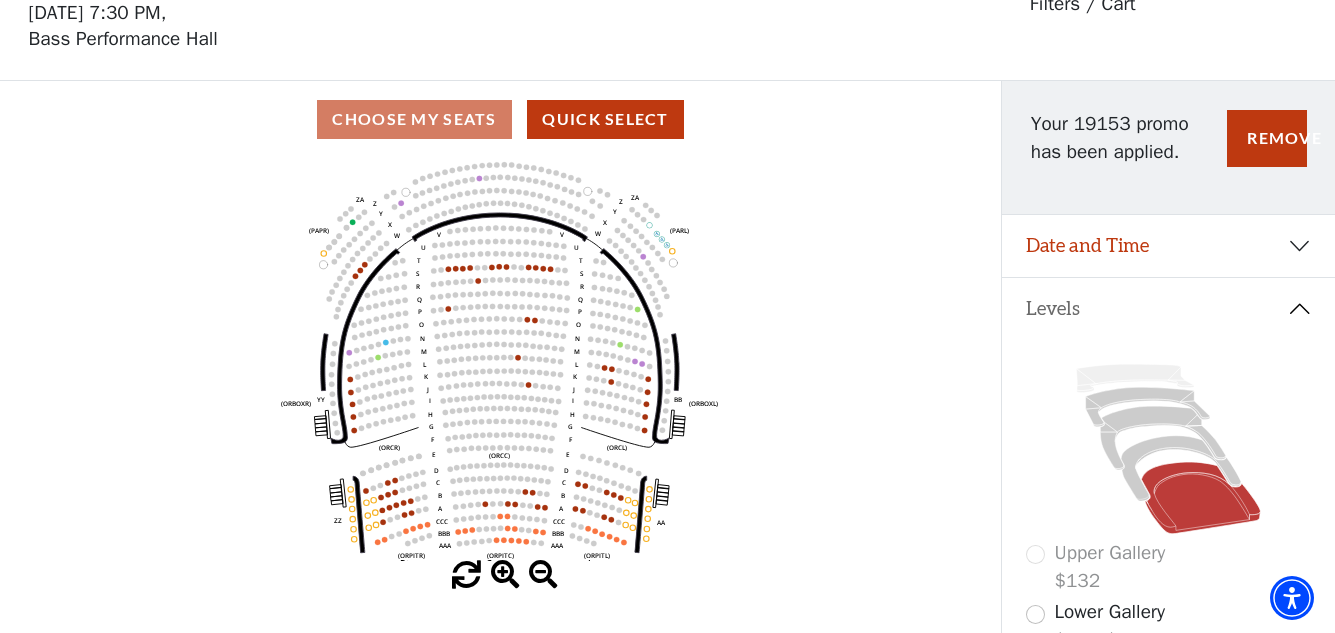 click at bounding box center [543, 575] 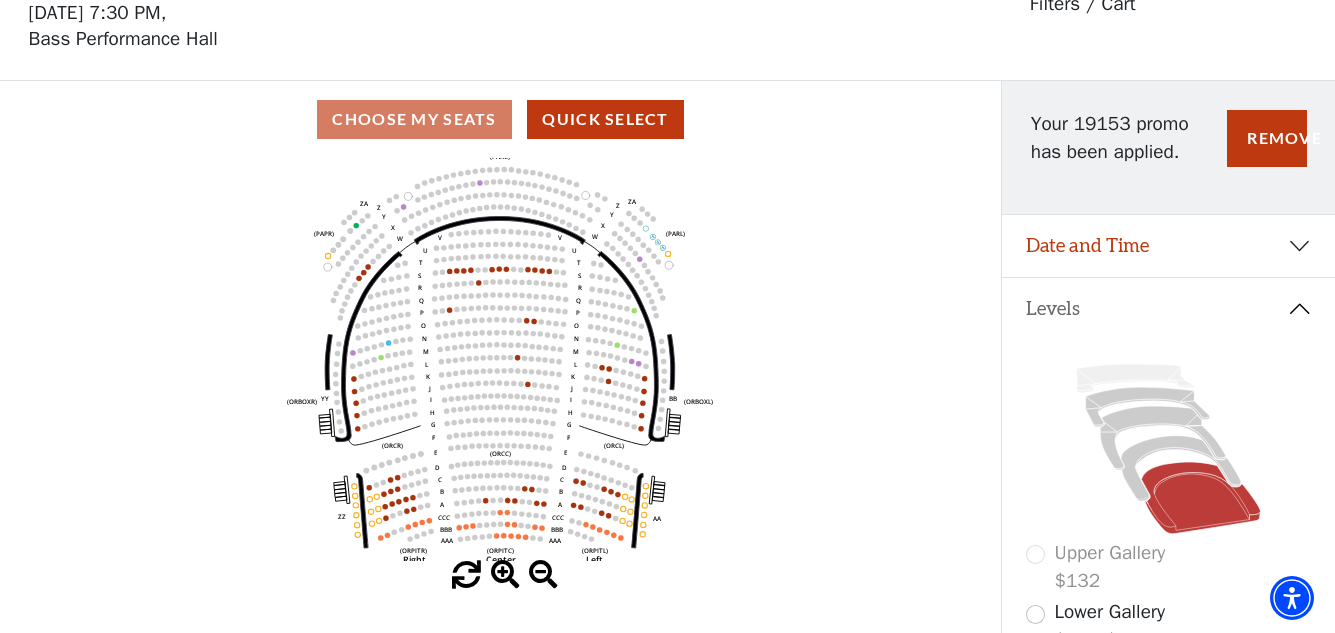 click at bounding box center (543, 575) 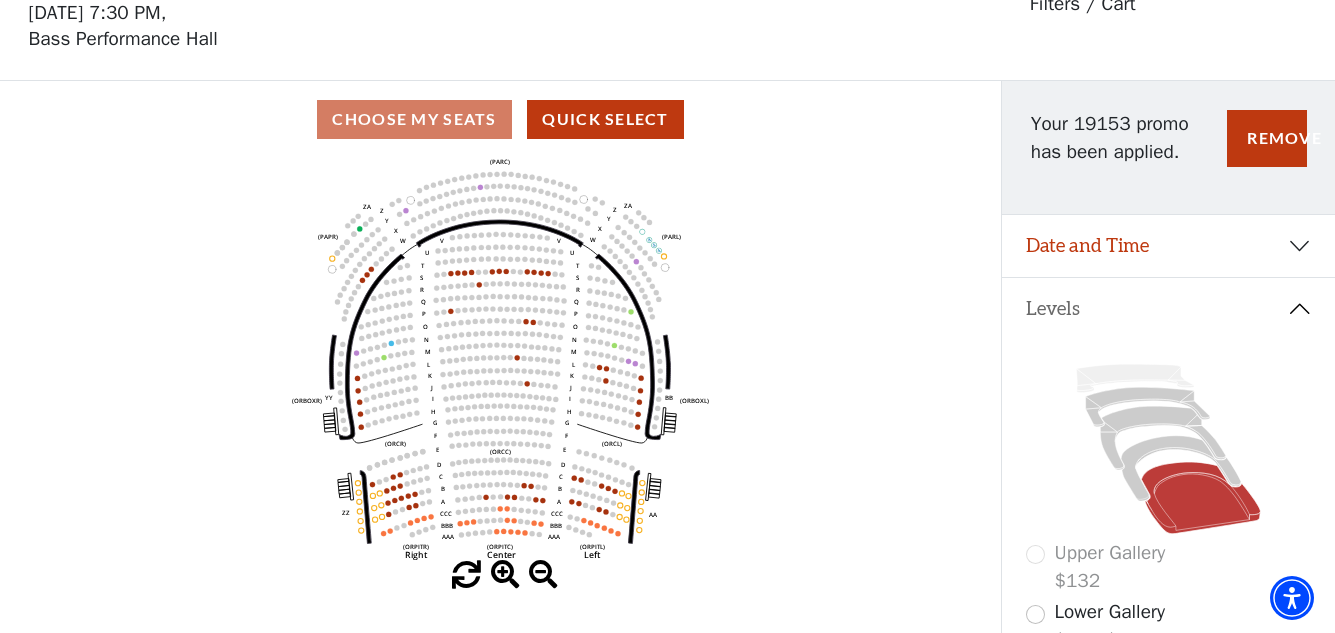 click at bounding box center (543, 575) 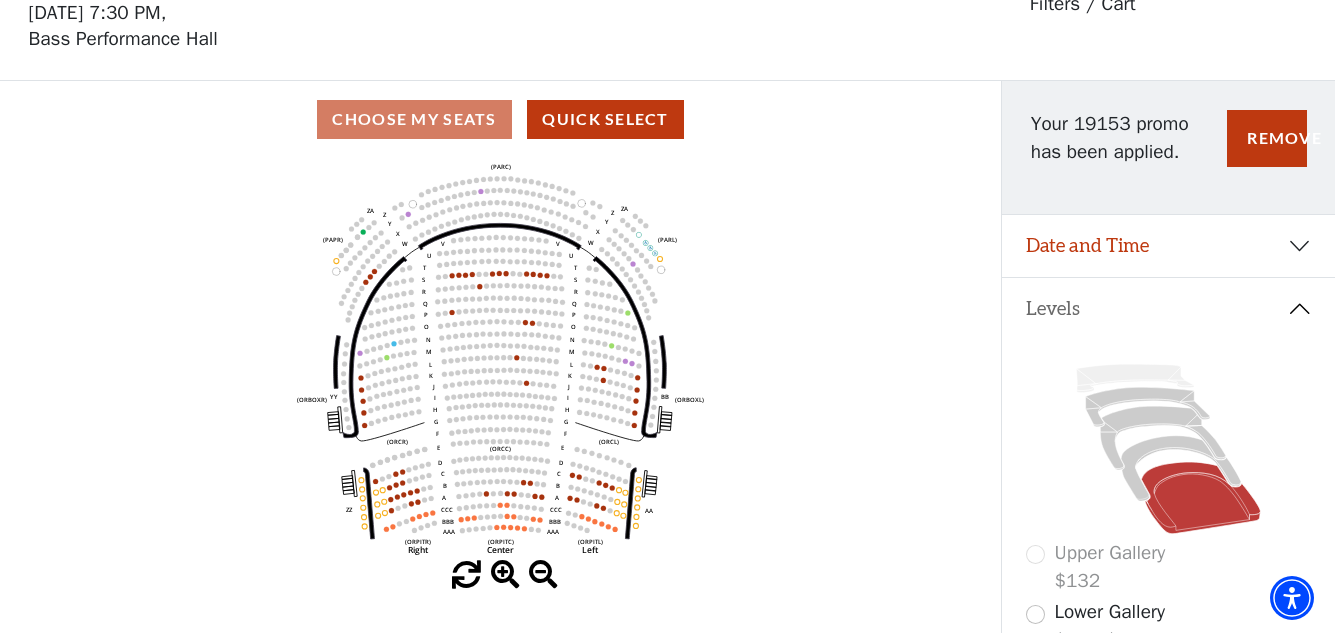 click at bounding box center (543, 575) 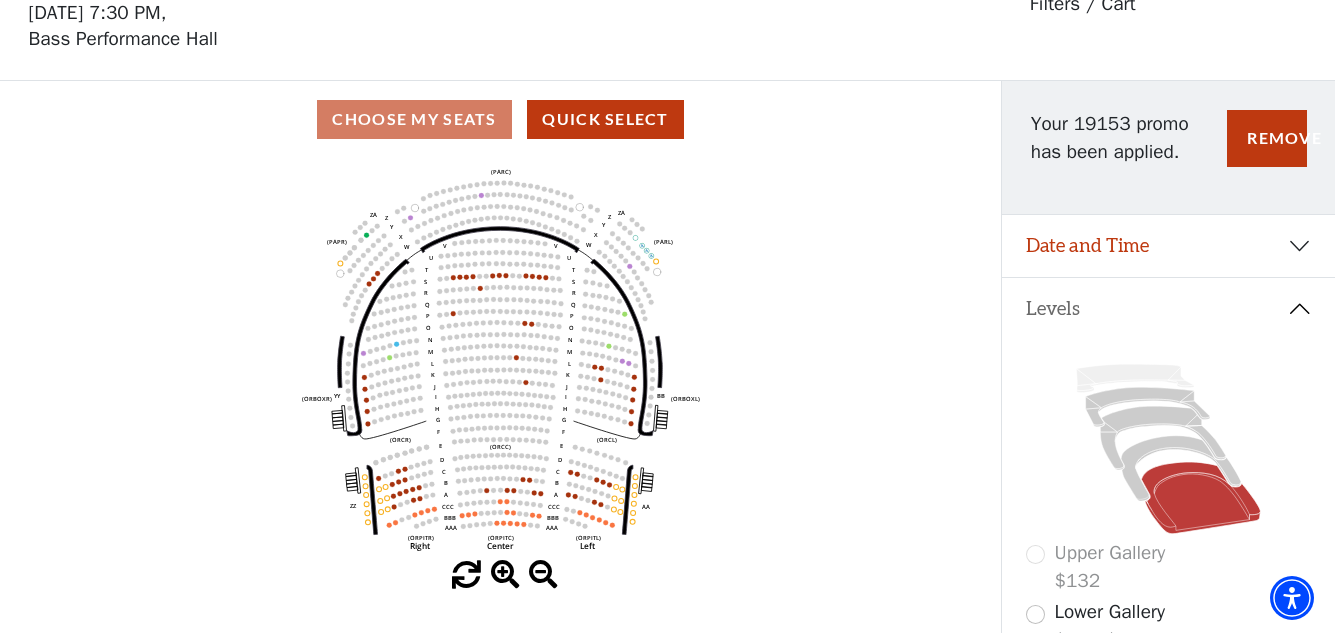 click at bounding box center (543, 575) 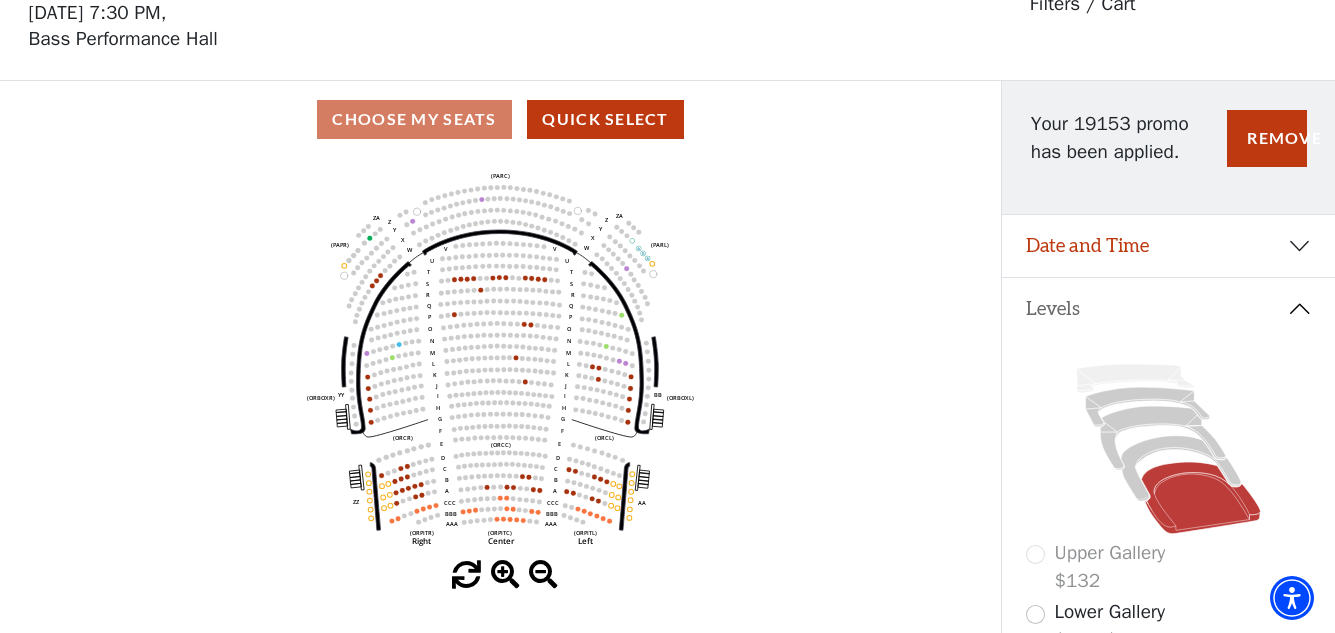 click at bounding box center (543, 575) 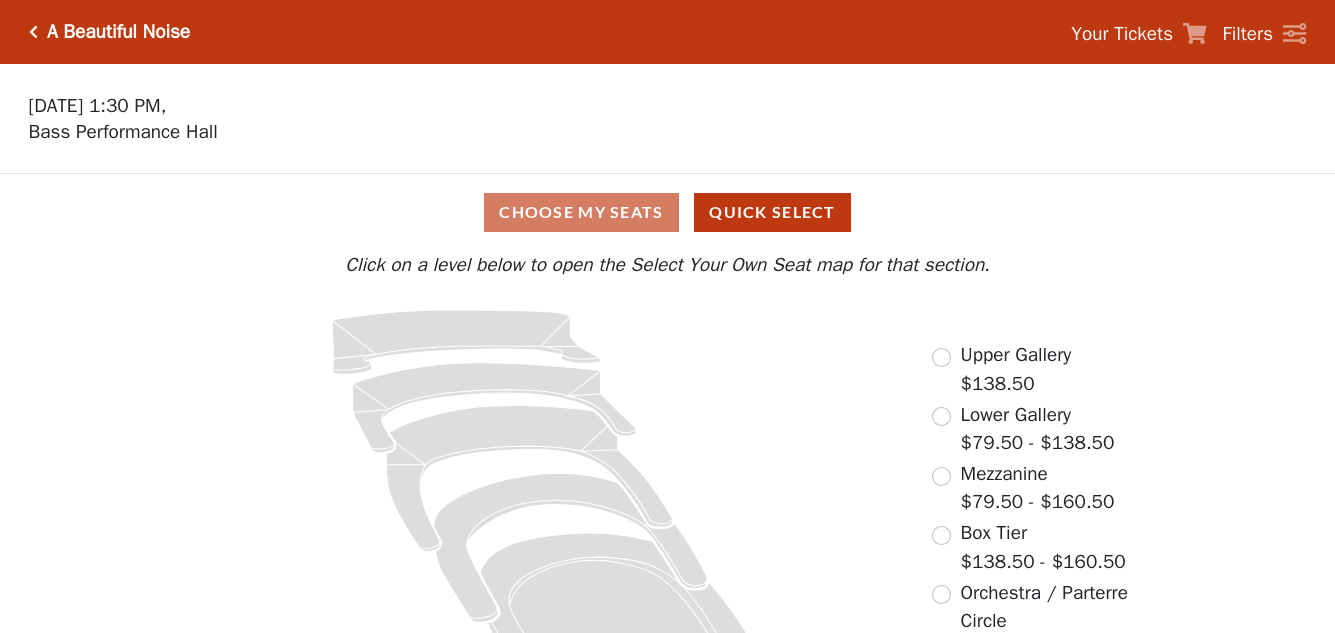 scroll, scrollTop: 0, scrollLeft: 0, axis: both 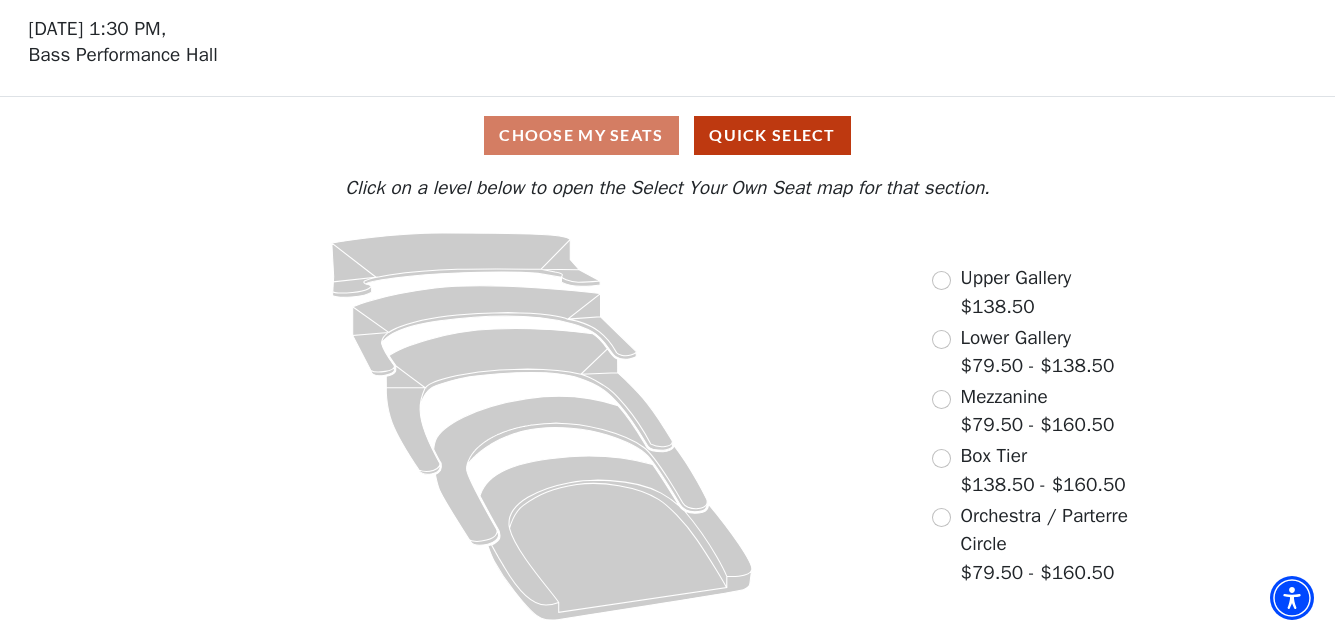 click 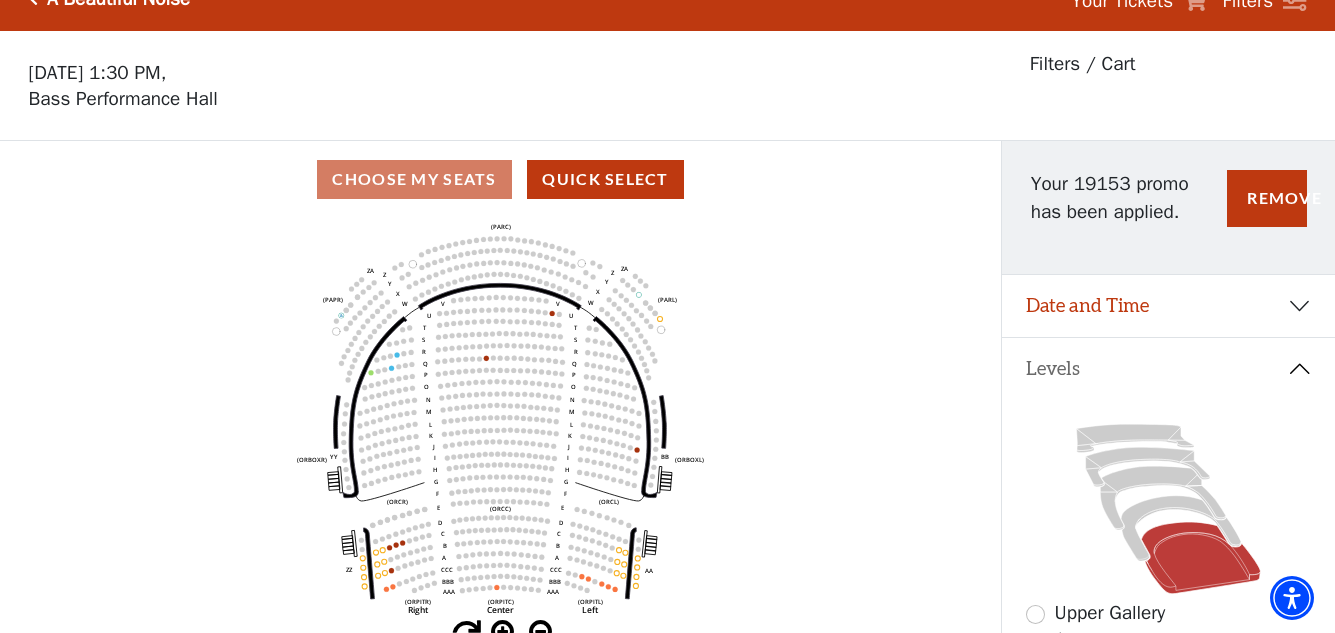 scroll, scrollTop: 0, scrollLeft: 0, axis: both 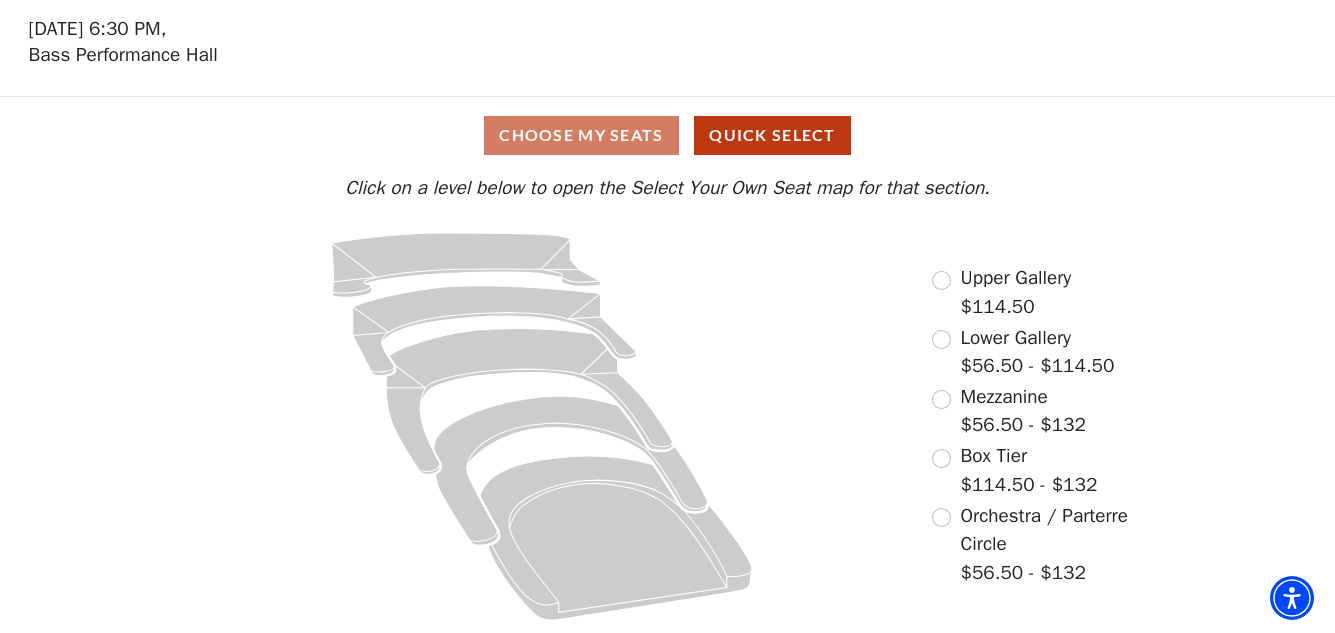 click 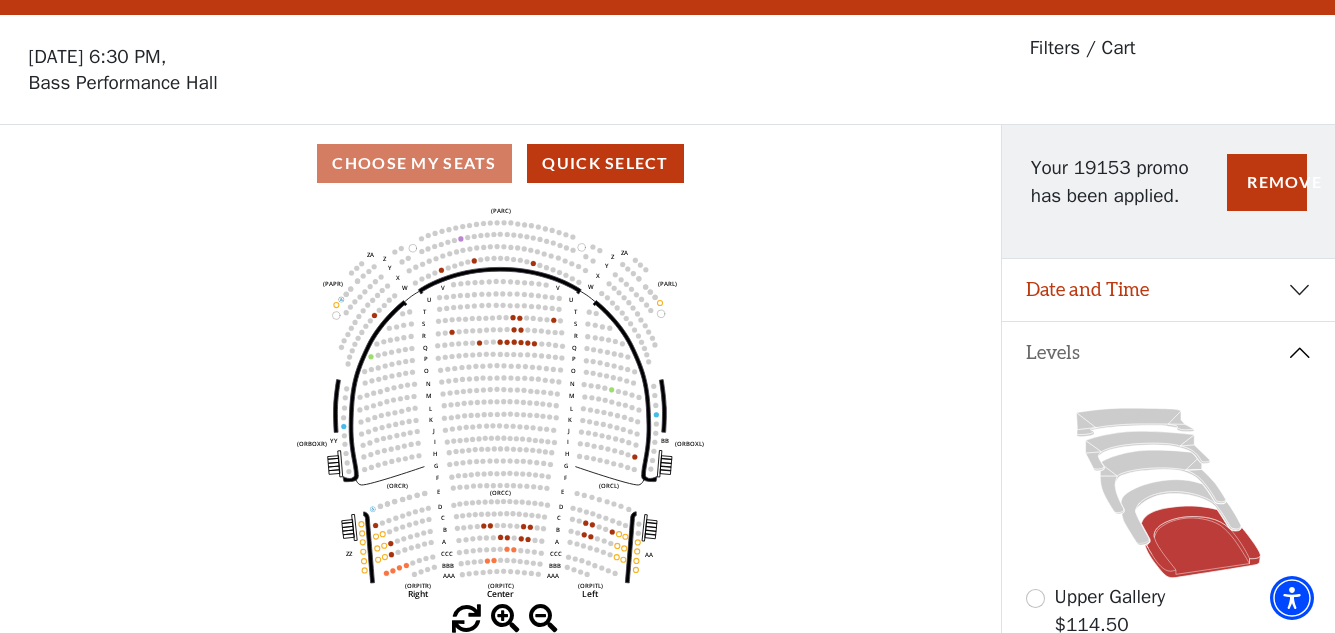 scroll, scrollTop: 93, scrollLeft: 0, axis: vertical 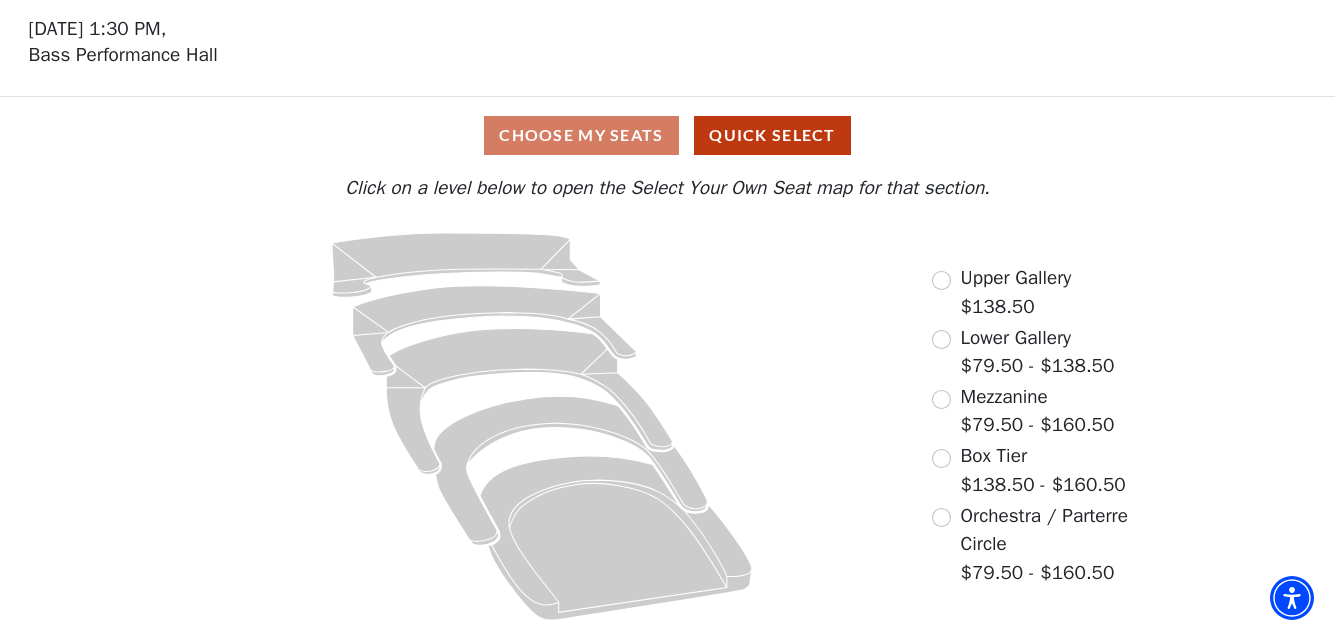 click 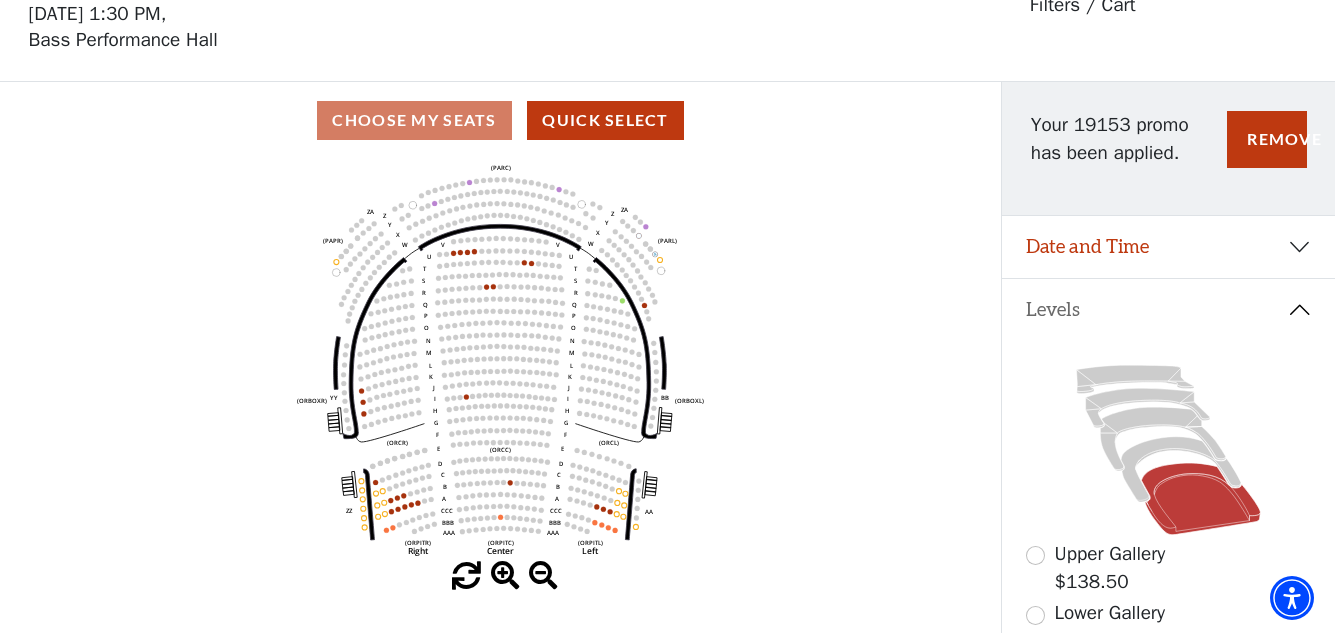scroll, scrollTop: 93, scrollLeft: 0, axis: vertical 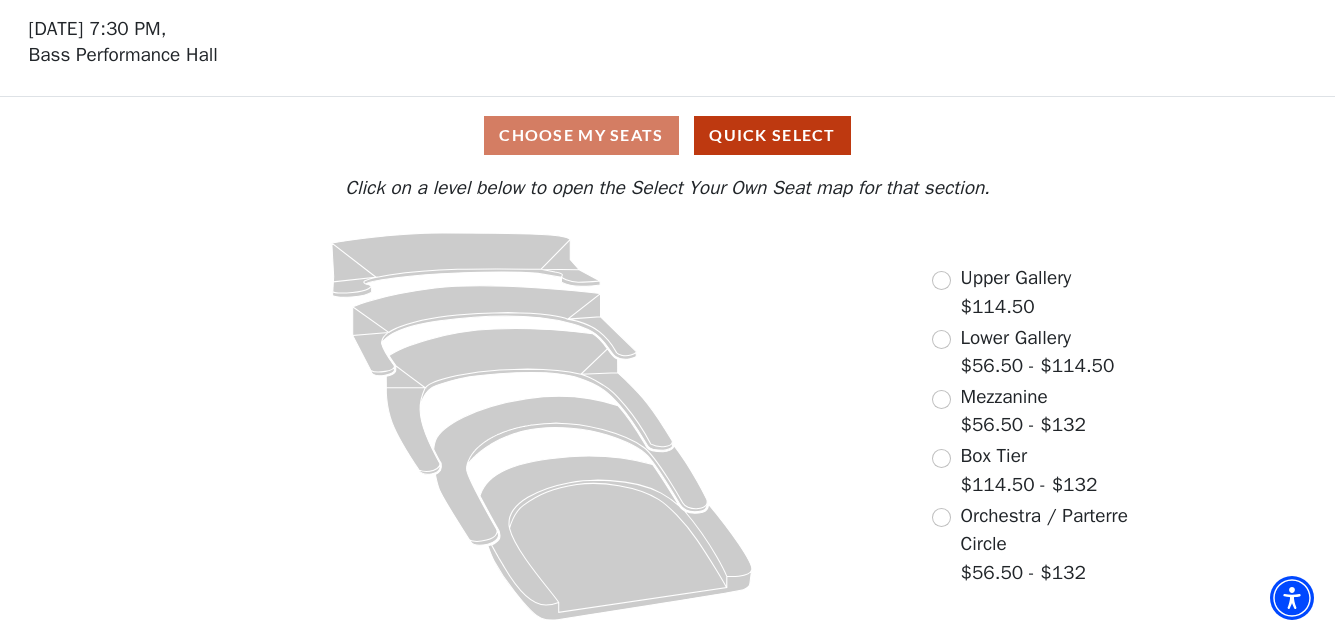 click 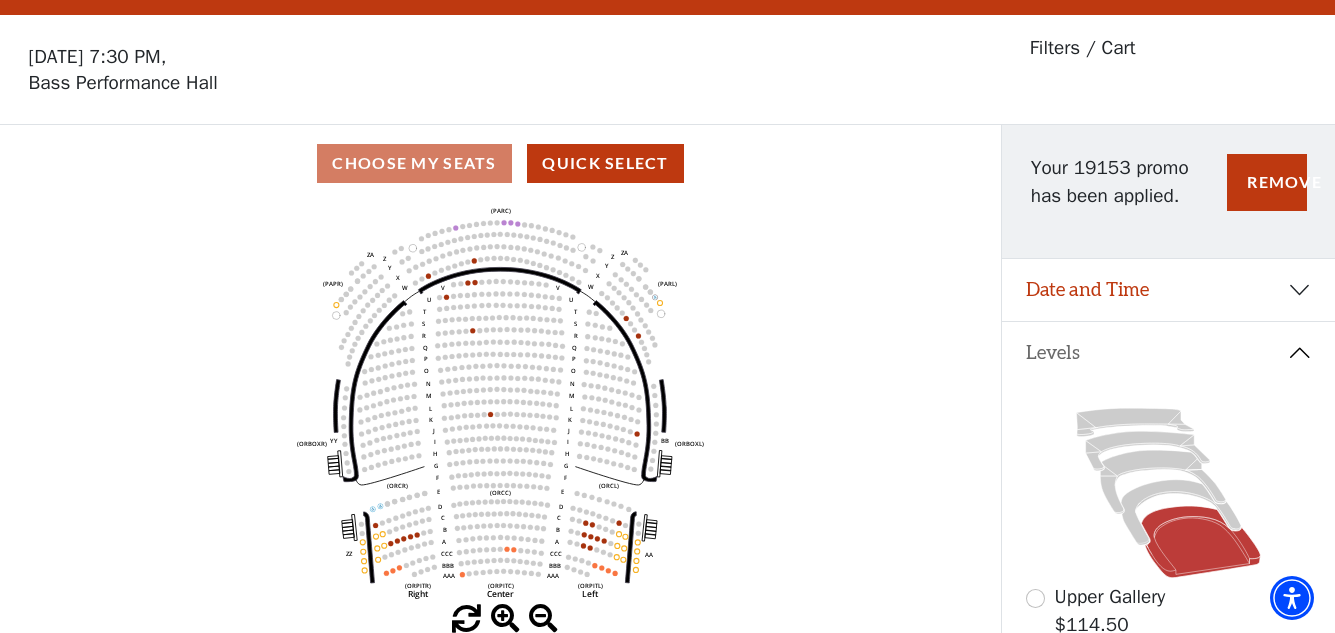 scroll, scrollTop: 93, scrollLeft: 0, axis: vertical 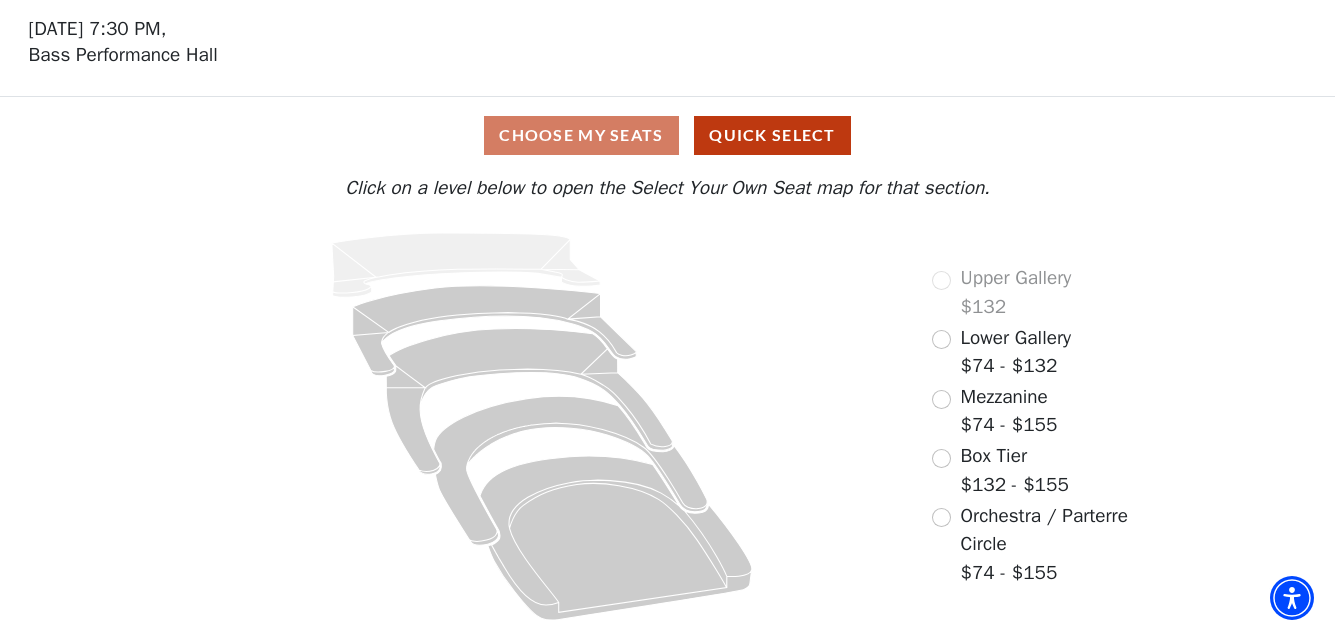 click 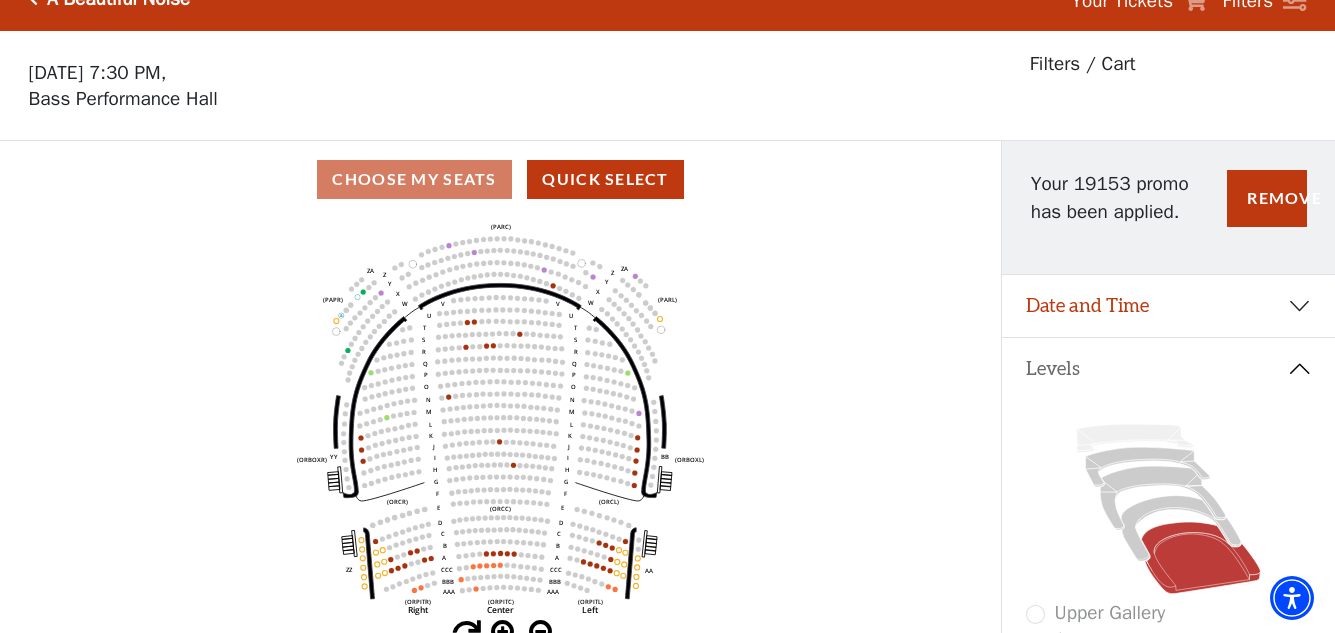 scroll, scrollTop: 93, scrollLeft: 0, axis: vertical 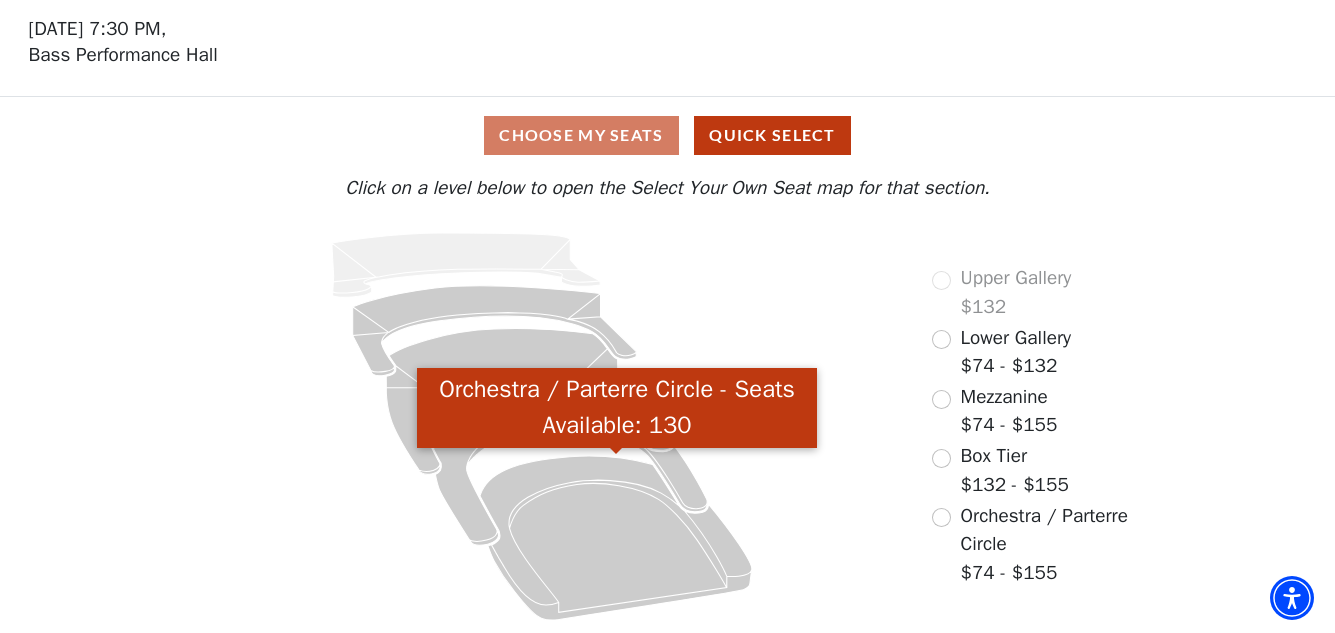 click 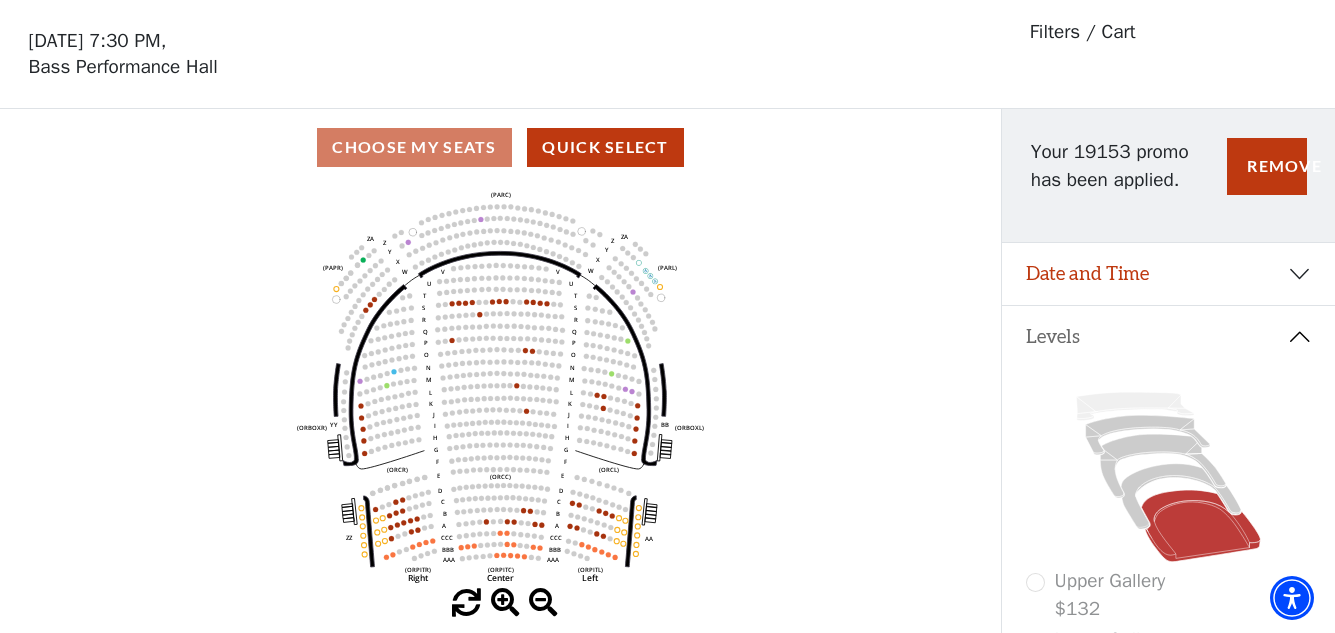 scroll, scrollTop: 93, scrollLeft: 0, axis: vertical 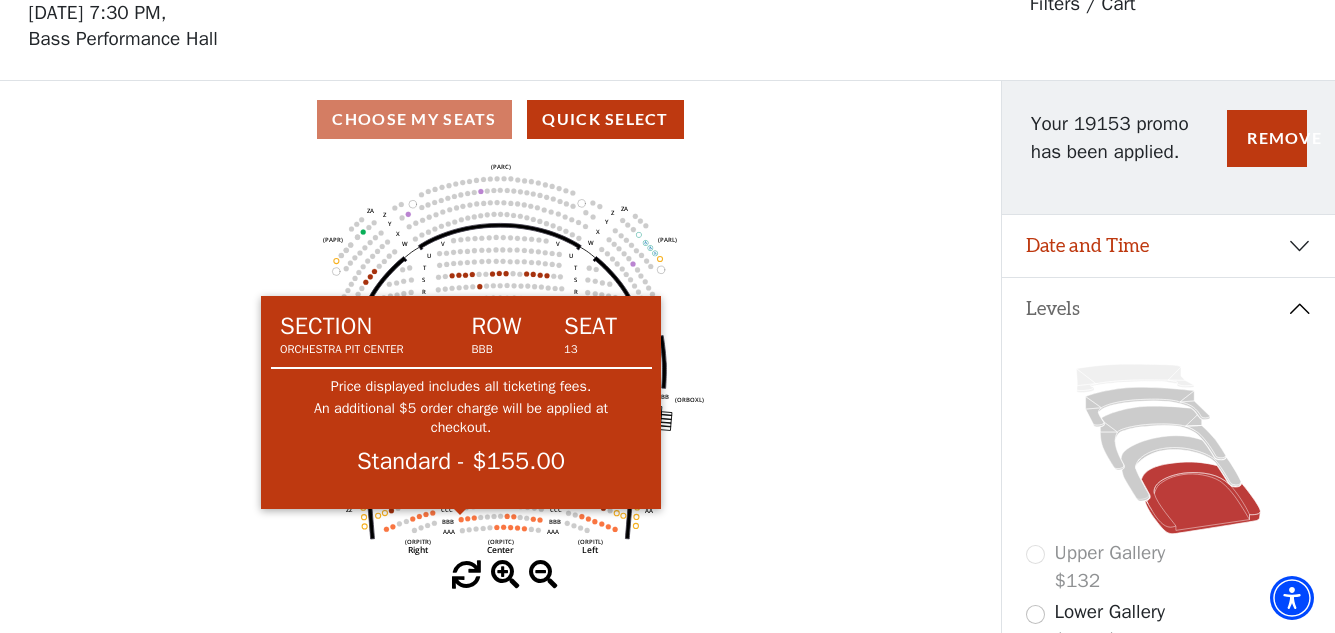 click 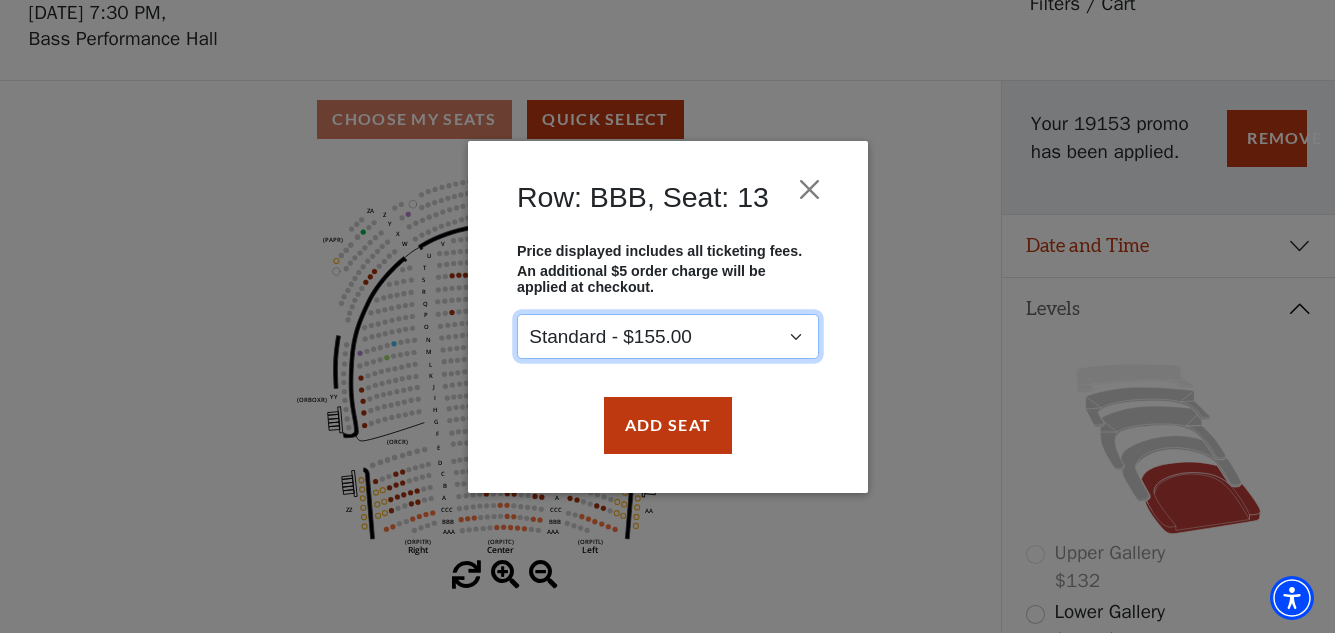 click on "Standard - $155.00" at bounding box center (668, 336) 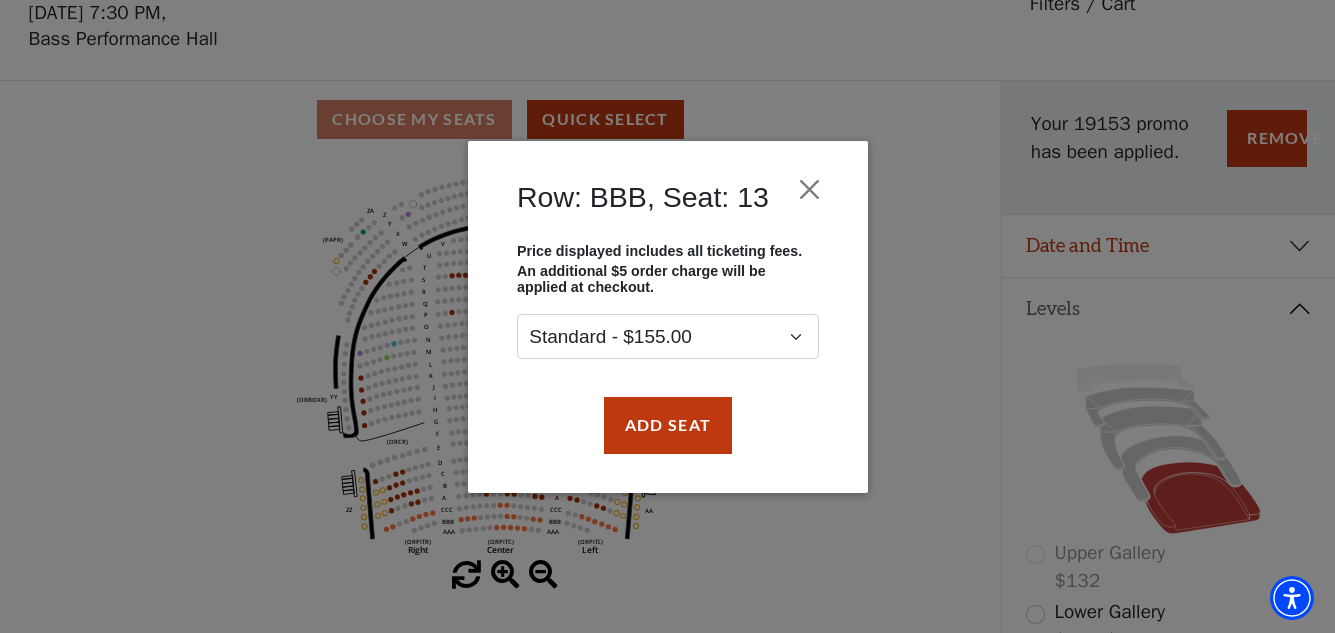 click on "Row: BBB, Seat: 13
Price displayed includes all ticketing fees.
An additional $5 order charge will be applied at checkout.
Standard - $155.00
Add Seat" at bounding box center [668, 317] 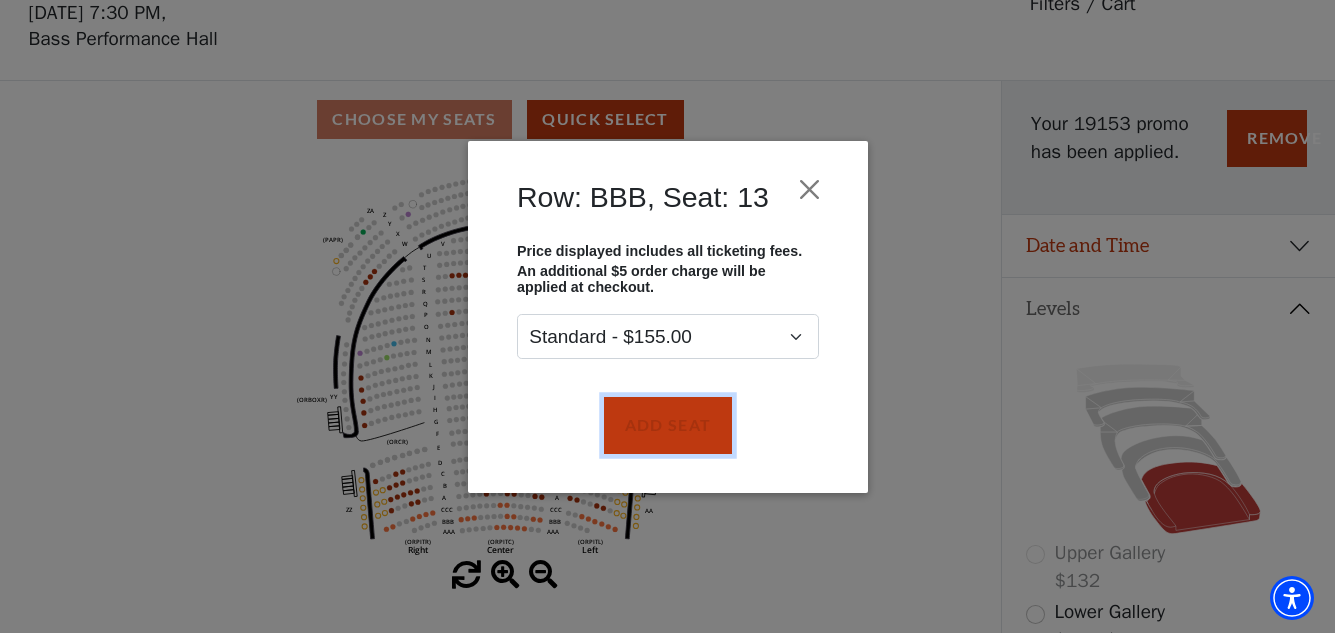 click on "Add Seat" at bounding box center [667, 425] 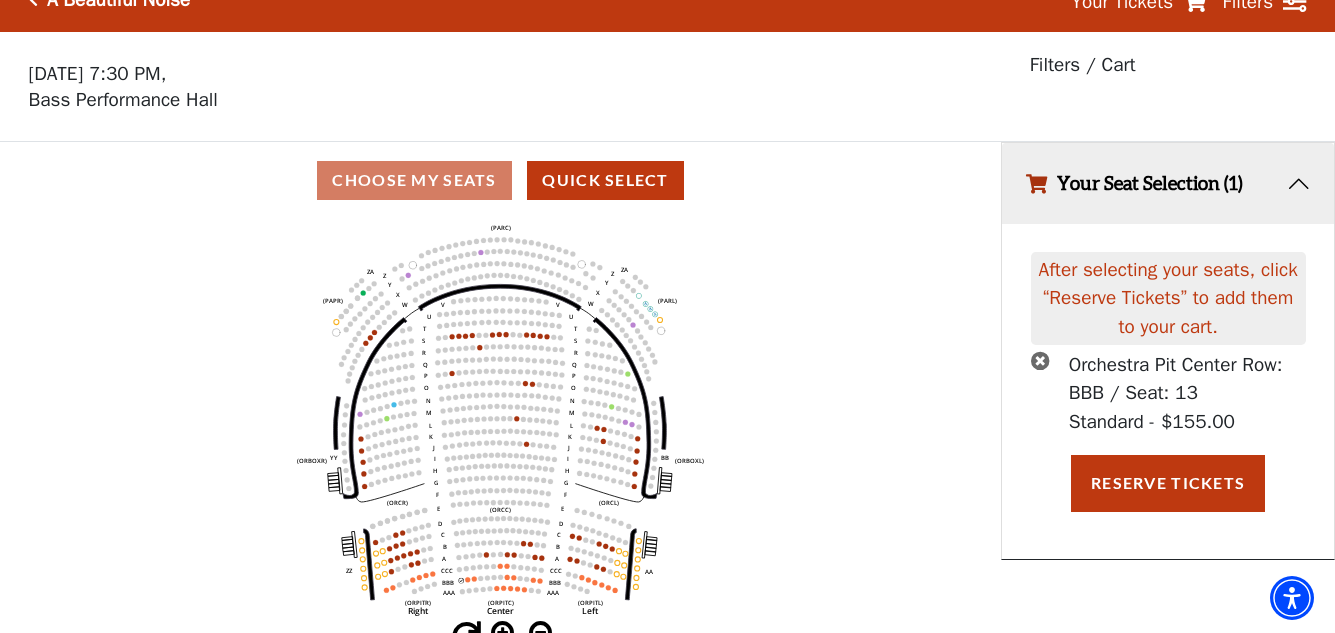 scroll, scrollTop: 49, scrollLeft: 0, axis: vertical 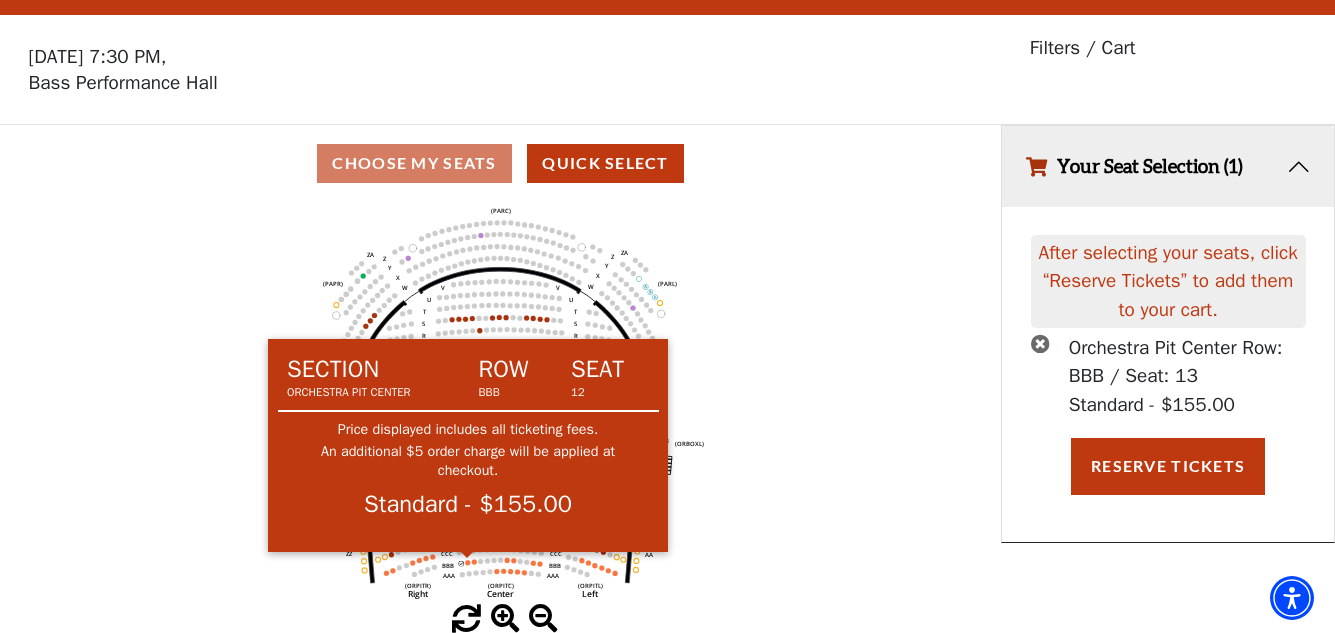click 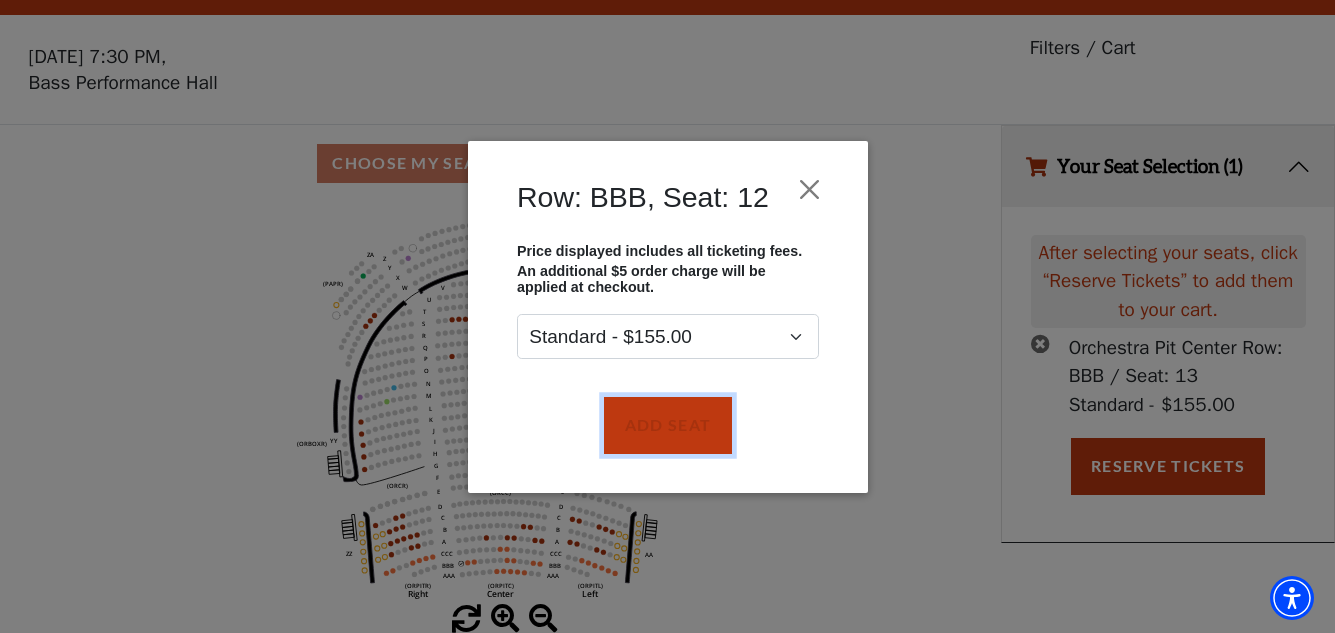 click on "Add Seat" at bounding box center (667, 425) 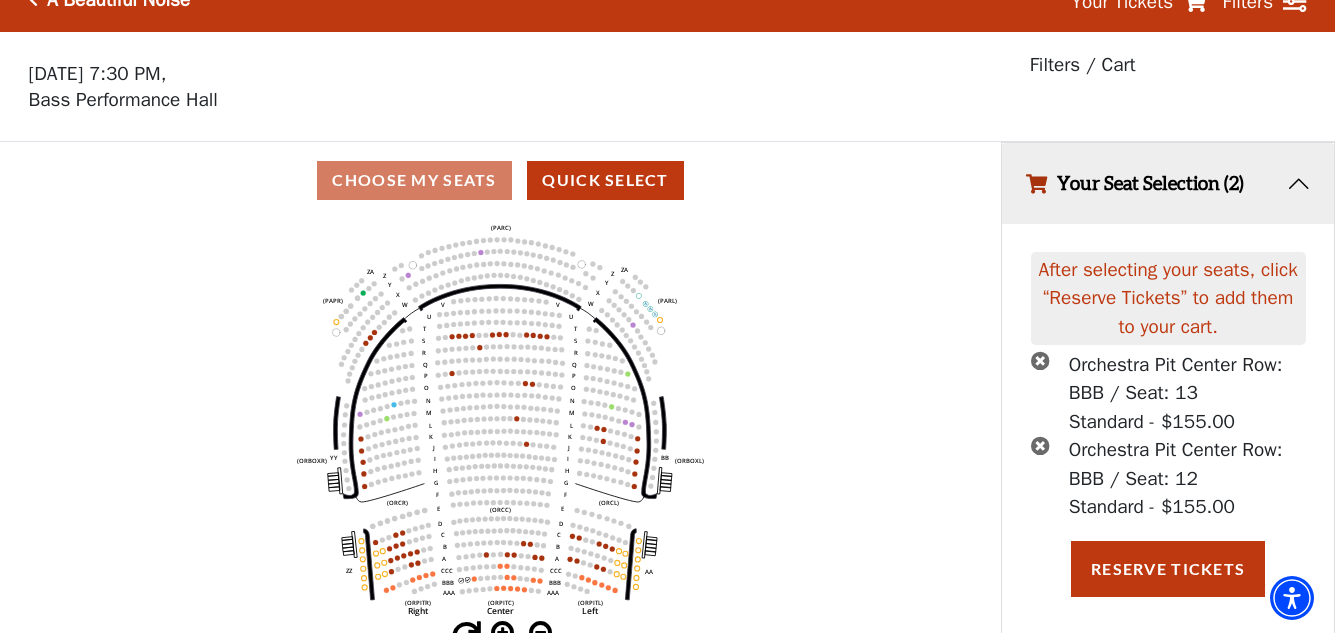 scroll, scrollTop: 49, scrollLeft: 0, axis: vertical 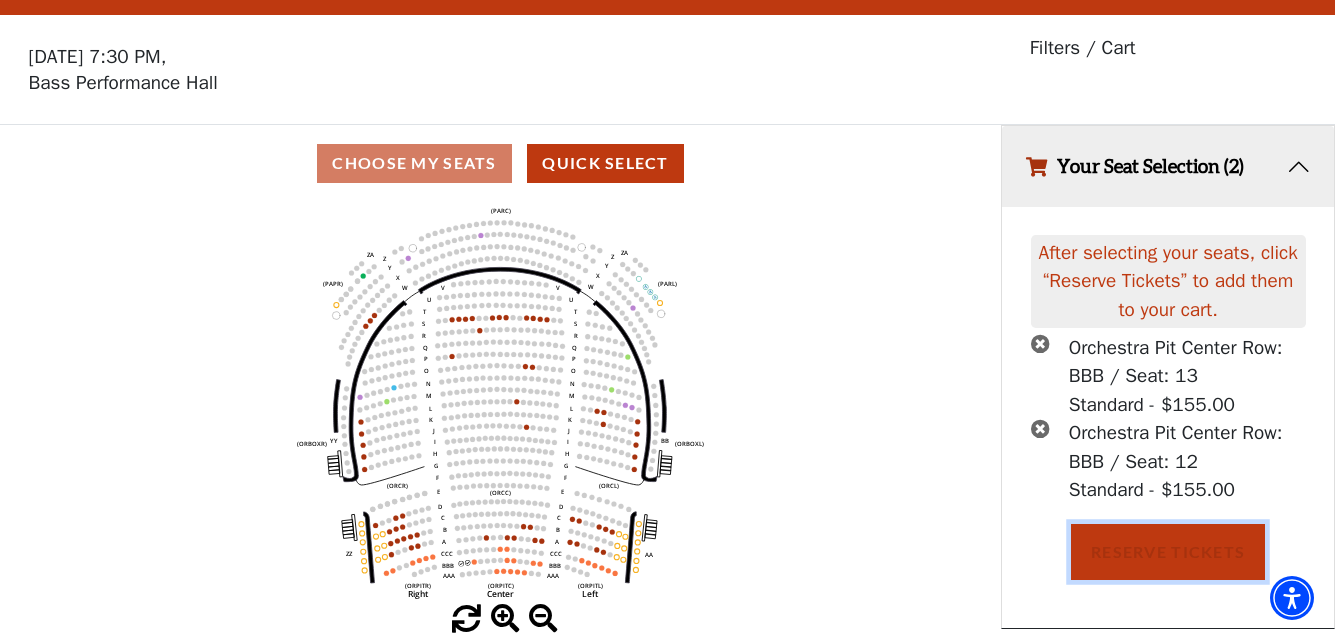 click on "Reserve Tickets" at bounding box center (1168, 552) 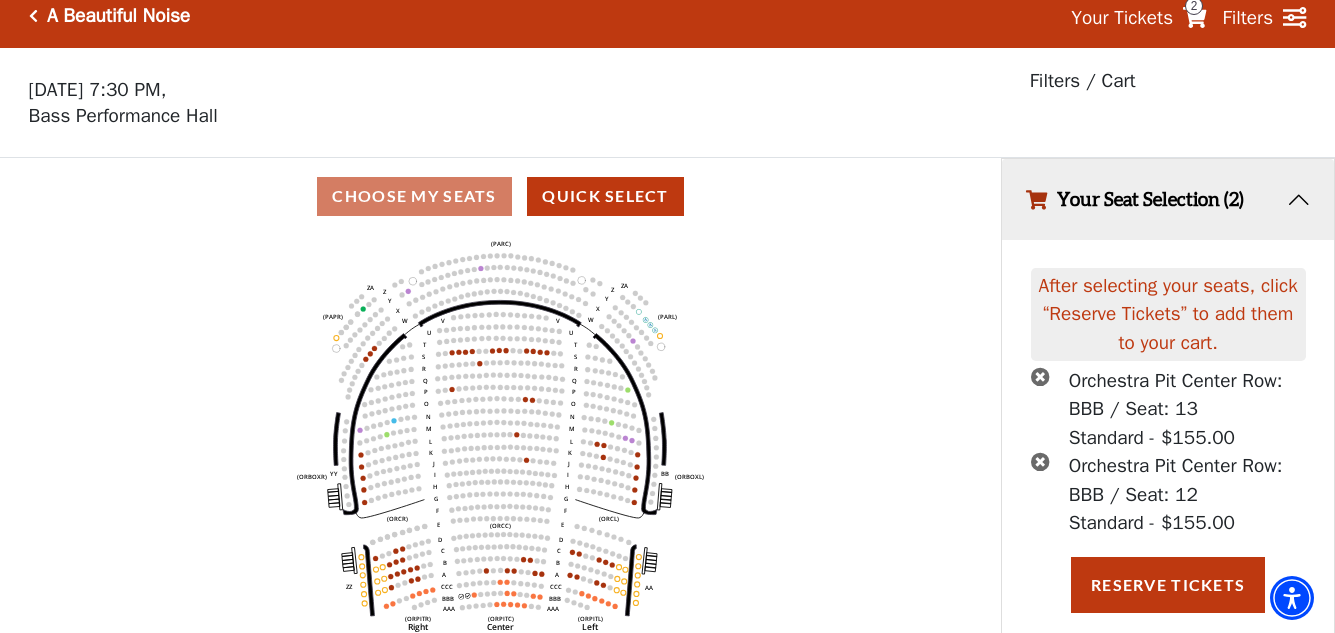 scroll, scrollTop: 0, scrollLeft: 0, axis: both 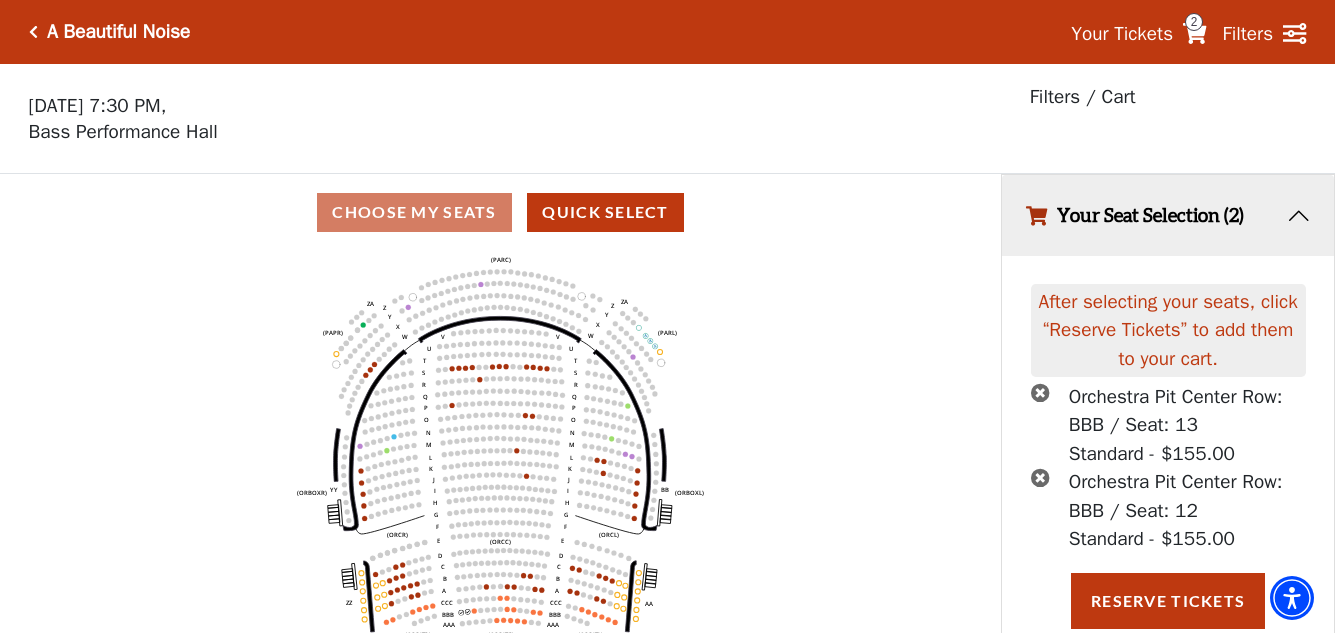 click on "2" at bounding box center (1194, 22) 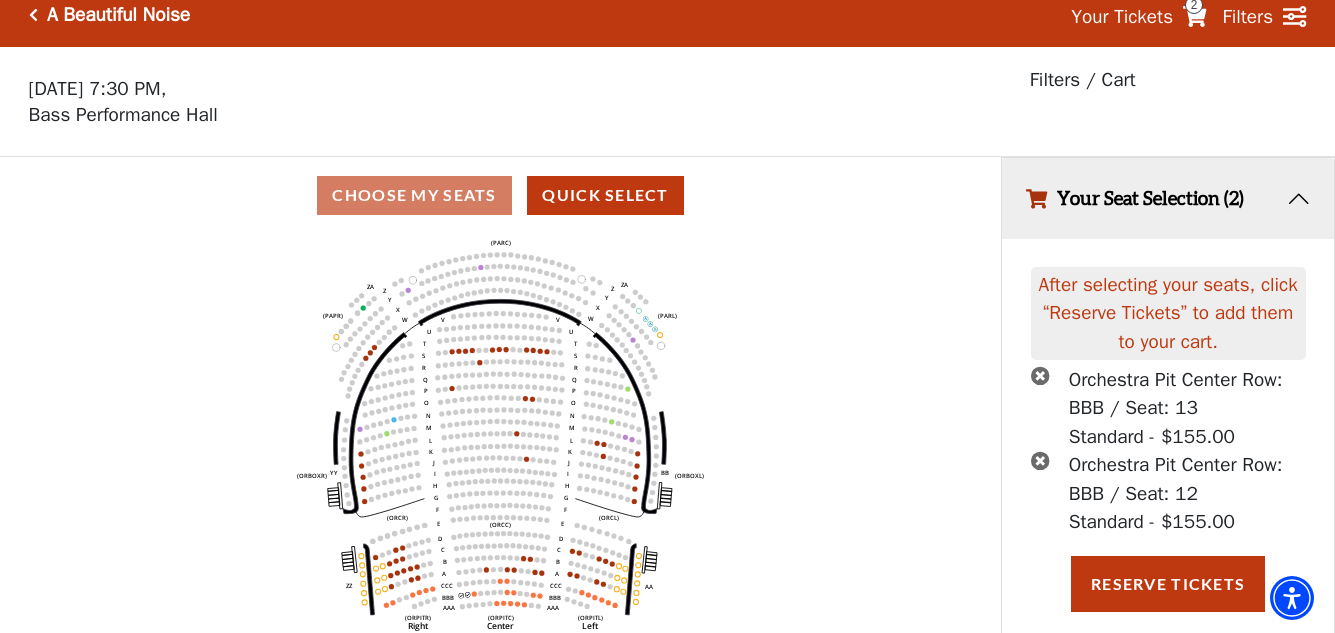 scroll, scrollTop: 0, scrollLeft: 0, axis: both 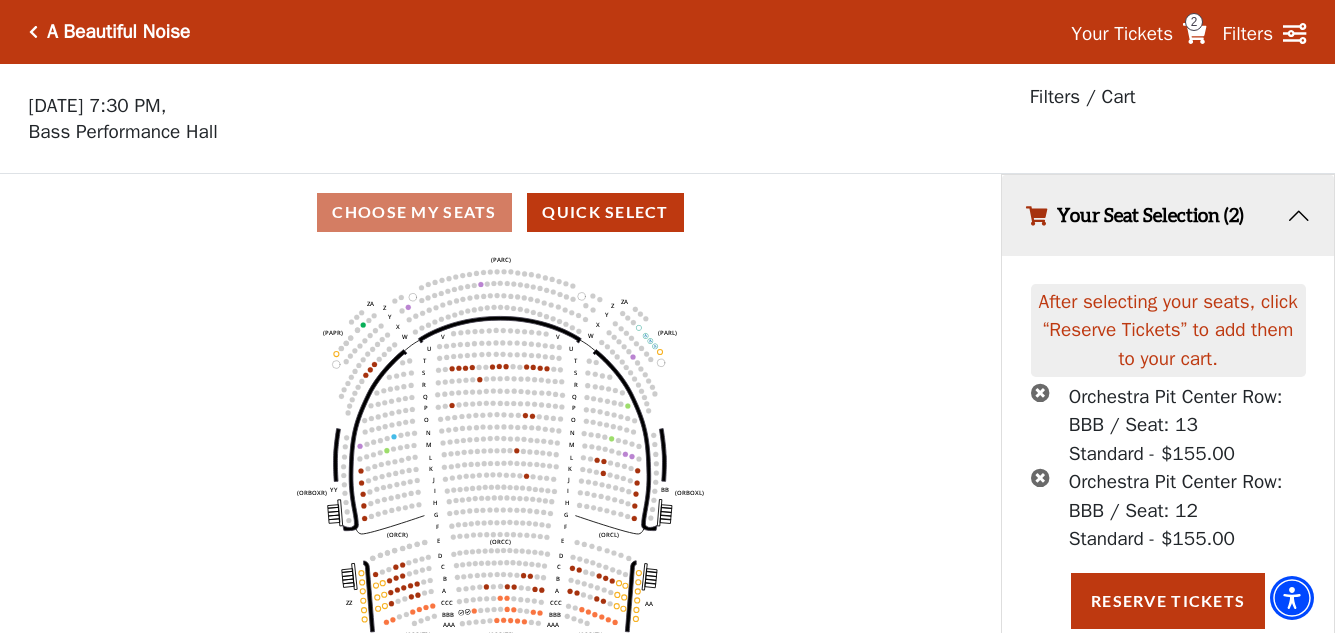 click on "2" at bounding box center (1194, 22) 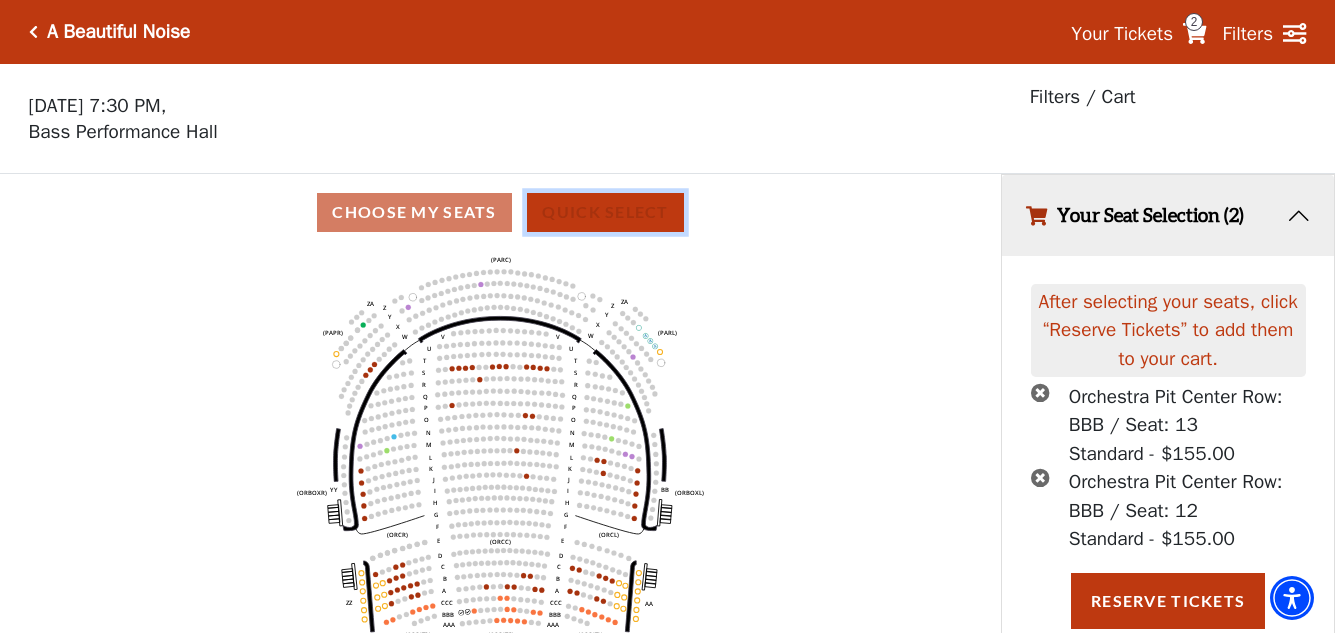 click on "Quick Select" at bounding box center (605, 212) 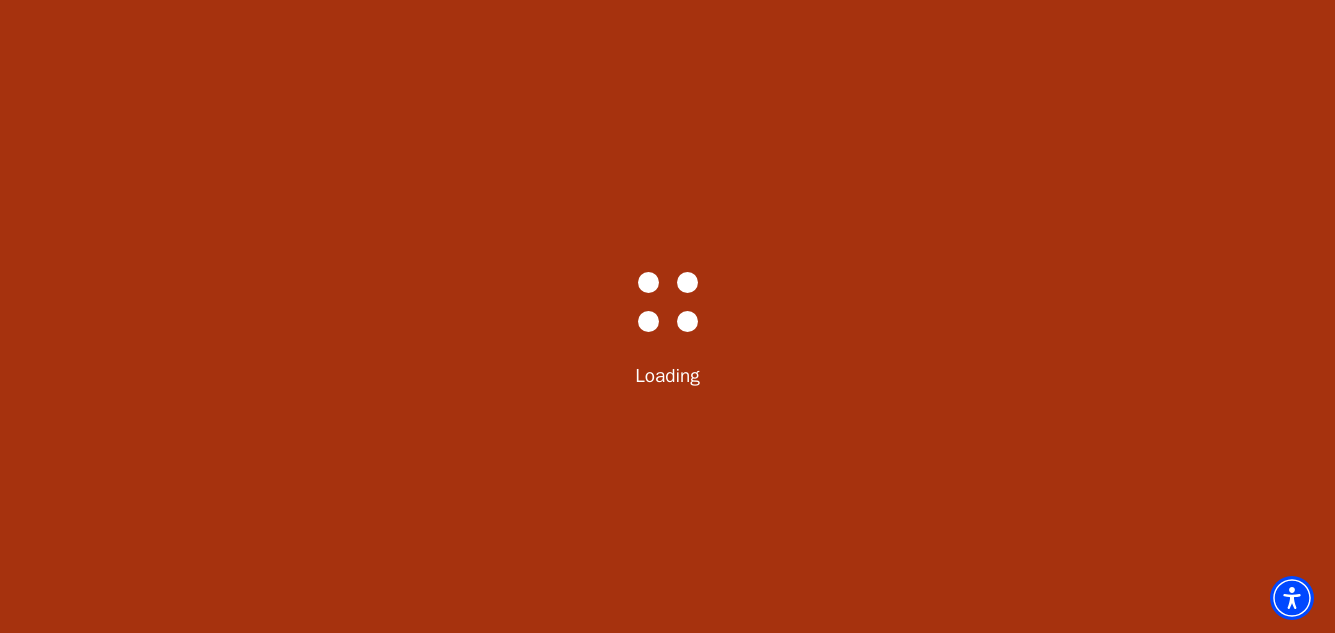 select on "6223" 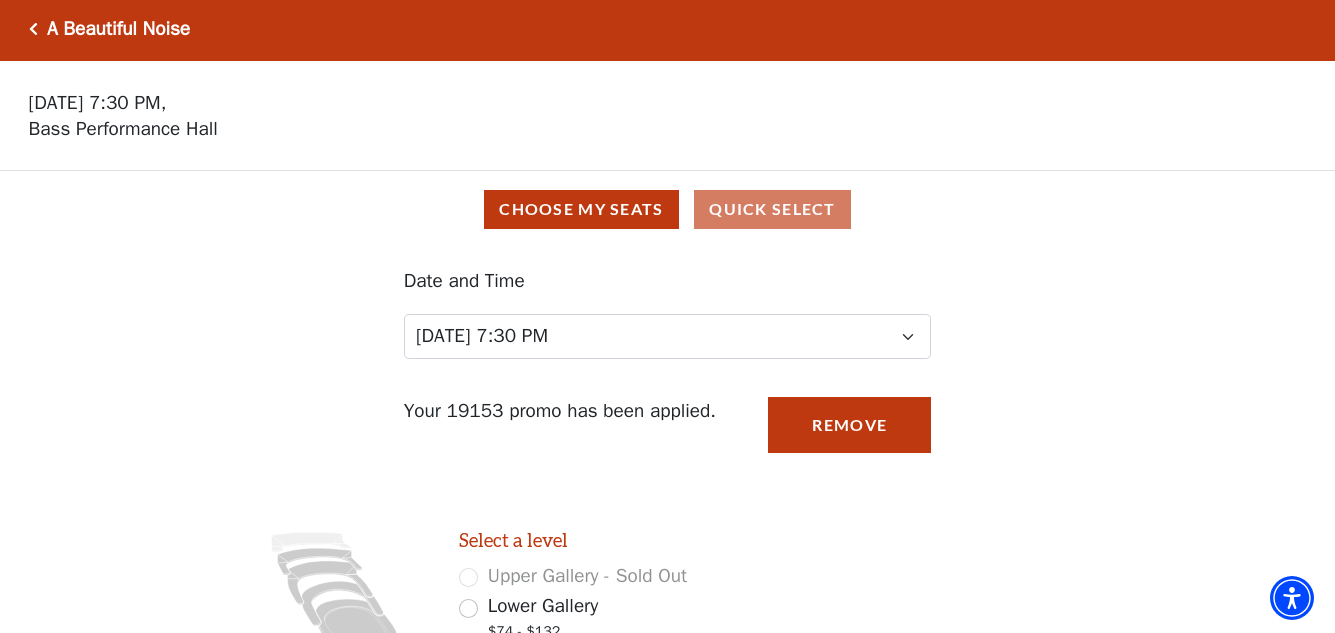 scroll, scrollTop: 0, scrollLeft: 0, axis: both 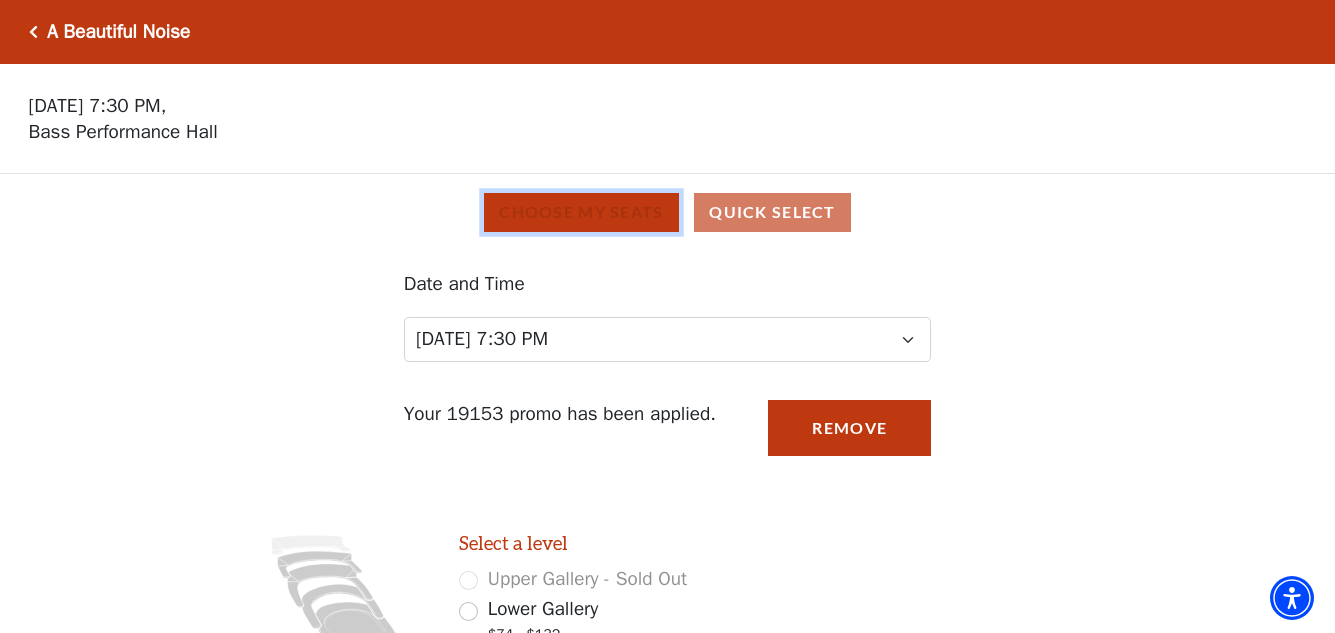 click on "Choose My Seats" at bounding box center (581, 212) 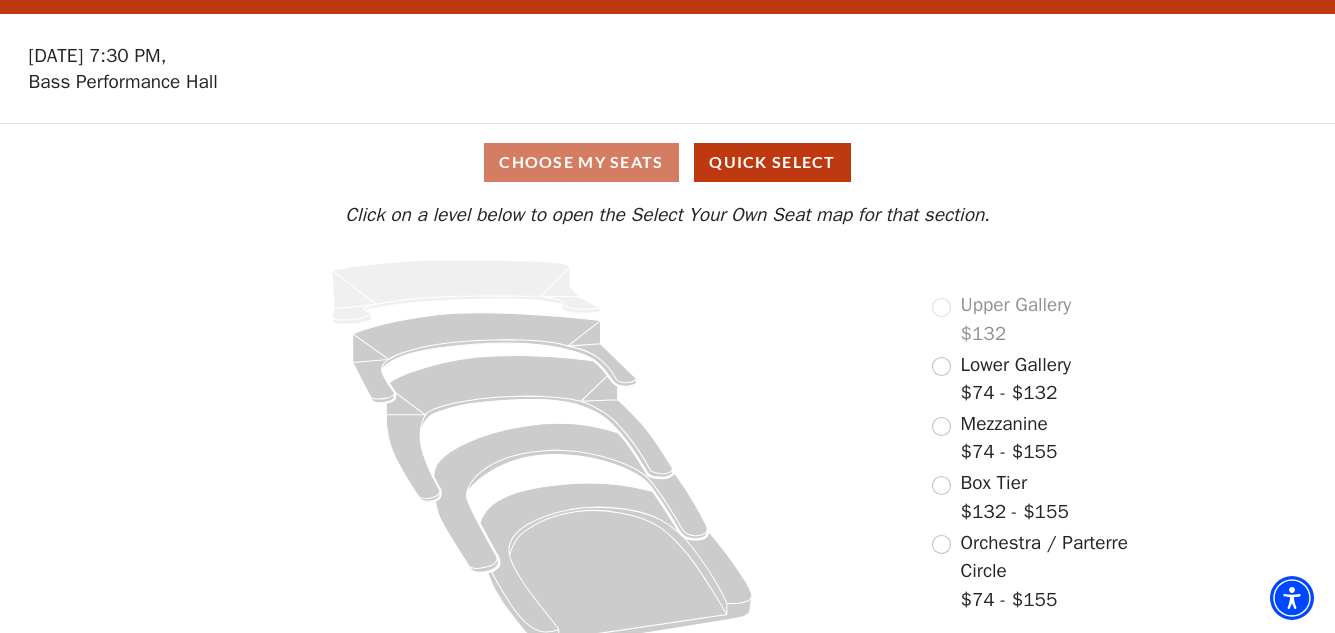 scroll, scrollTop: 77, scrollLeft: 0, axis: vertical 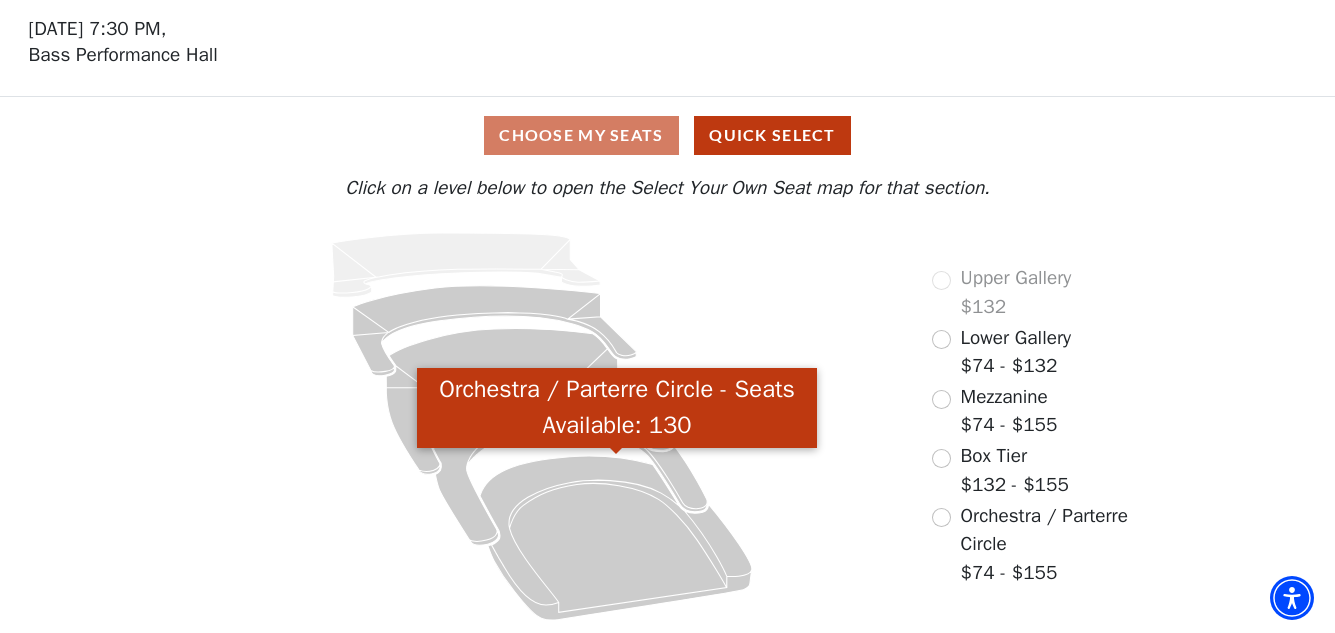 click 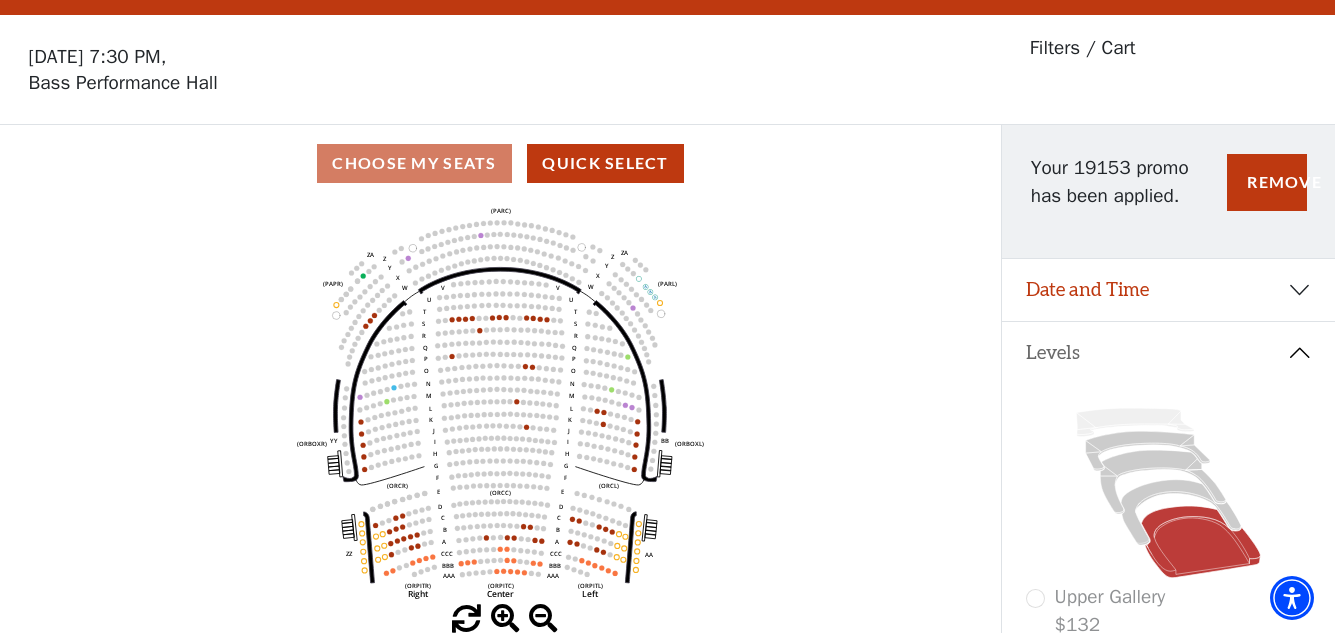 scroll, scrollTop: 93, scrollLeft: 0, axis: vertical 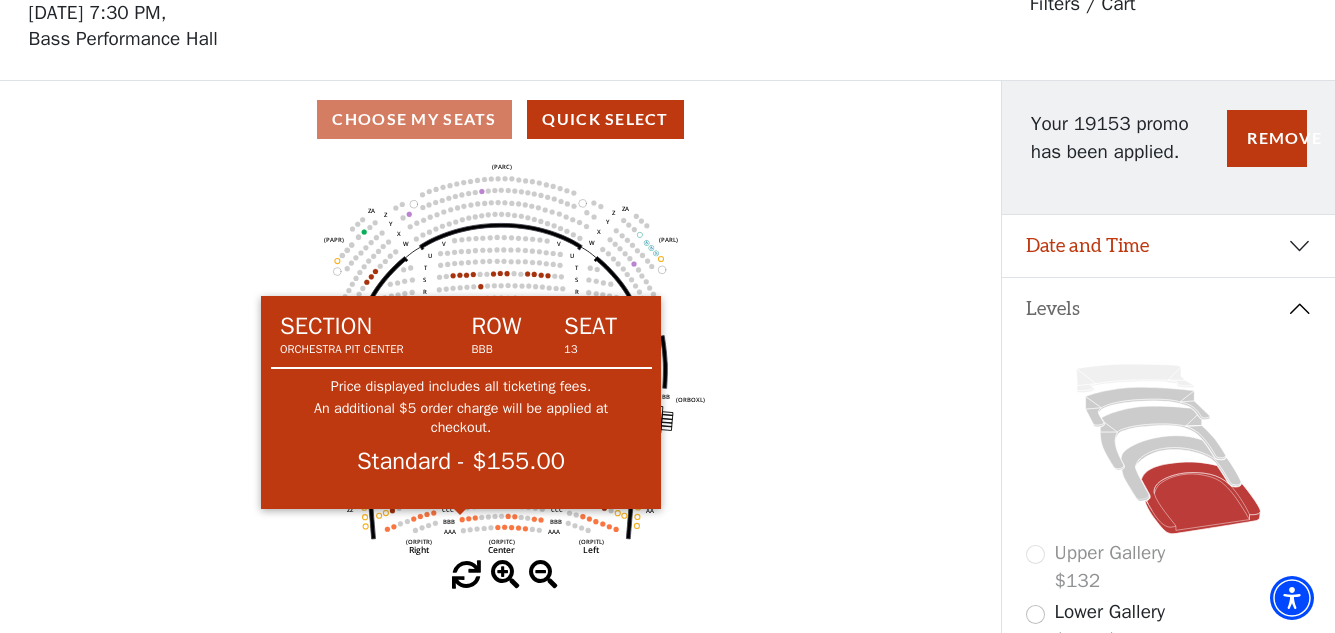 click 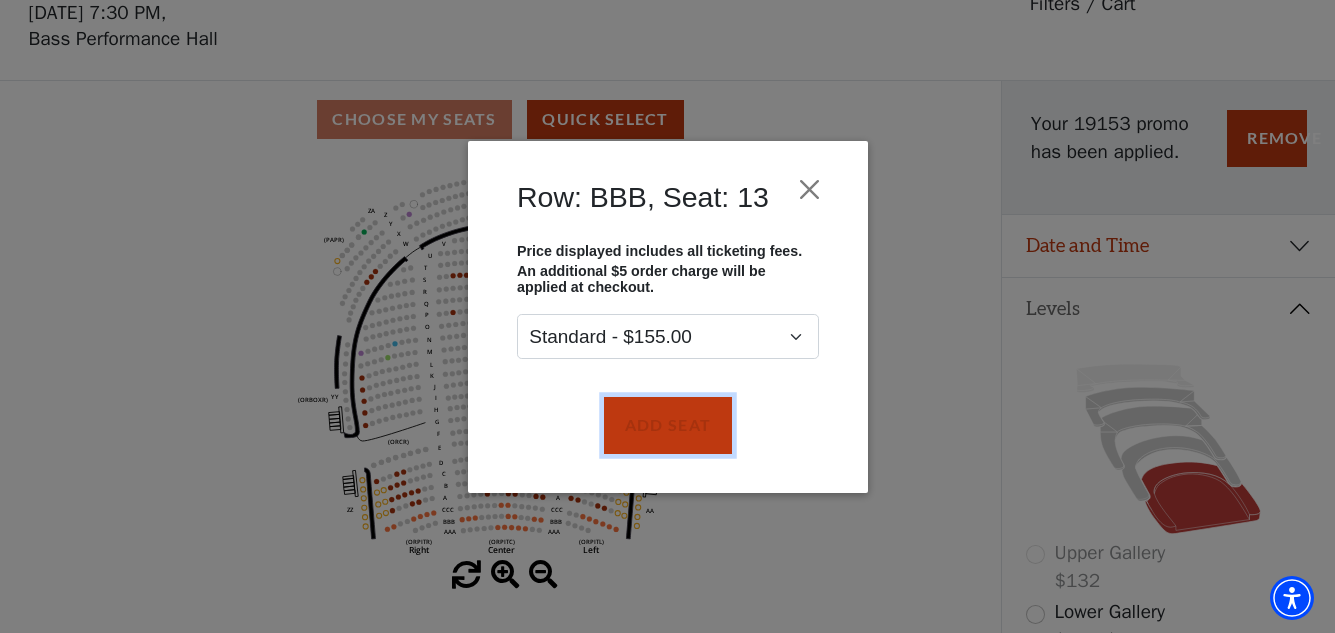 click on "Add Seat" at bounding box center [667, 425] 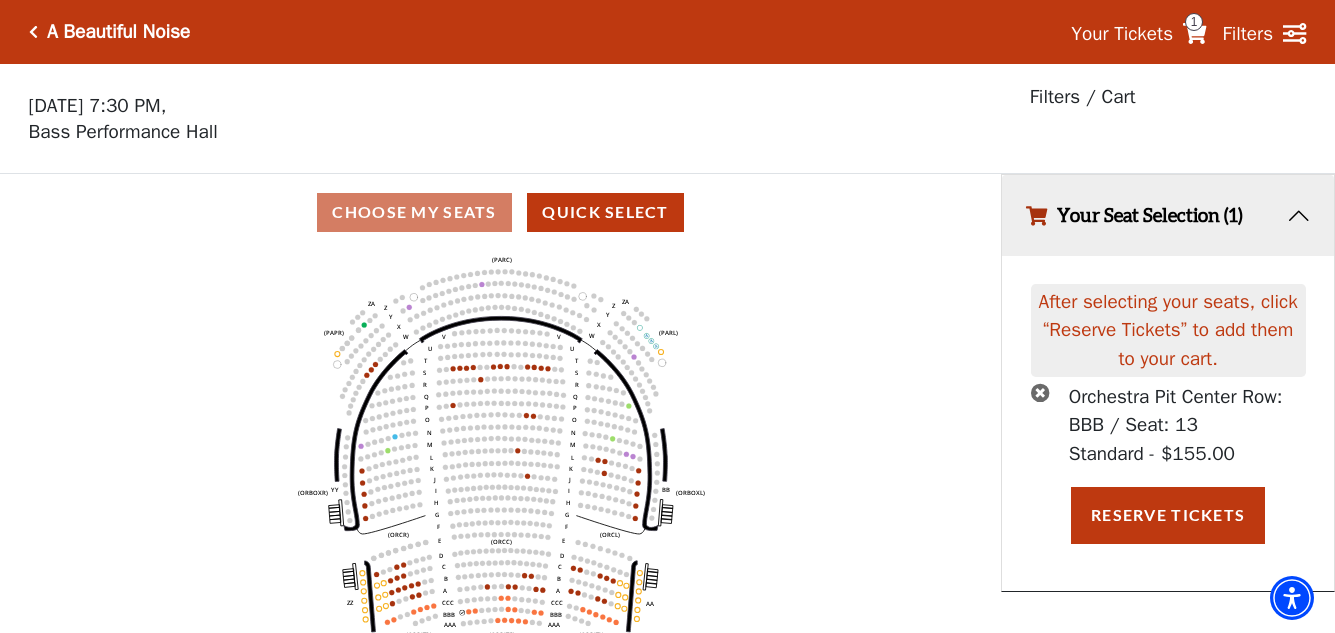 scroll, scrollTop: 49, scrollLeft: 0, axis: vertical 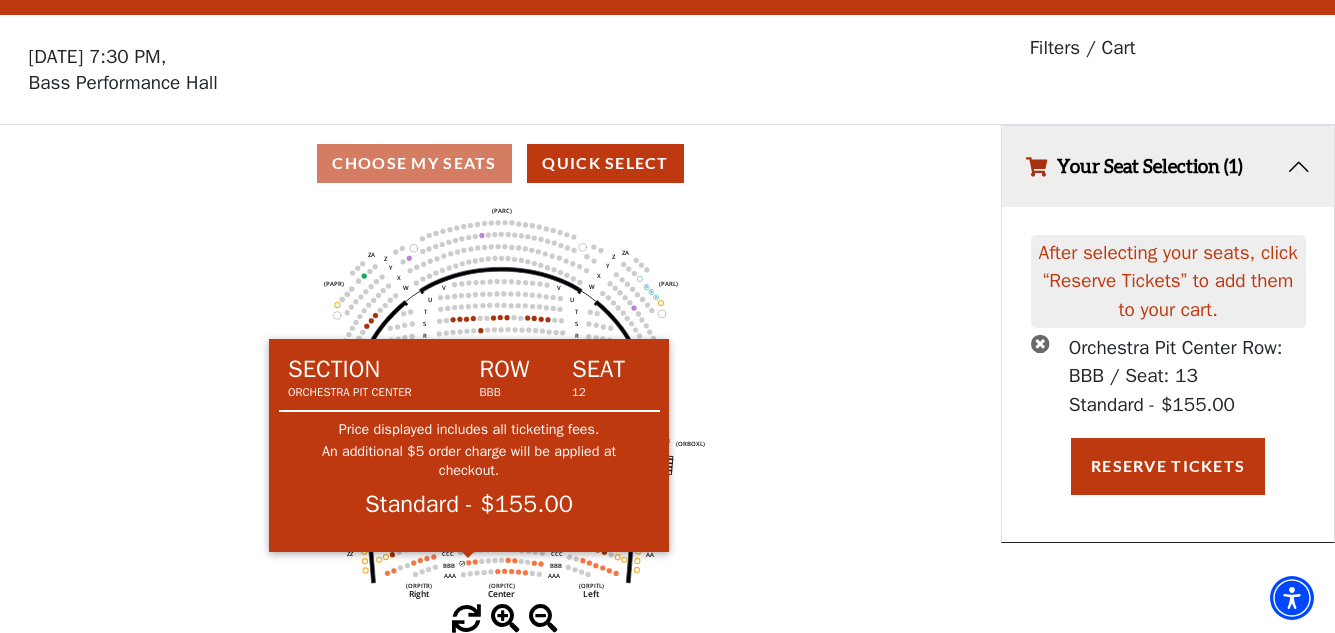 click 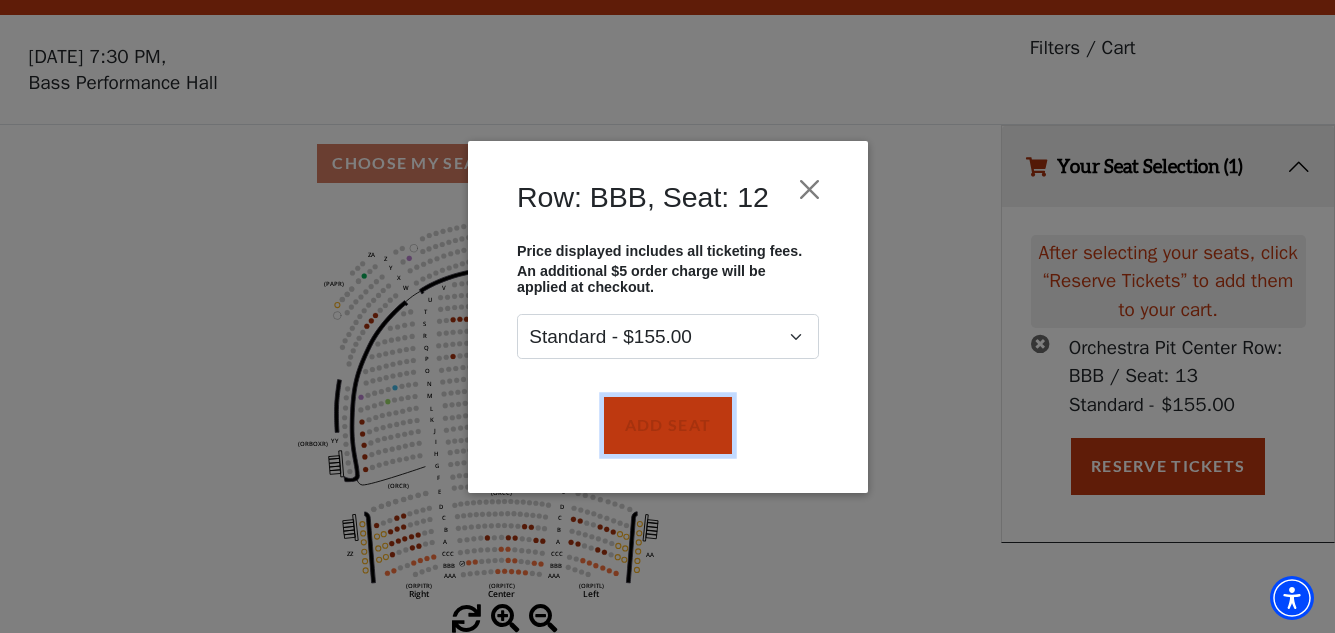 click on "Add Seat" at bounding box center (667, 425) 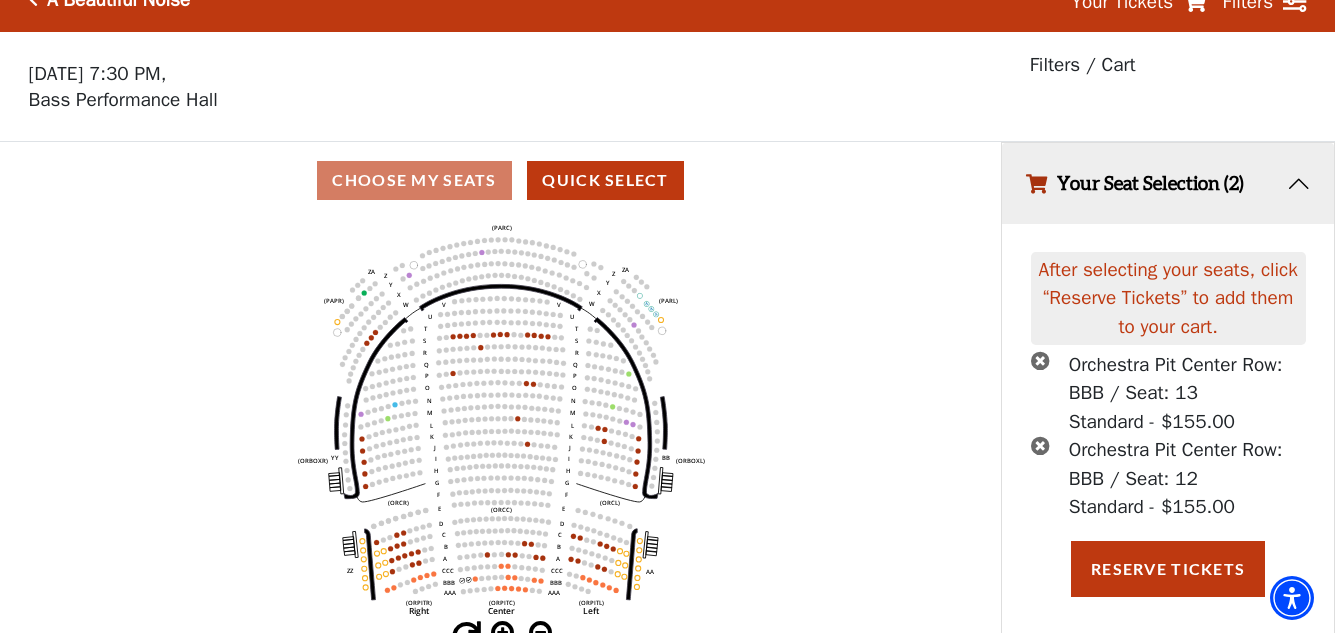scroll, scrollTop: 49, scrollLeft: 0, axis: vertical 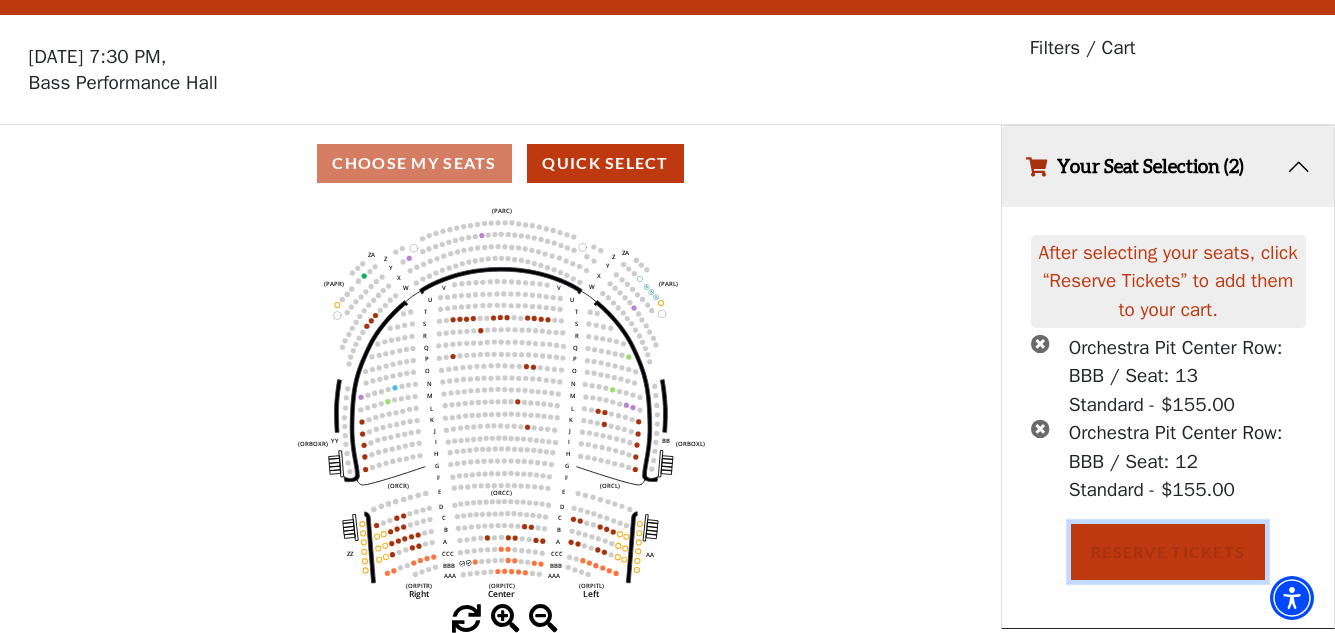 click on "Reserve Tickets" at bounding box center [1168, 552] 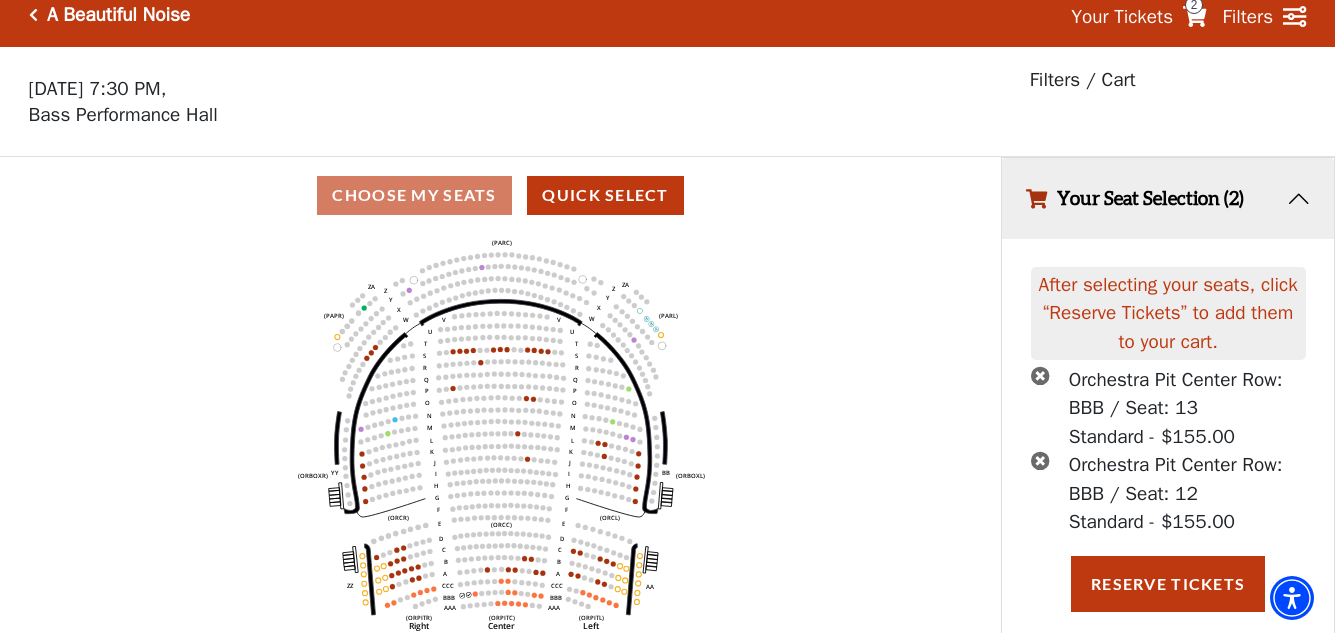 scroll, scrollTop: 0, scrollLeft: 0, axis: both 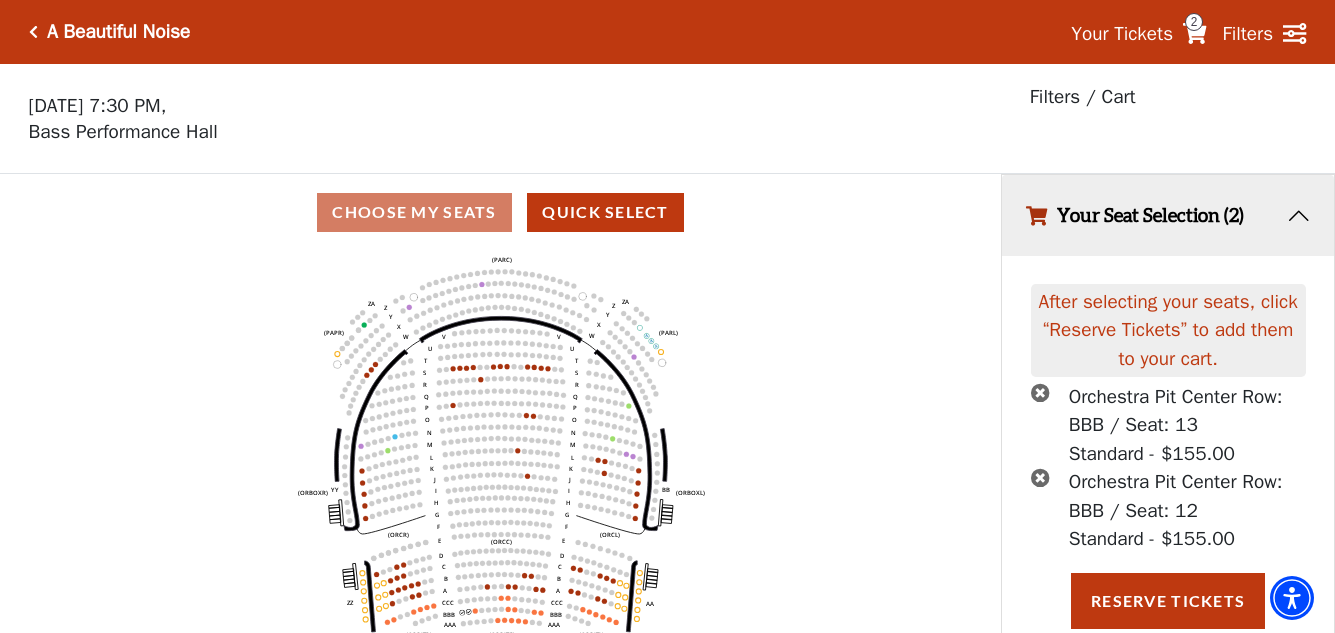click on "Your Seat Selection (2)" at bounding box center [1168, 215] 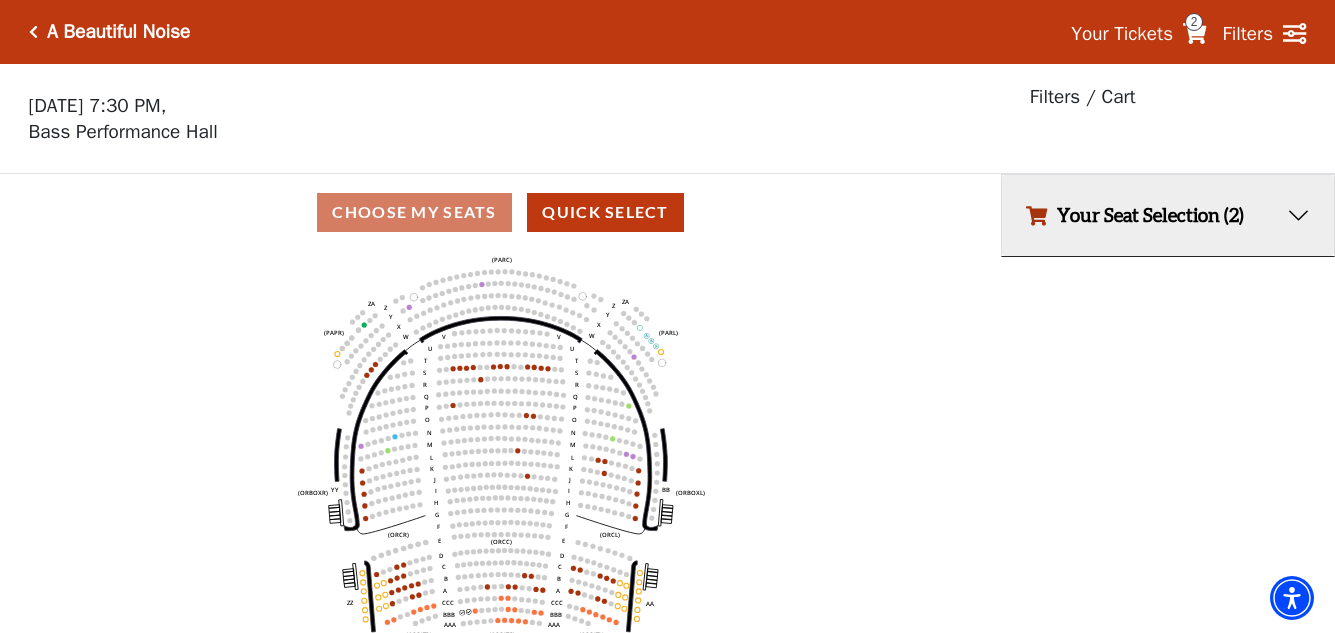 click on "Current Level   Orchestra / Parterre Circle   Click on a level below to open the Select Your Own Seat map for that section.                                                                                           Left   (ORPITL)   Right   (ORPITR)   Center   (ORPITC)   ZZ   AA   YY   BB   ZA   ZA   (ORCL)   (ORCR)   (ORCC)   (ORBOXL)   (ORBOXR)   (PARL)   (PAPR)   (PARC)   Z   Y   X   W   Z   Y   X   W   V   U   T   S   R   Q   P   O   N   M   L   K   J   I   H   G   F   E   D   C   B   A   CCC   BBB   AAA   V   U   T   S   R   Q   P   O   N   M   L   K   J   I   H   G   F   E   D   C   B   A   CCC   BBB   AAA" at bounding box center (500, 467) 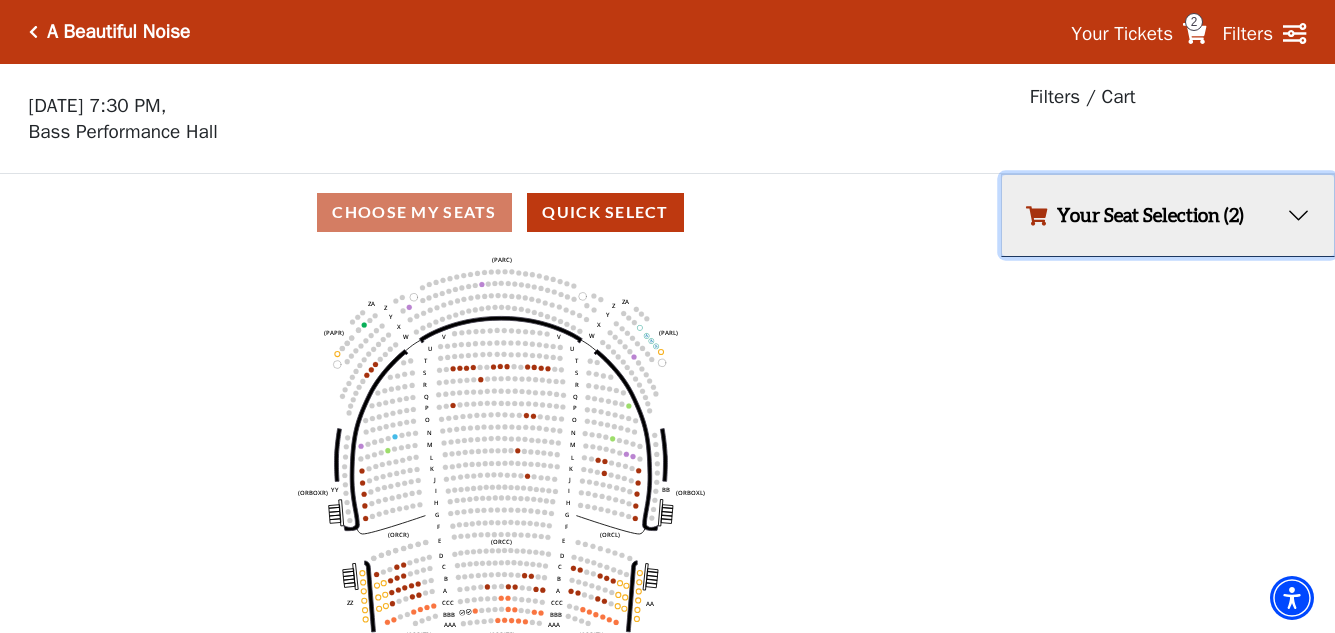 click on "Your Seat Selection (2)" at bounding box center [1168, 215] 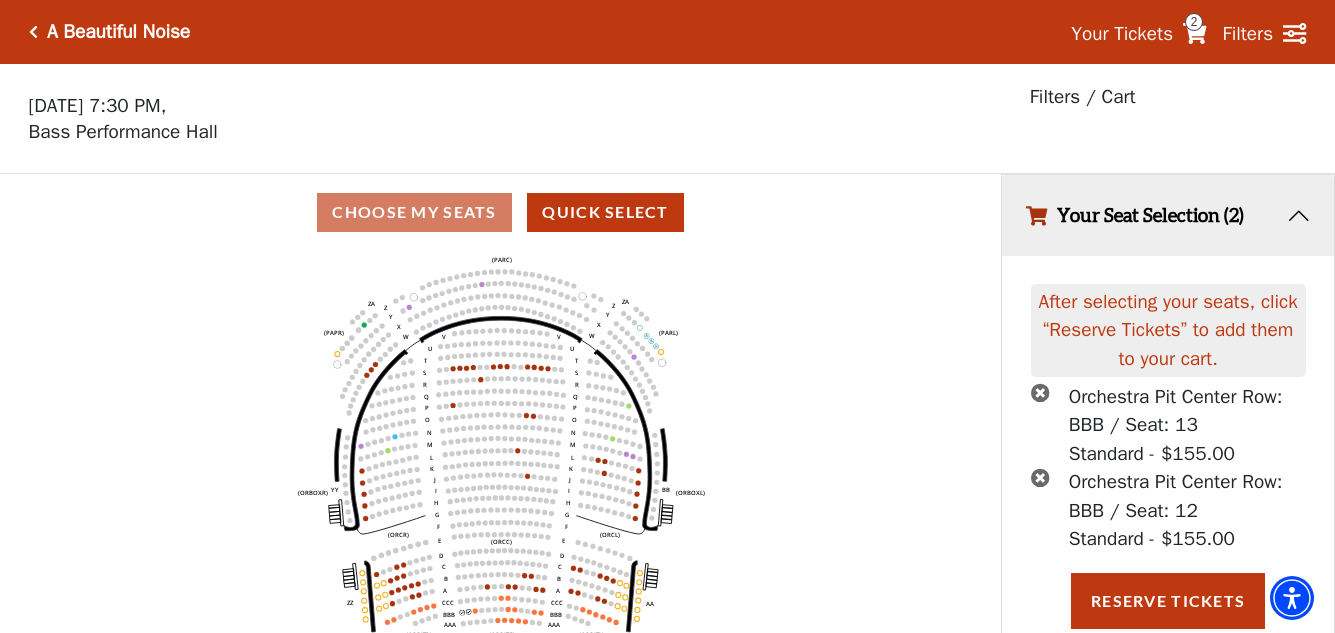 click on "2" at bounding box center [1194, 22] 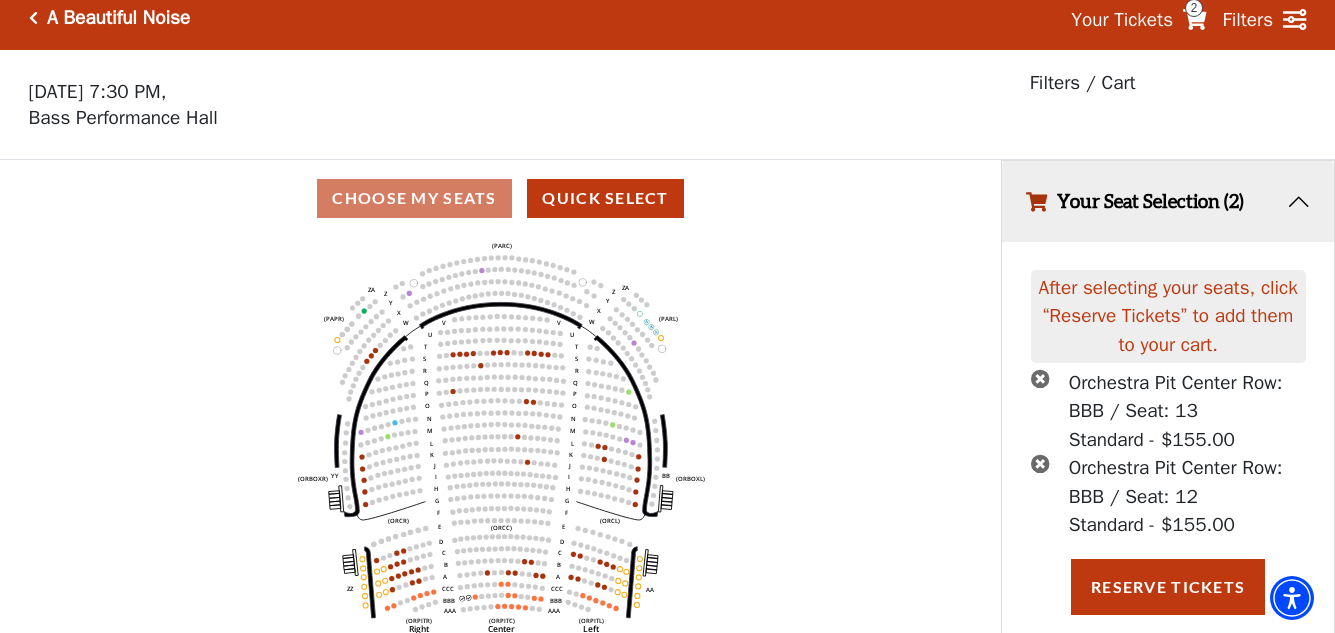 scroll, scrollTop: 0, scrollLeft: 0, axis: both 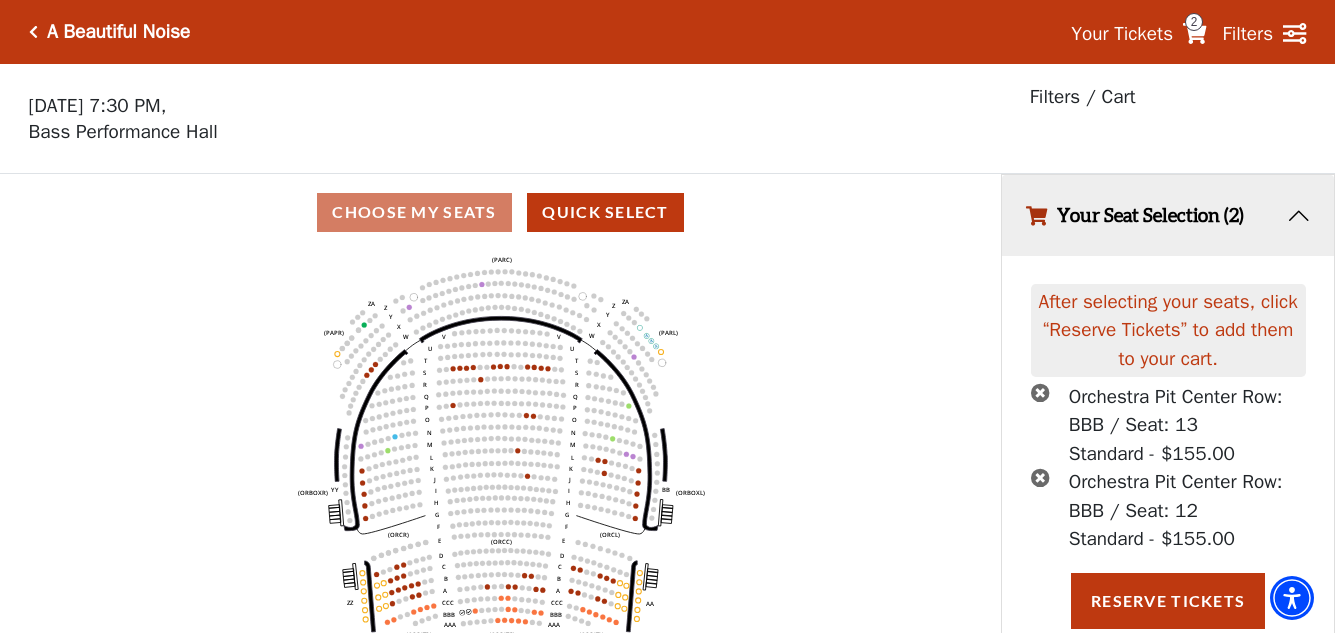 click on "Your Seat Selection (2)" at bounding box center [1168, 215] 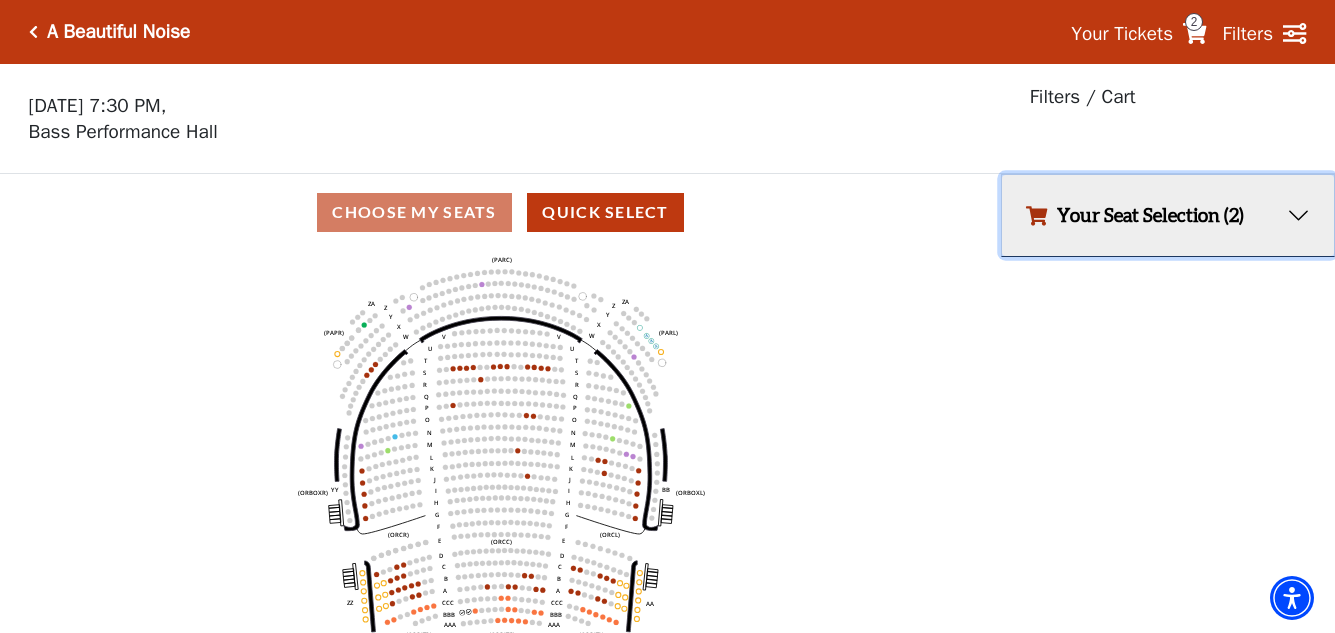 click on "Left   (ORPITL)   Right   (ORPITR)   Center   (ORPITC)   ZZ   AA   YY   BB   ZA   ZA   (ORCL)   (ORCR)   (ORCC)   (ORBOXL)   (ORBOXR)   (PARL)   (PAPR)   (PARC)   Z   Y   X   W   Z   Y   X   W   V   U   T   S   R   Q   P   O   N   M   L   K   J   I   H   G   F   E   D   C   B   A   CCC   BBB   AAA   V   U   T   S   R   Q   P   O   N   M   L   K   J   I   H   G   F   E   D   C   B   A   CCC   BBB   AAA" 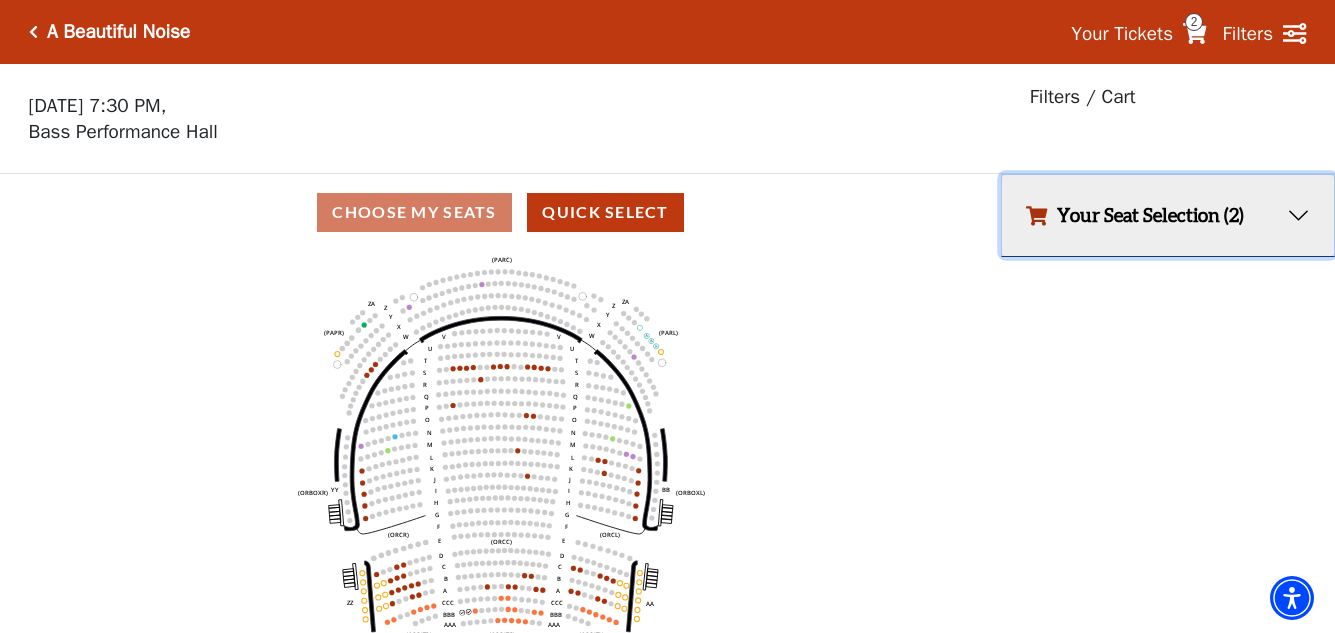 click on "Your Seat Selection (2)" at bounding box center (1168, 215) 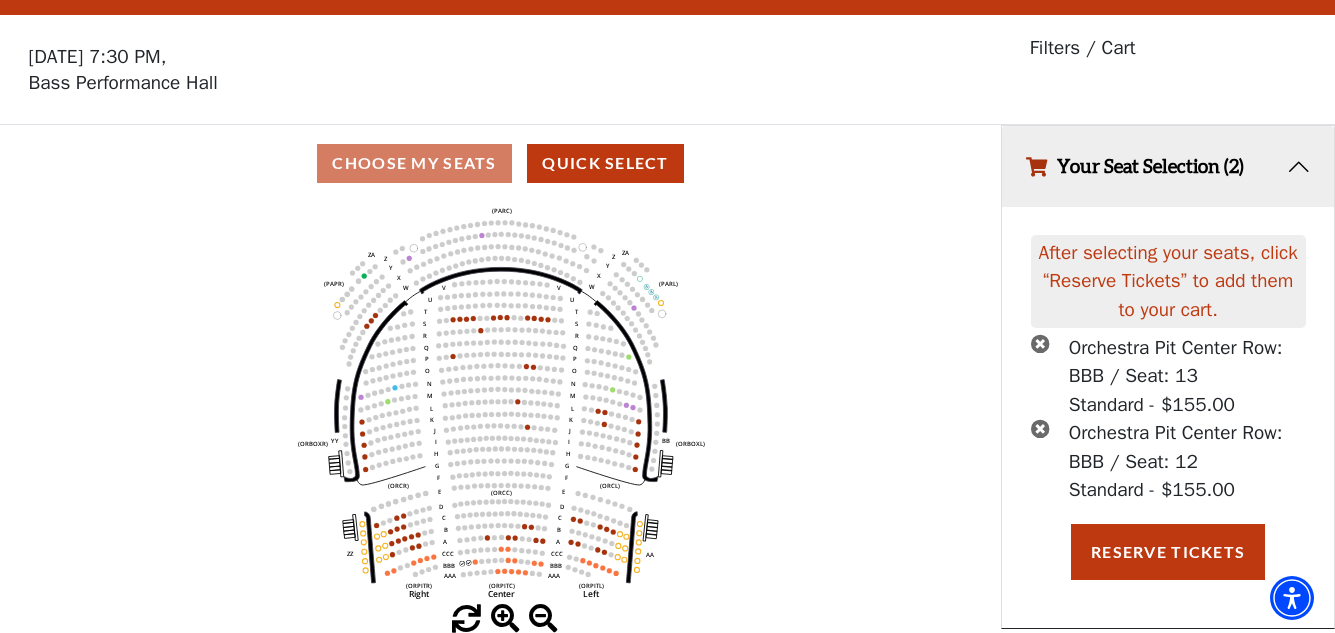 scroll, scrollTop: 0, scrollLeft: 0, axis: both 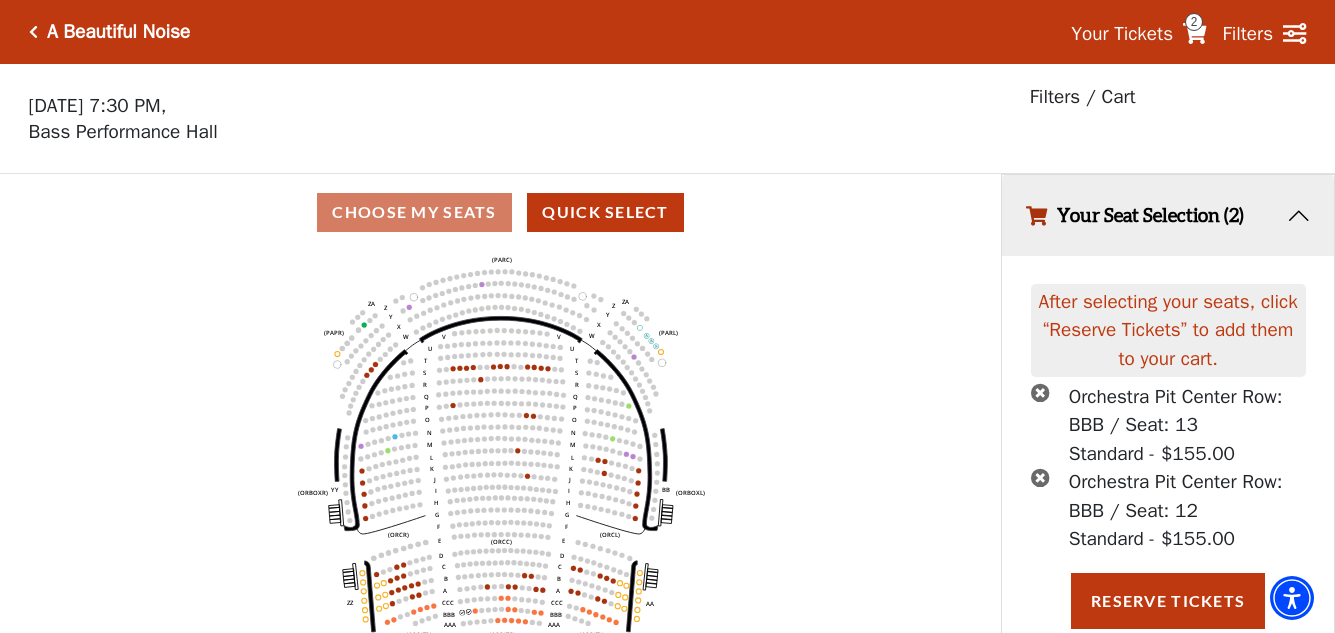 click on "2" at bounding box center (1194, 22) 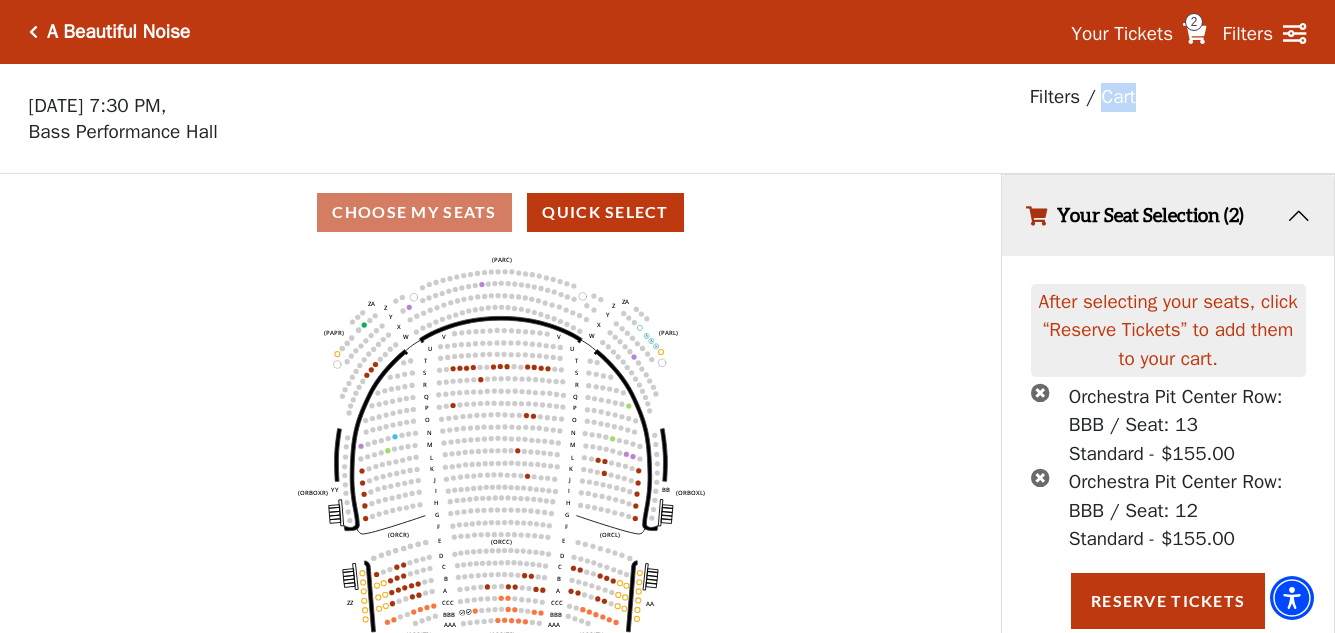 click on "Filters / Cart" at bounding box center [1083, 97] 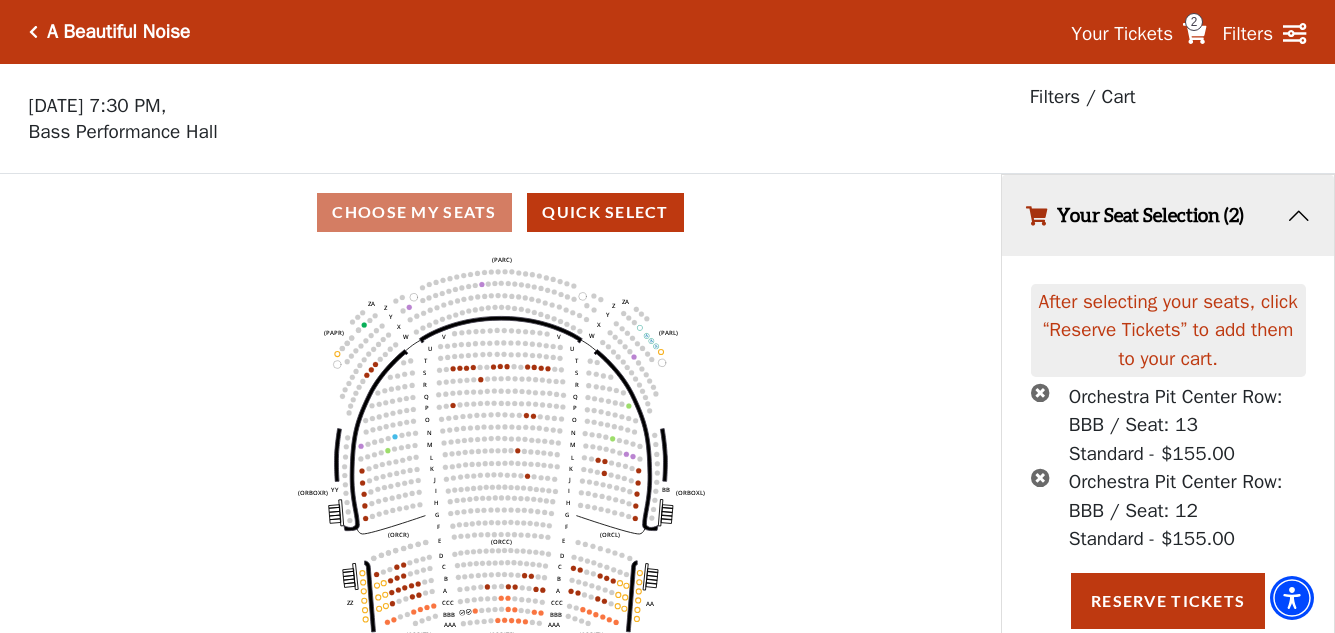 click on "Filters / Cart" at bounding box center (1083, 97) 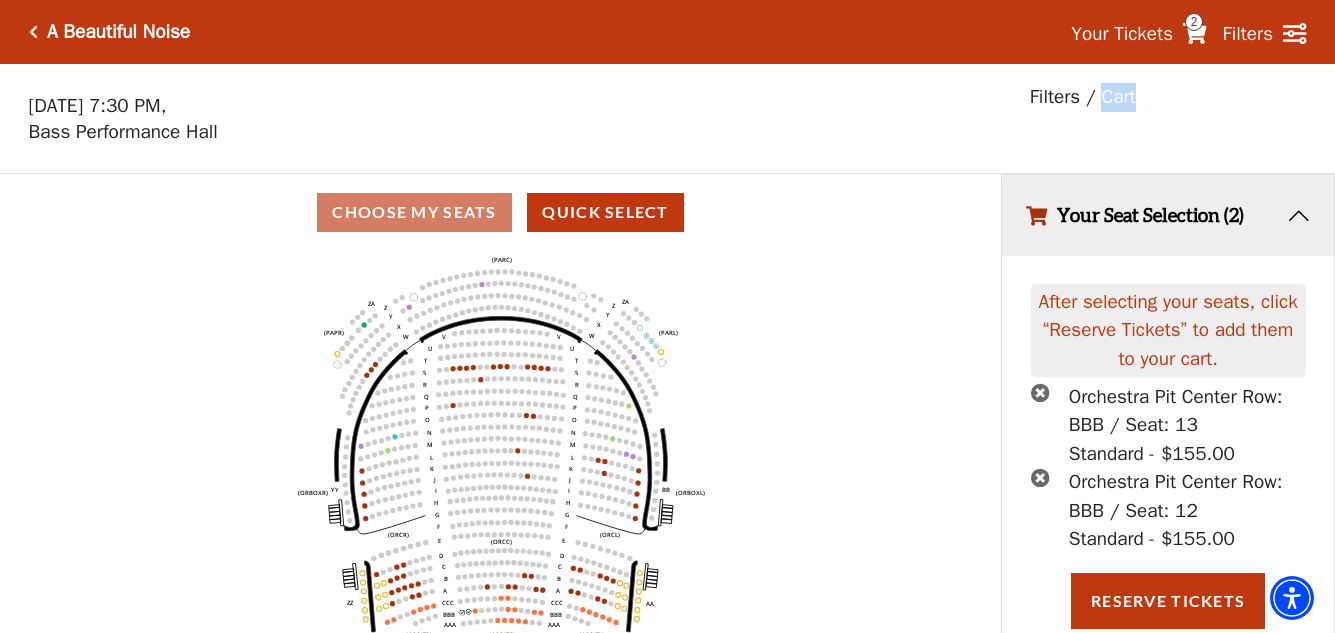 click on "Filters / Cart" at bounding box center (1083, 97) 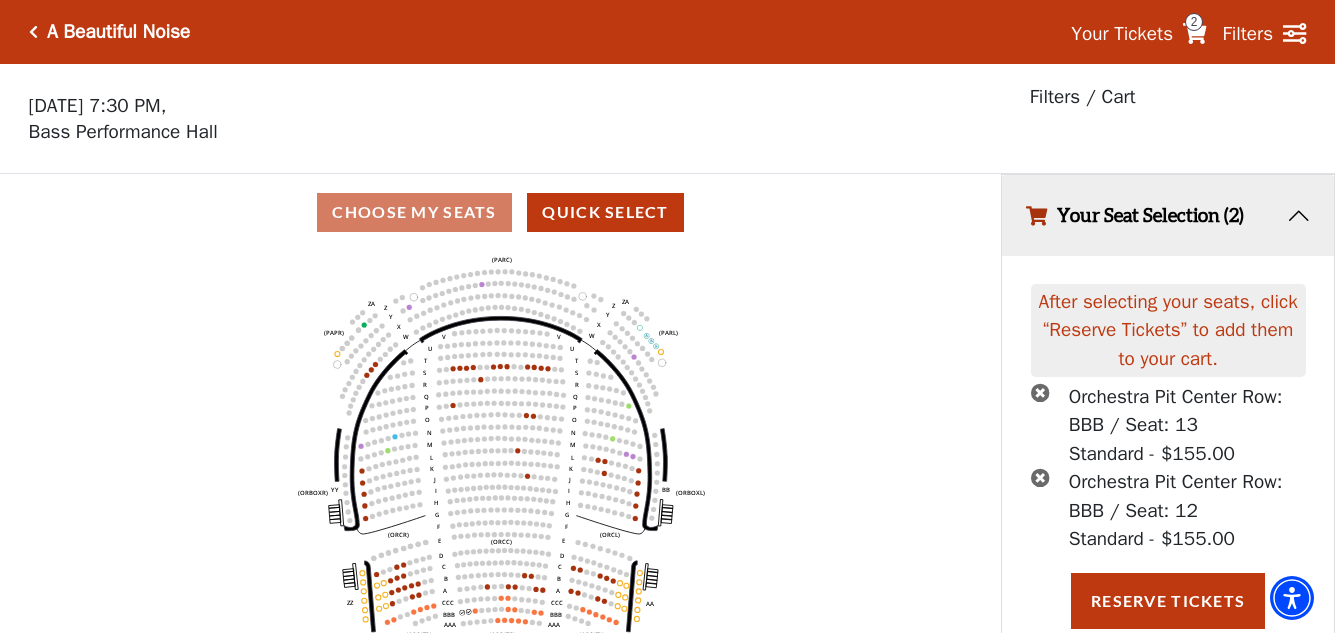 click on "Your Seat Selection (2)" at bounding box center (1168, 215) 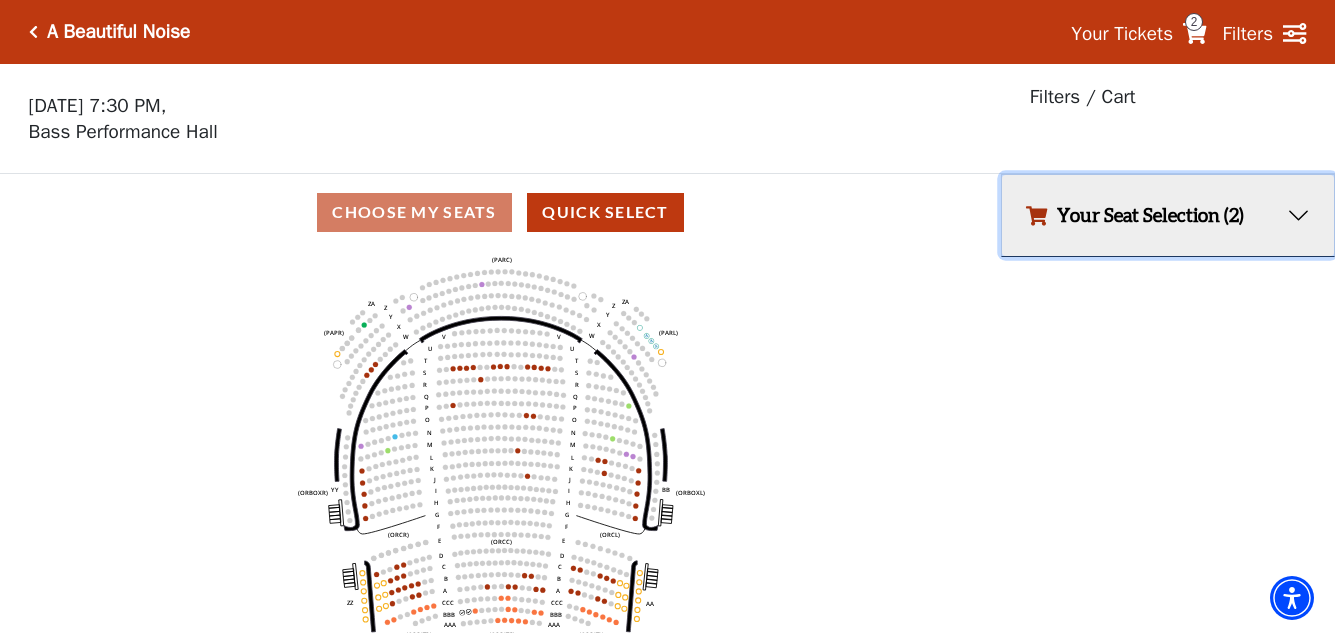 click on "Your Seat Selection (2)" at bounding box center [1168, 215] 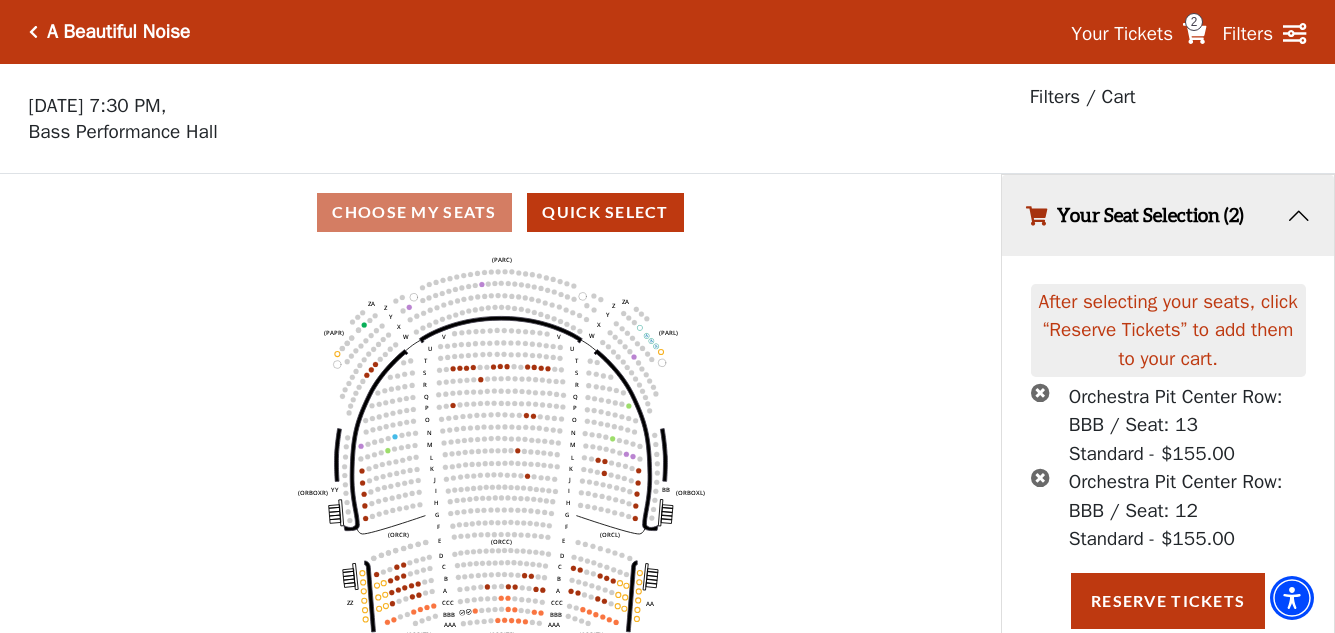 scroll, scrollTop: 49, scrollLeft: 0, axis: vertical 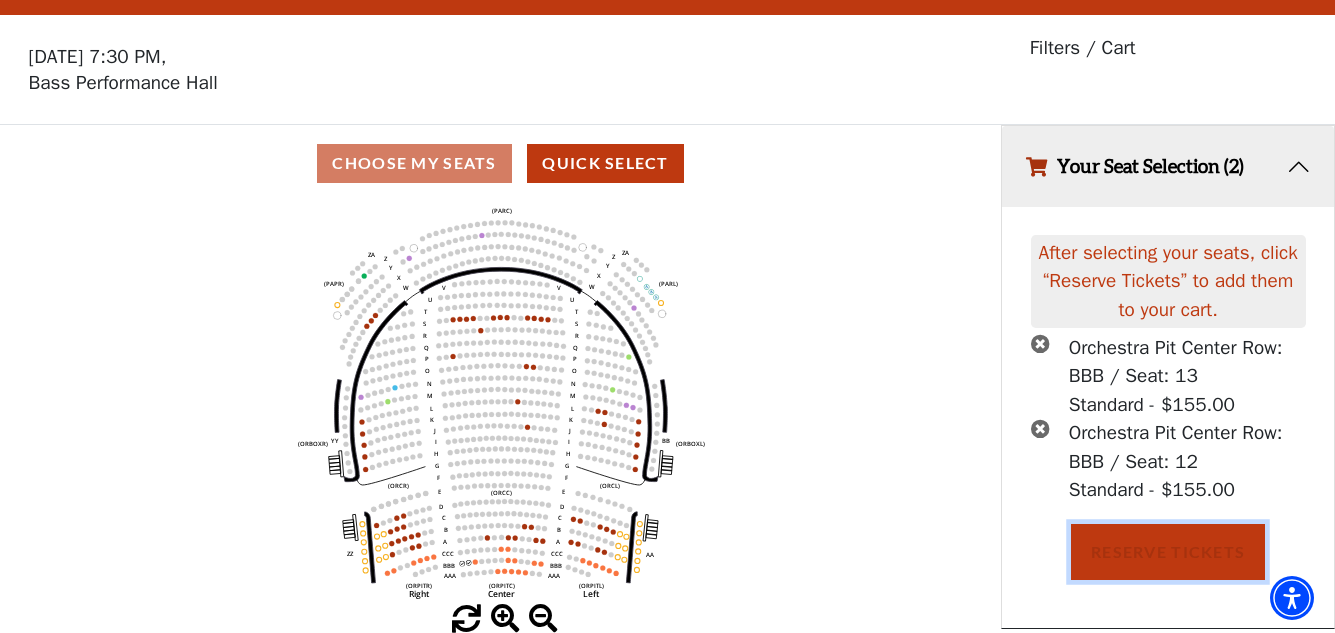 click on "Reserve Tickets" at bounding box center [1168, 552] 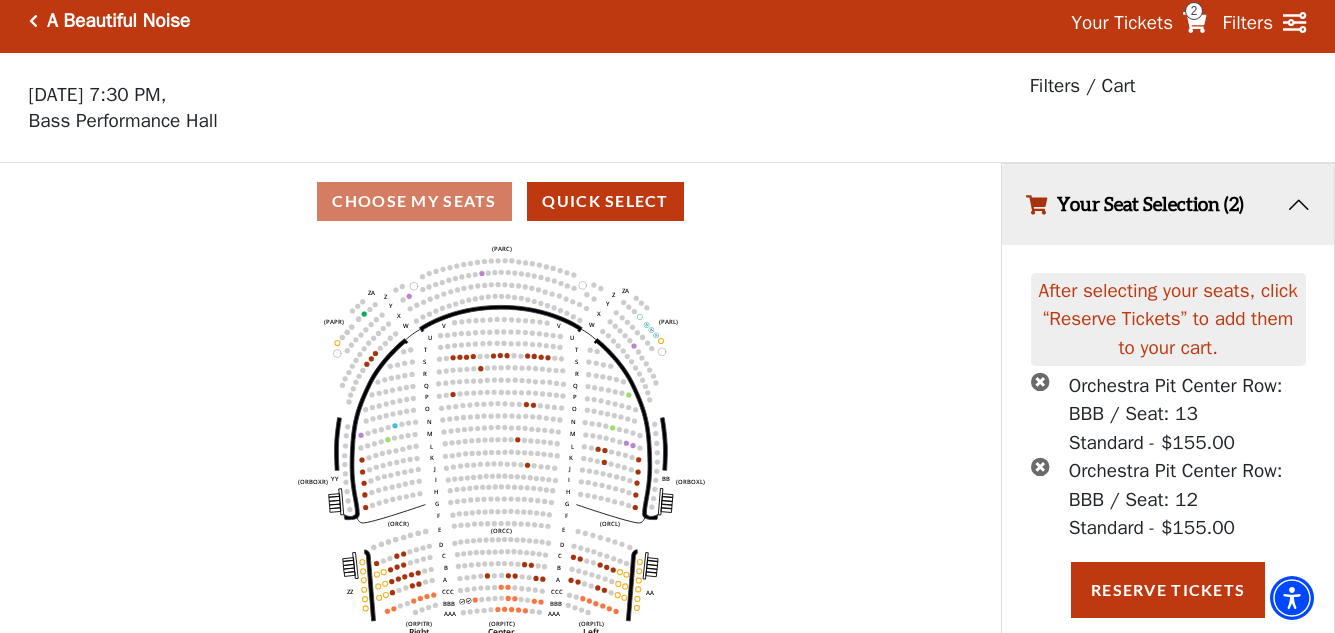 scroll, scrollTop: 0, scrollLeft: 0, axis: both 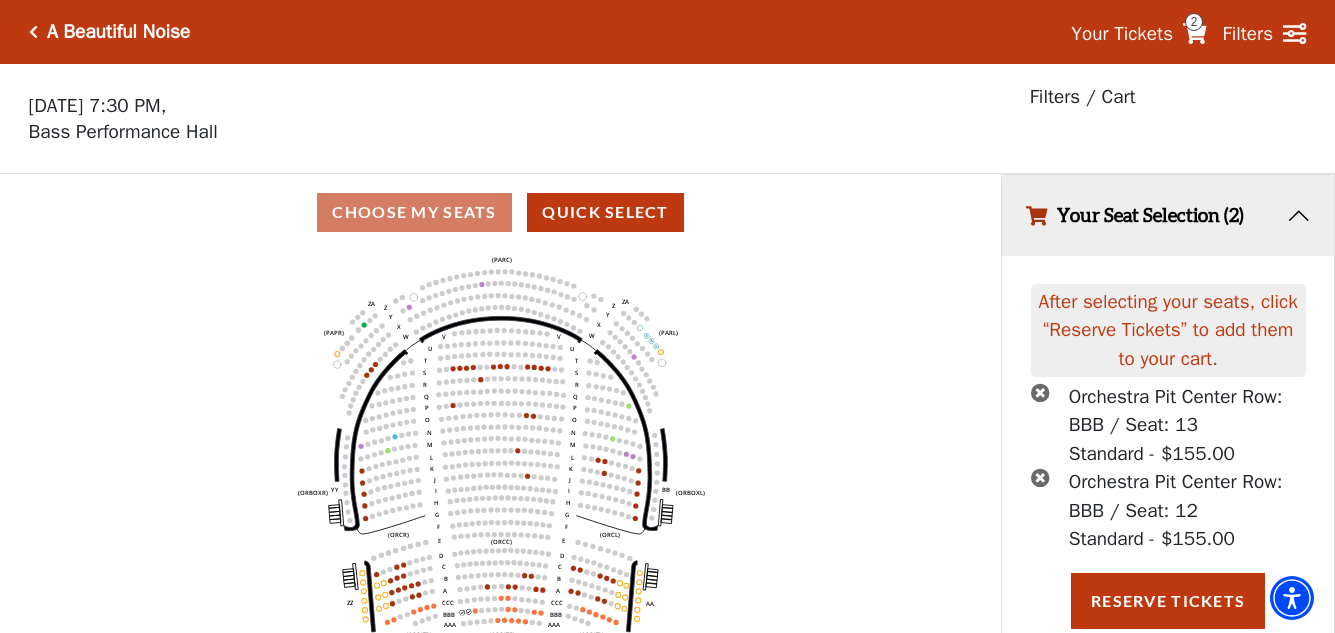 click on "2" at bounding box center [1194, 22] 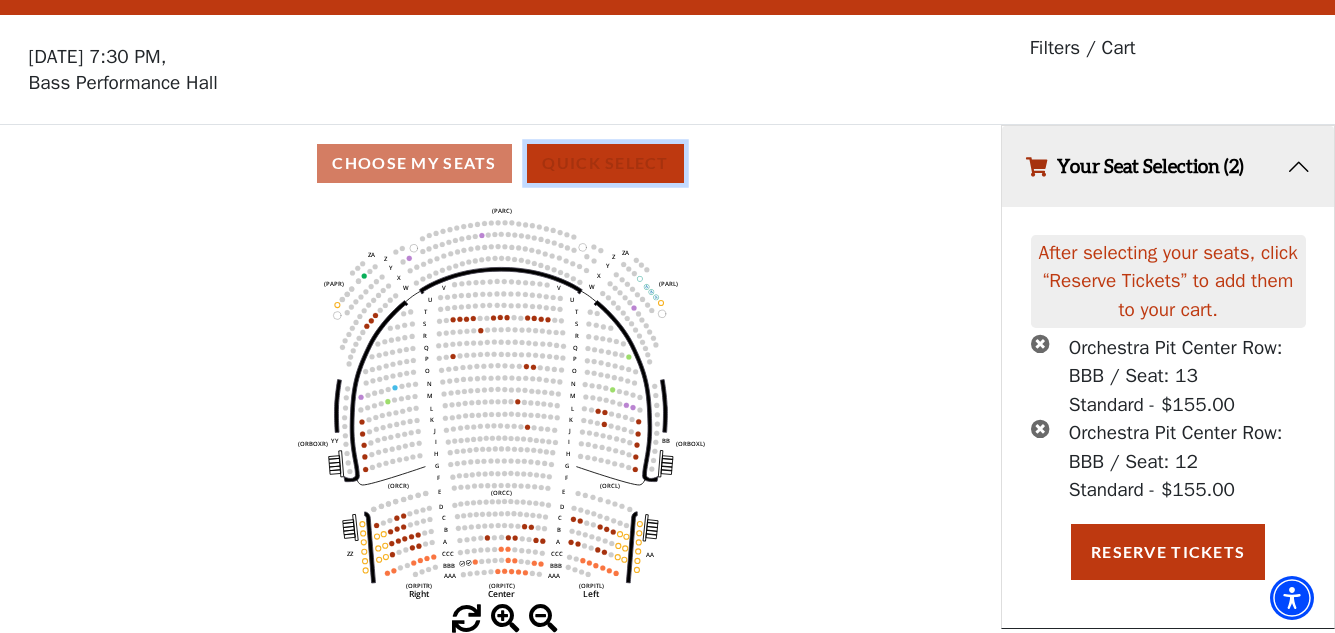click on "Quick Select" at bounding box center [605, 163] 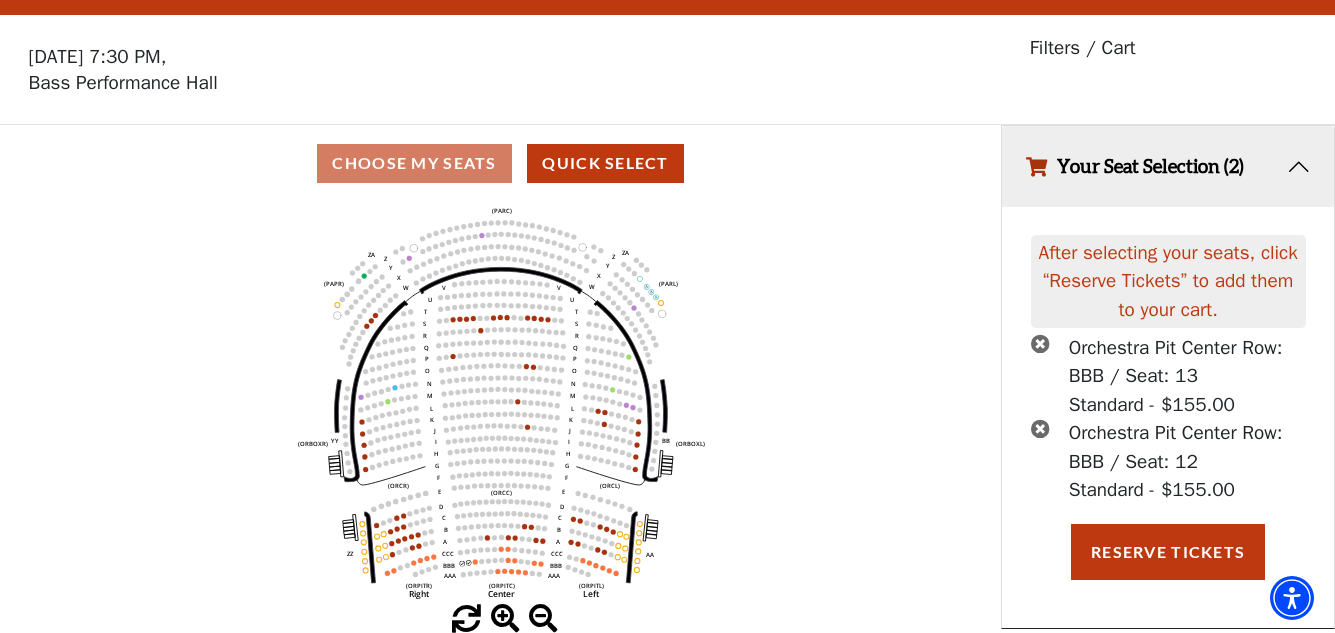 select on "6223" 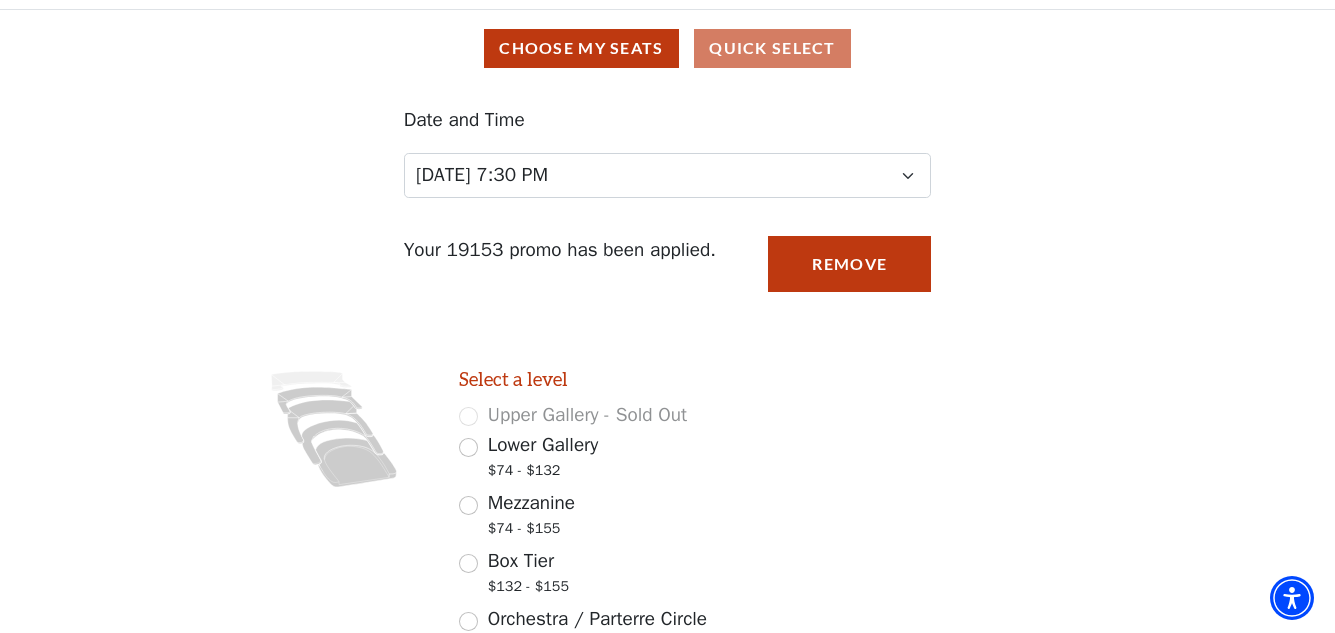 scroll, scrollTop: 47, scrollLeft: 0, axis: vertical 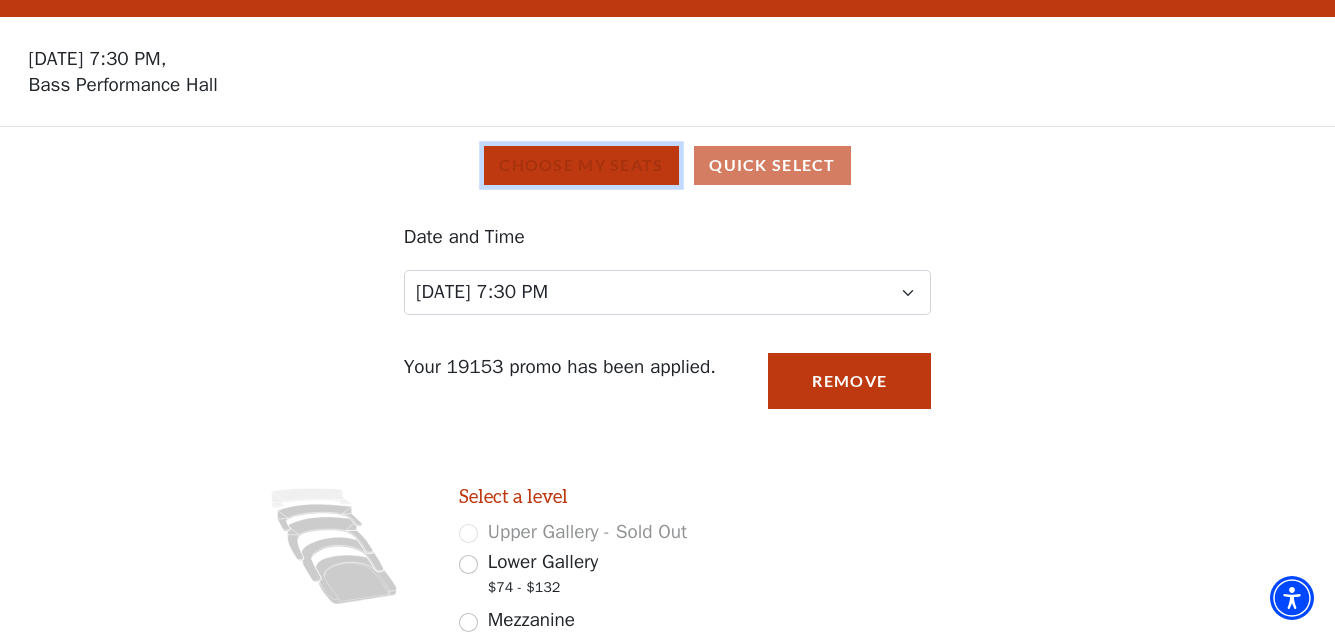 click on "Choose My Seats" at bounding box center (581, 165) 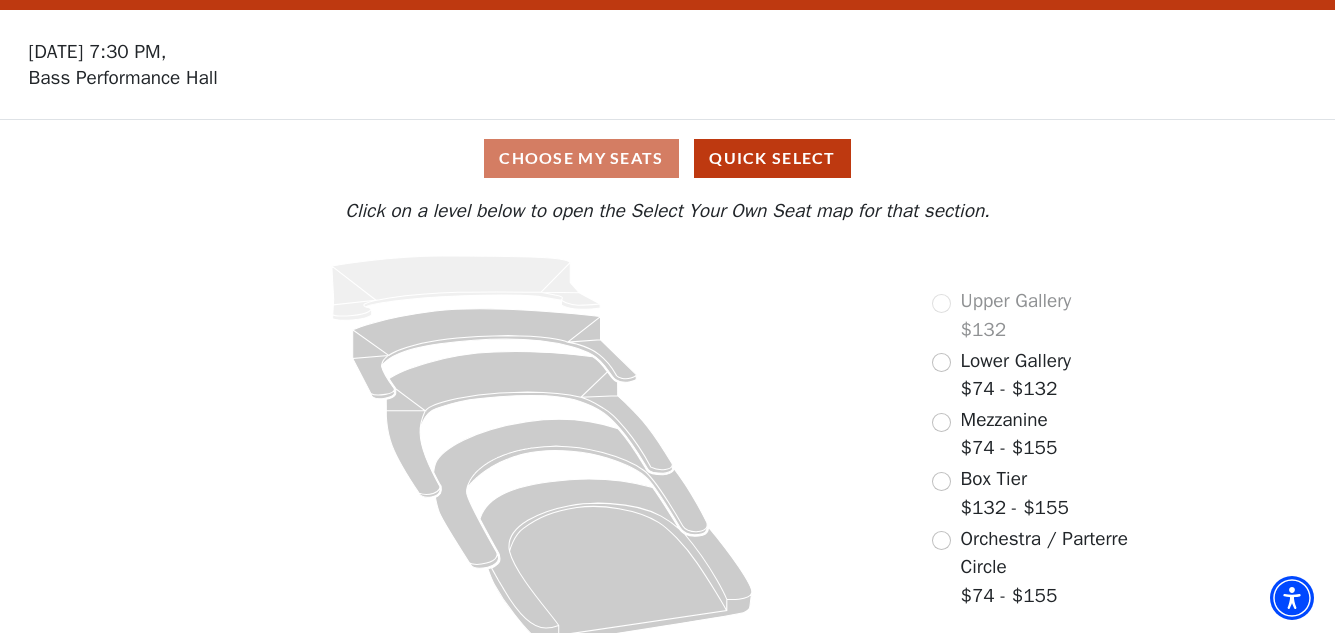 scroll, scrollTop: 77, scrollLeft: 0, axis: vertical 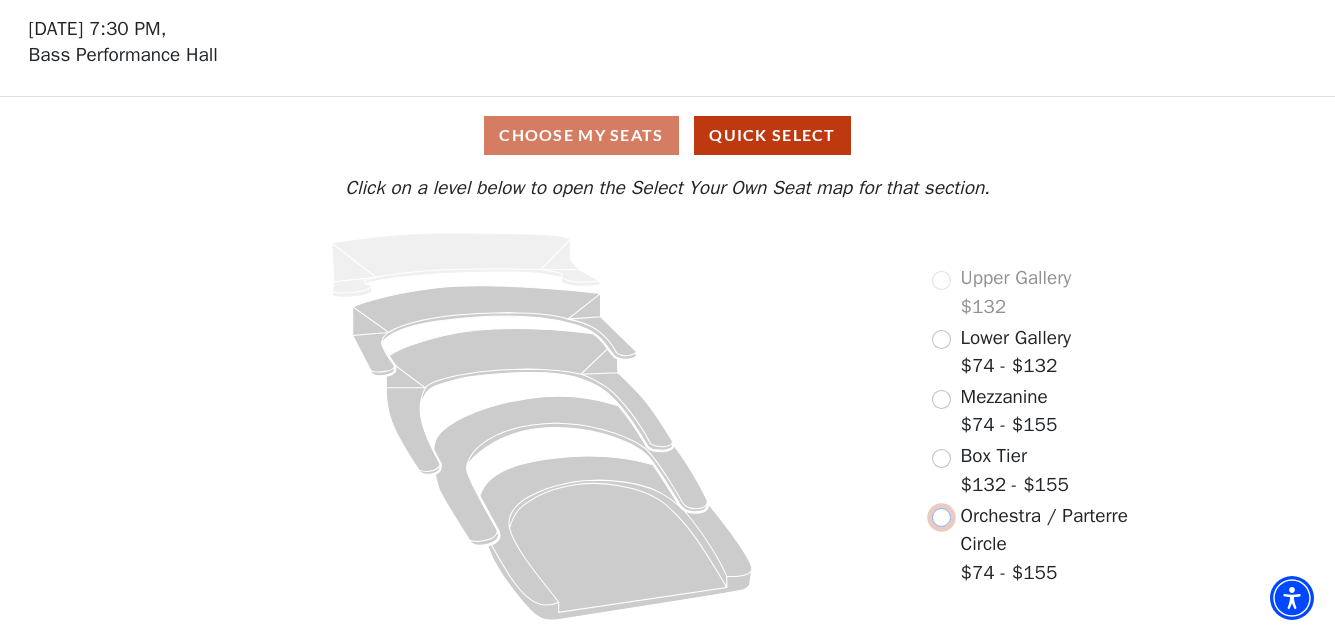 click at bounding box center (941, 517) 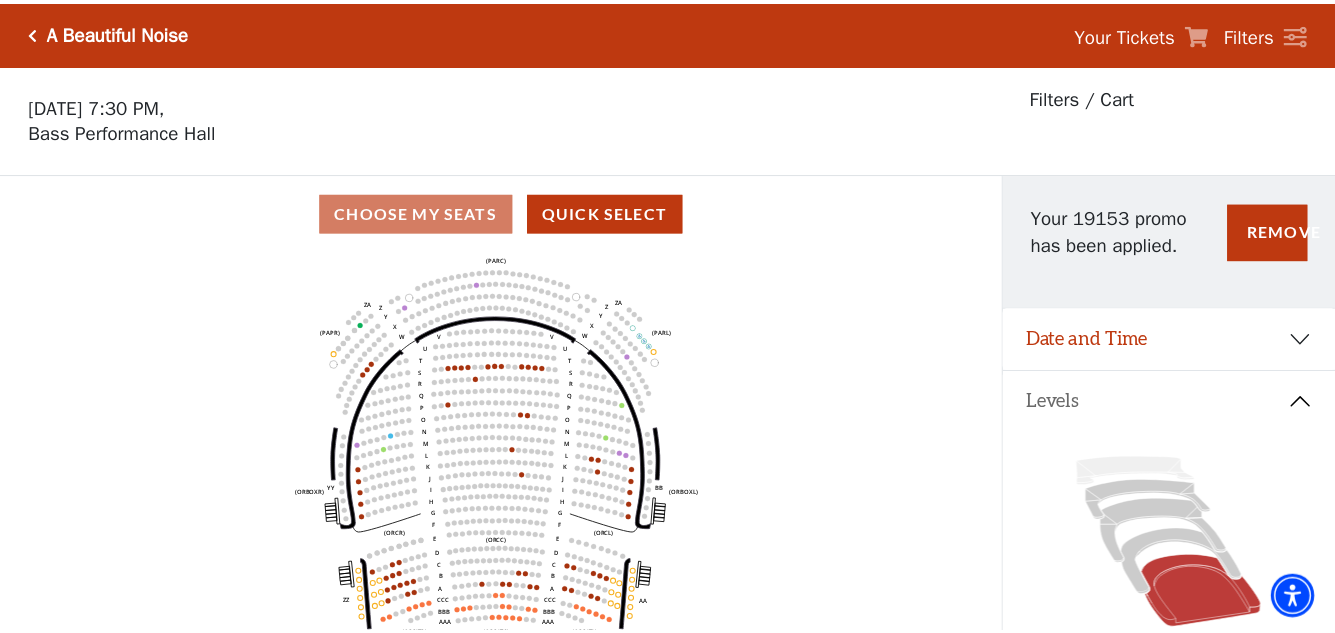 scroll, scrollTop: 93, scrollLeft: 0, axis: vertical 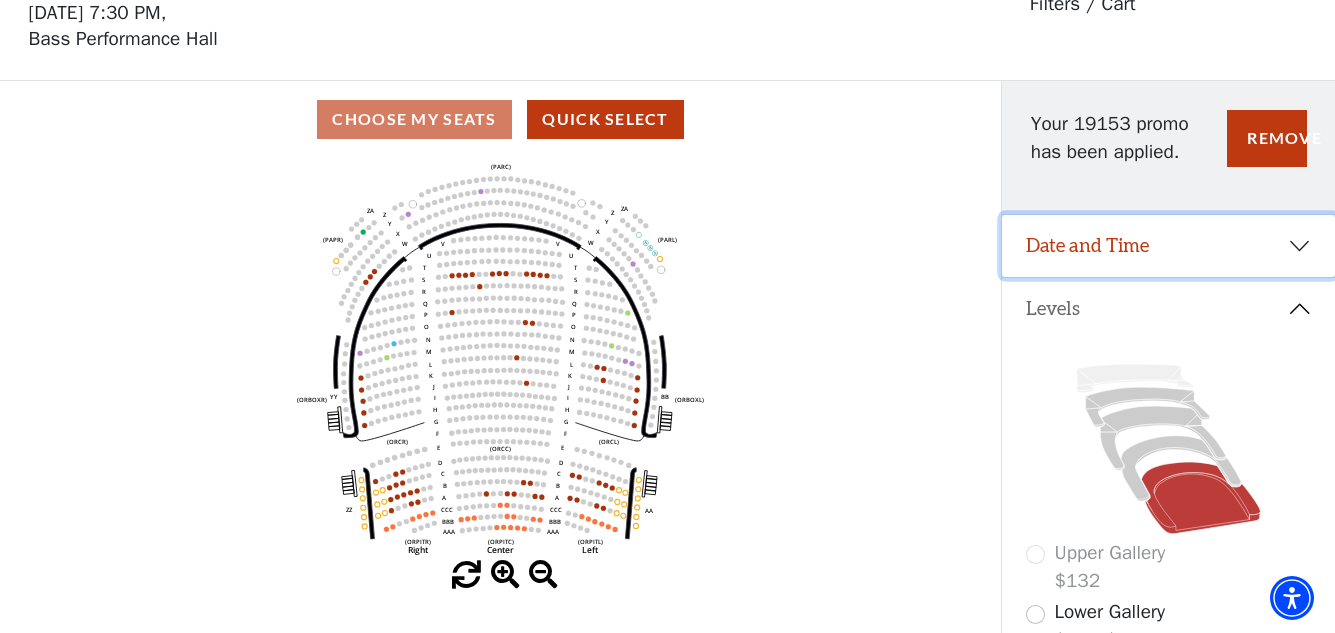 click on "Date and Time" at bounding box center [1168, 246] 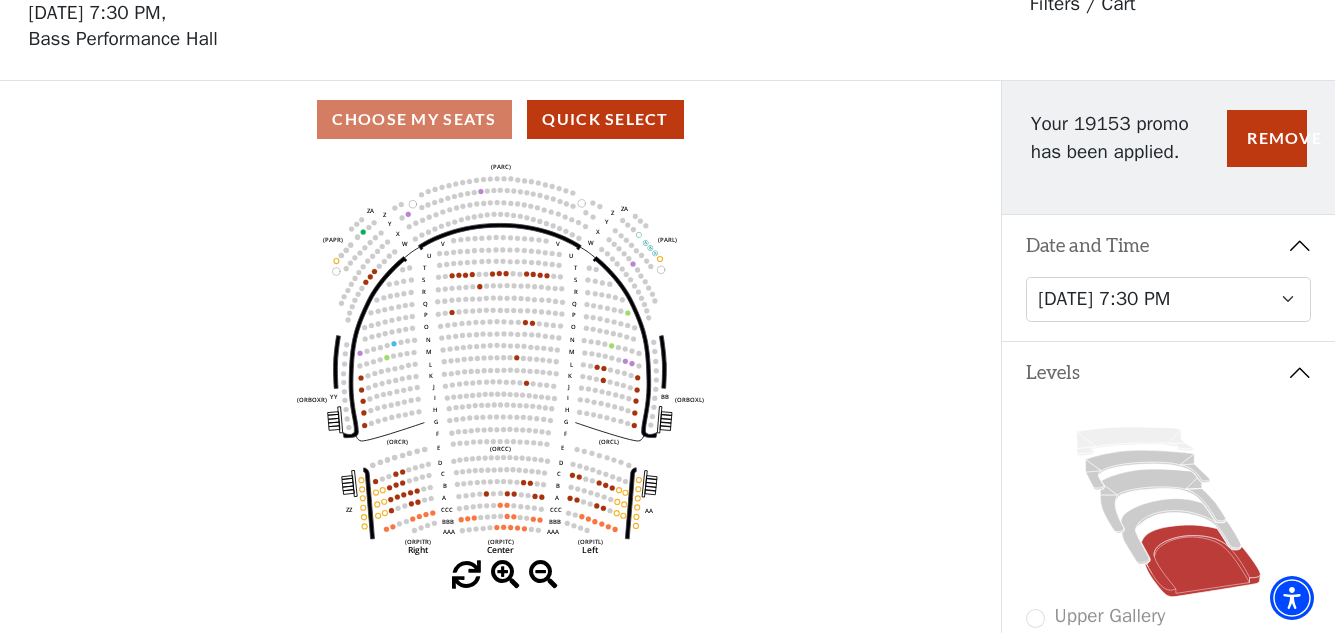 click on "Date and Time" at bounding box center [1168, 246] 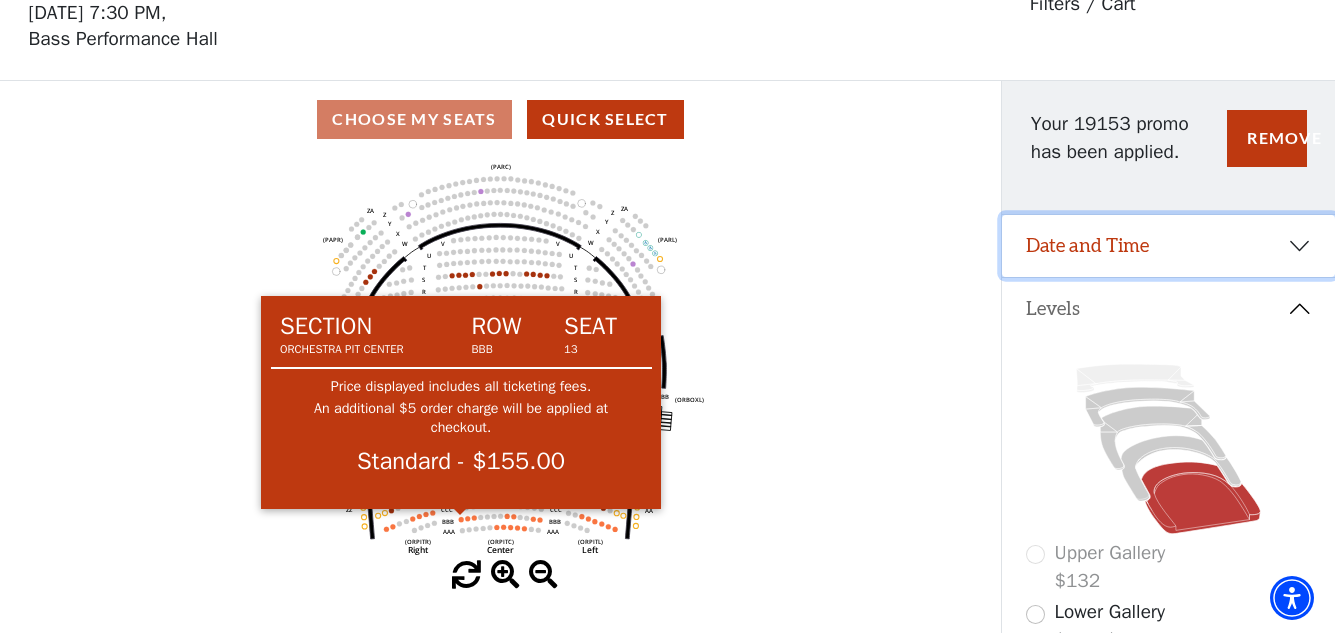 click 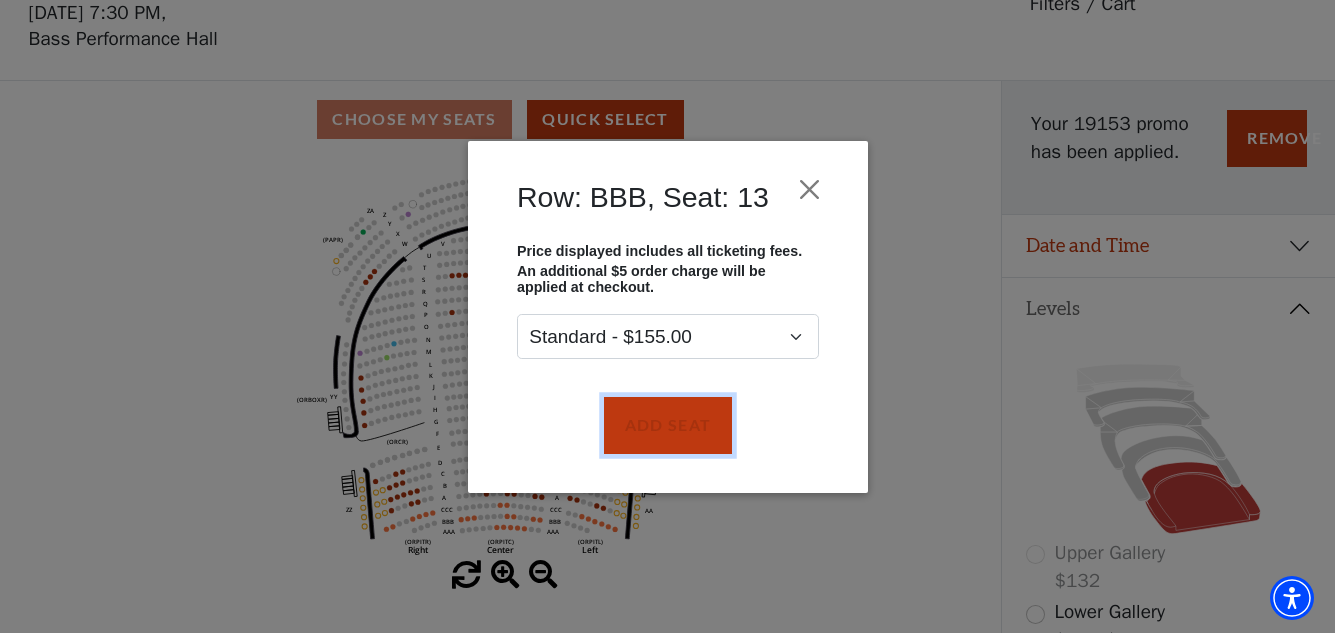 click on "Add Seat" at bounding box center (667, 425) 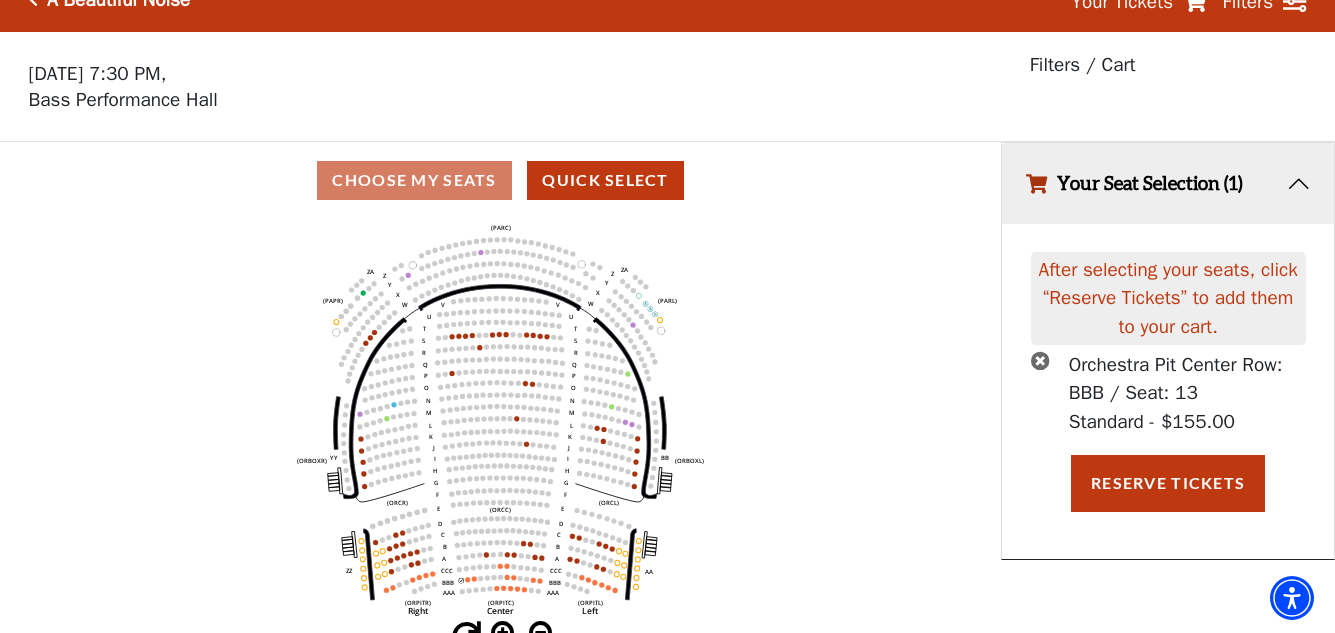 scroll, scrollTop: 49, scrollLeft: 0, axis: vertical 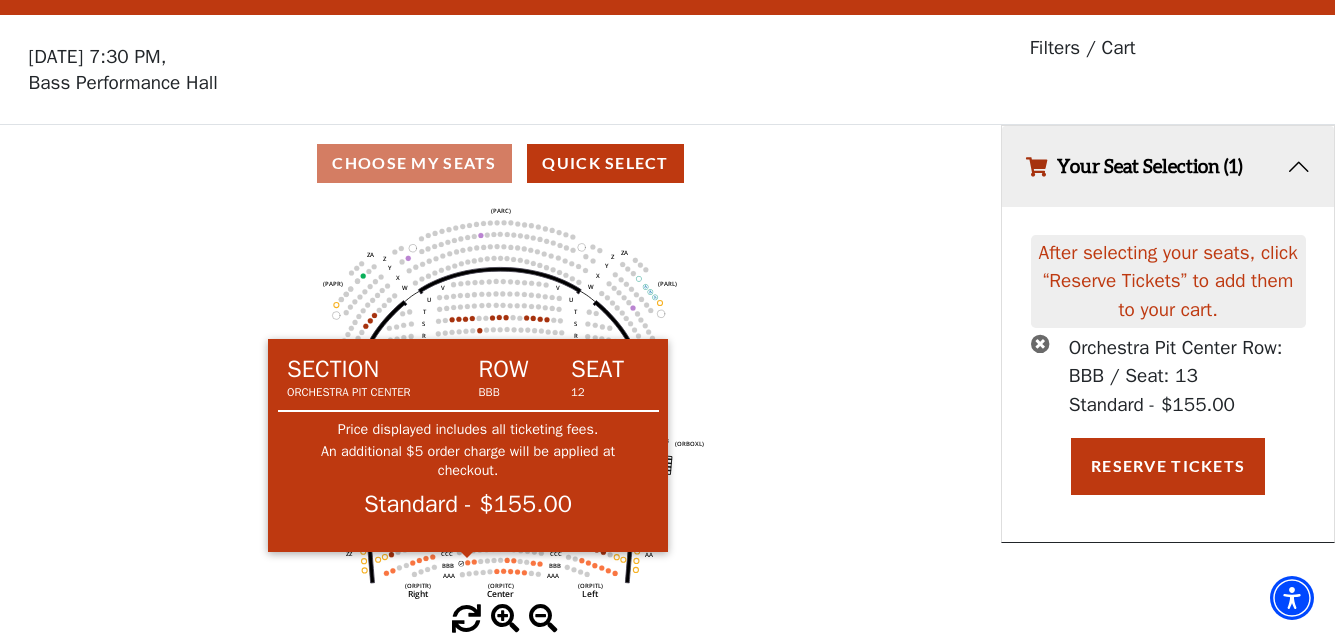 click 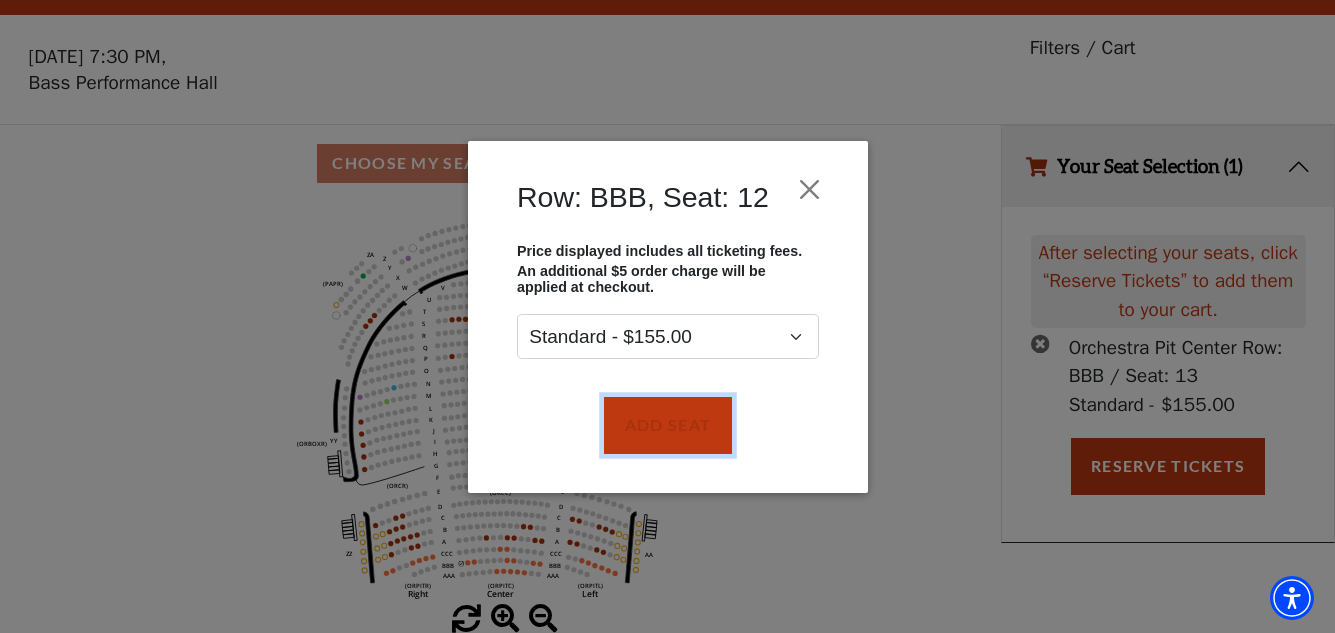 click on "Add Seat" at bounding box center [667, 425] 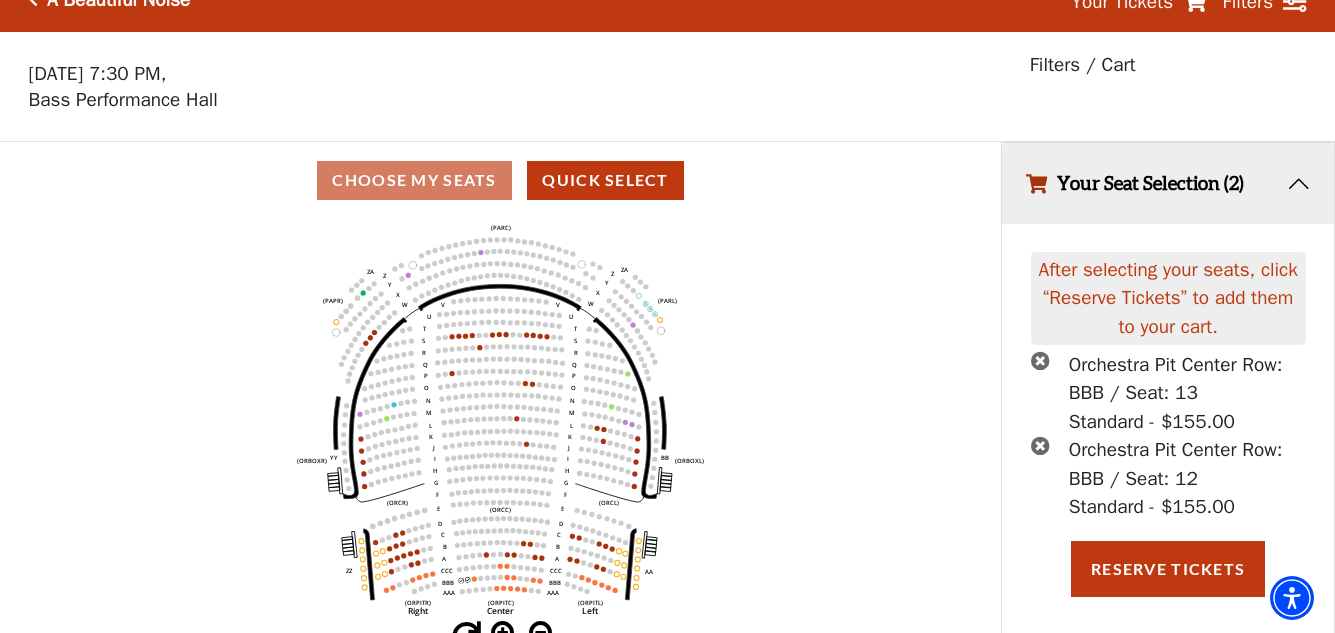 scroll, scrollTop: 49, scrollLeft: 0, axis: vertical 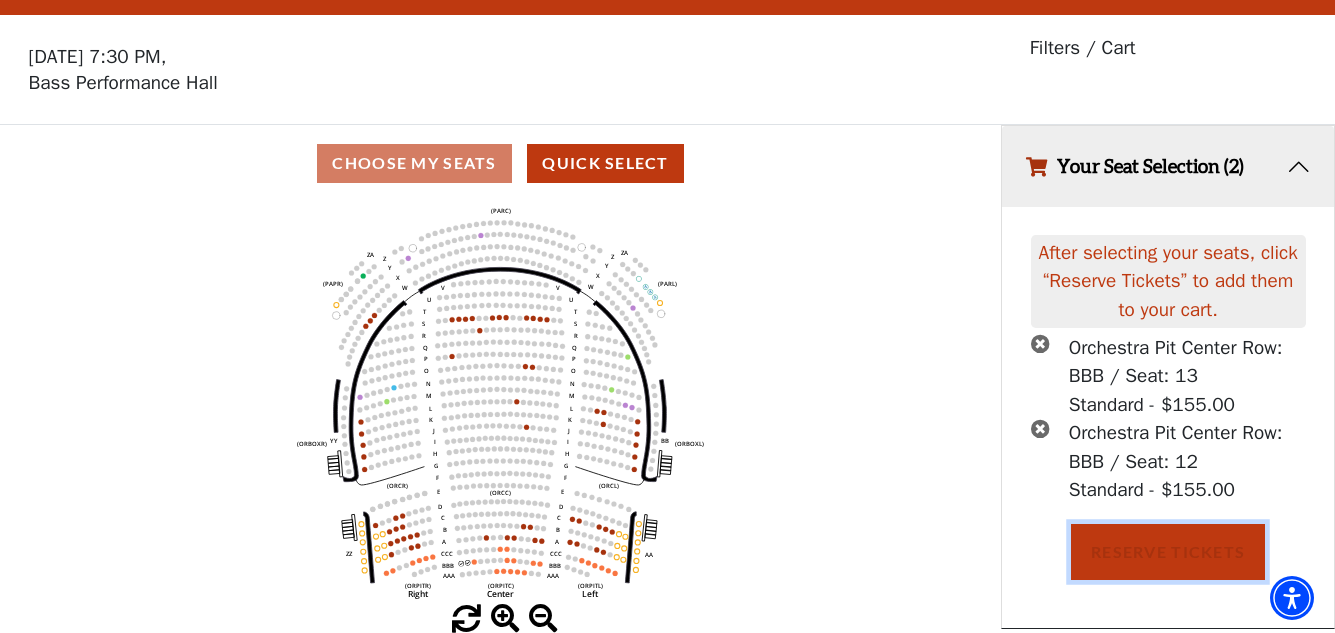 click on "Reserve Tickets" at bounding box center [1168, 552] 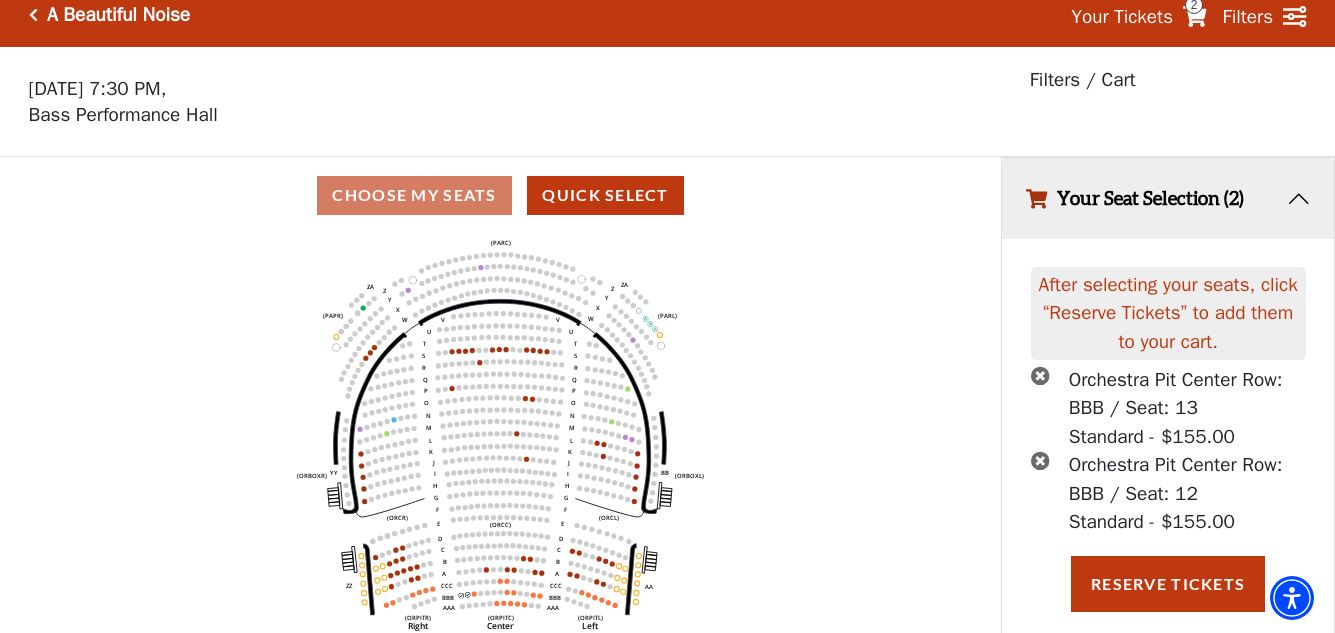 scroll, scrollTop: 0, scrollLeft: 0, axis: both 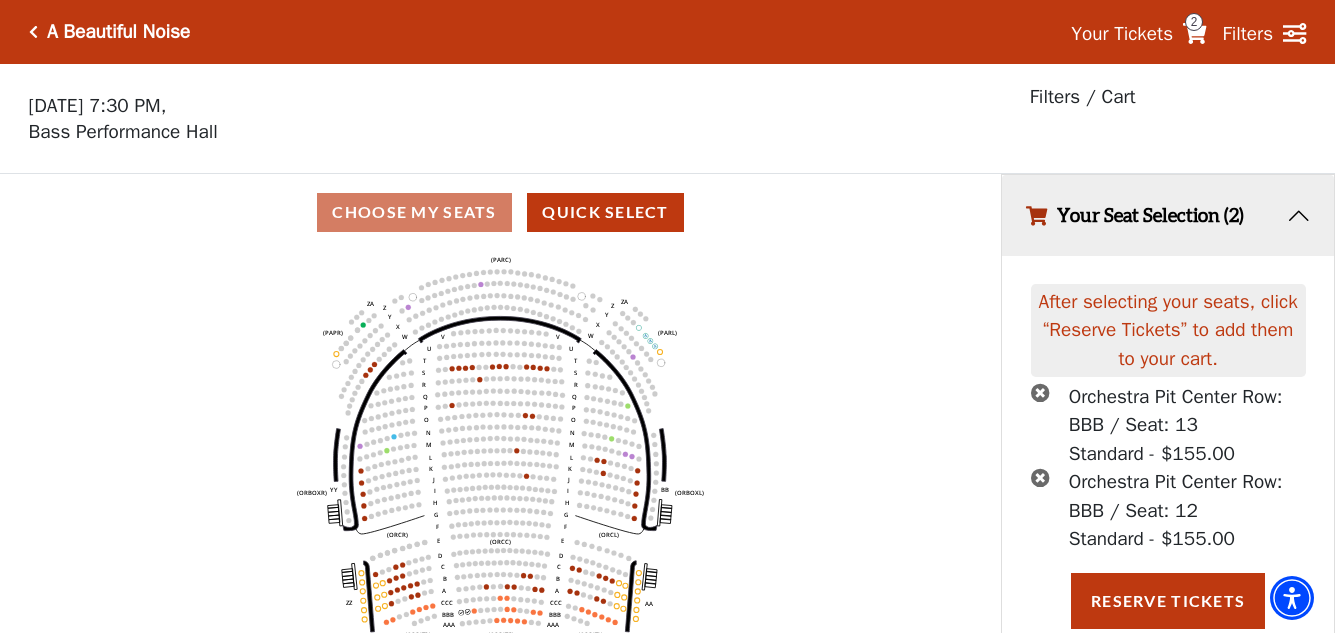 click on "2" at bounding box center (1194, 22) 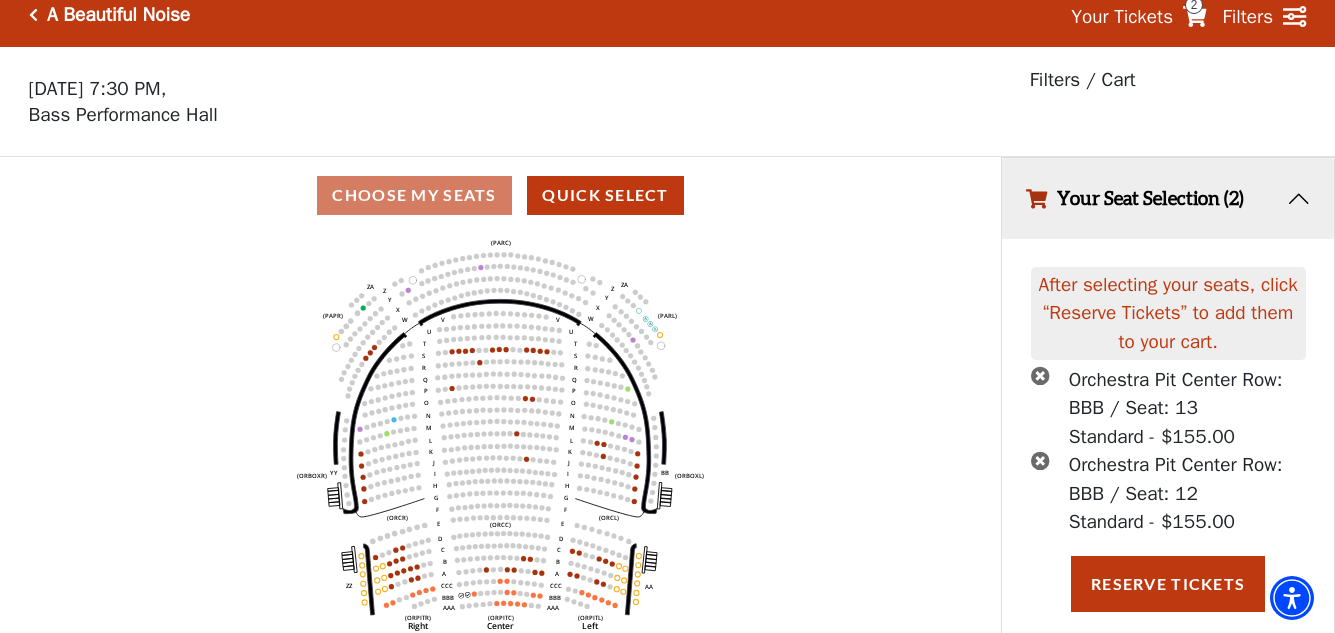 scroll, scrollTop: 0, scrollLeft: 0, axis: both 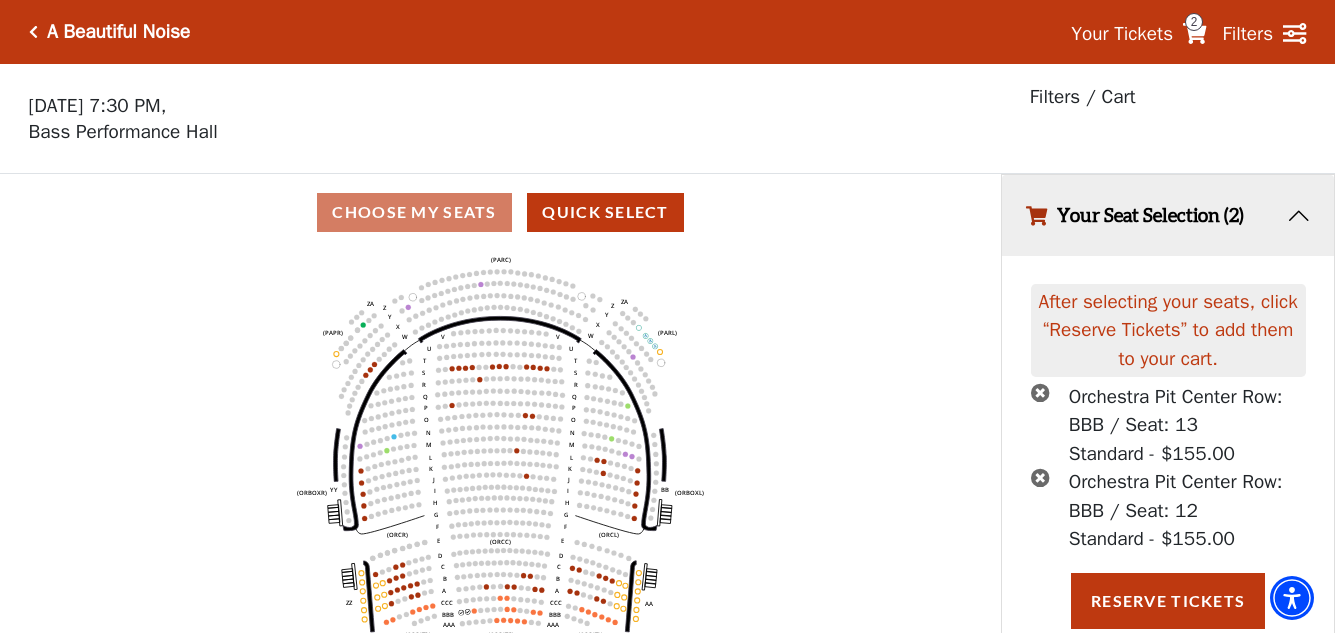 click at bounding box center (1040, 477) 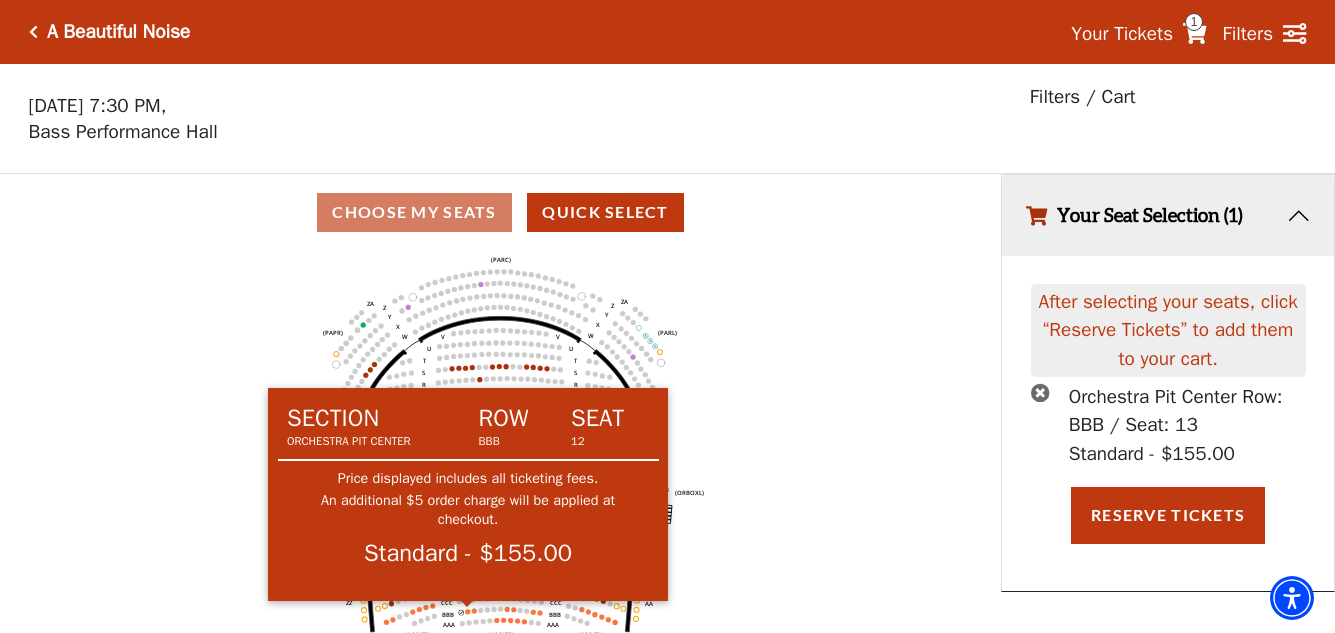 click 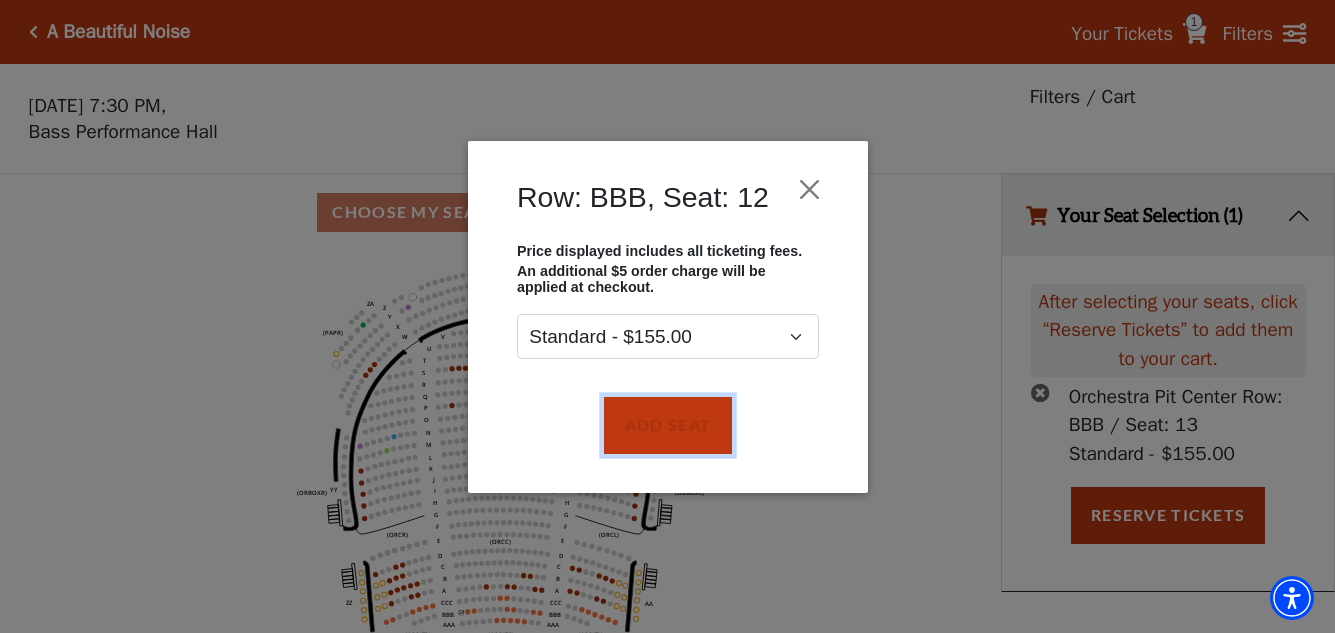 click on "Add Seat" at bounding box center [667, 425] 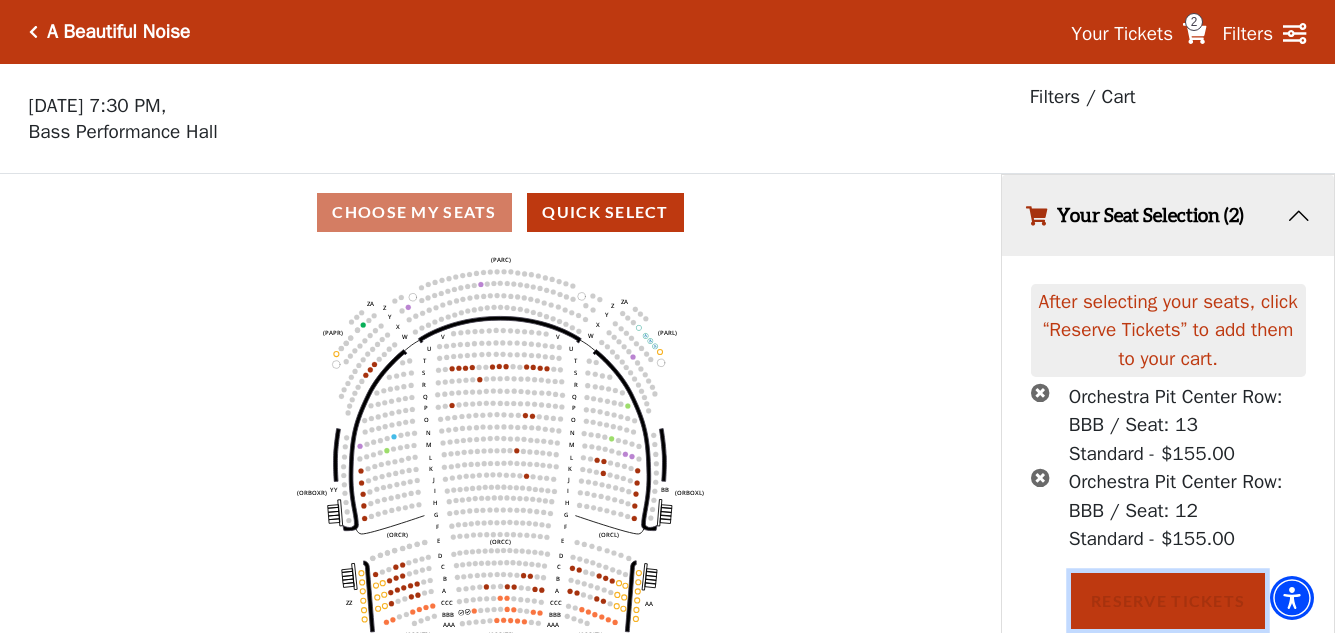 click on "Reserve Tickets" at bounding box center (1168, 601) 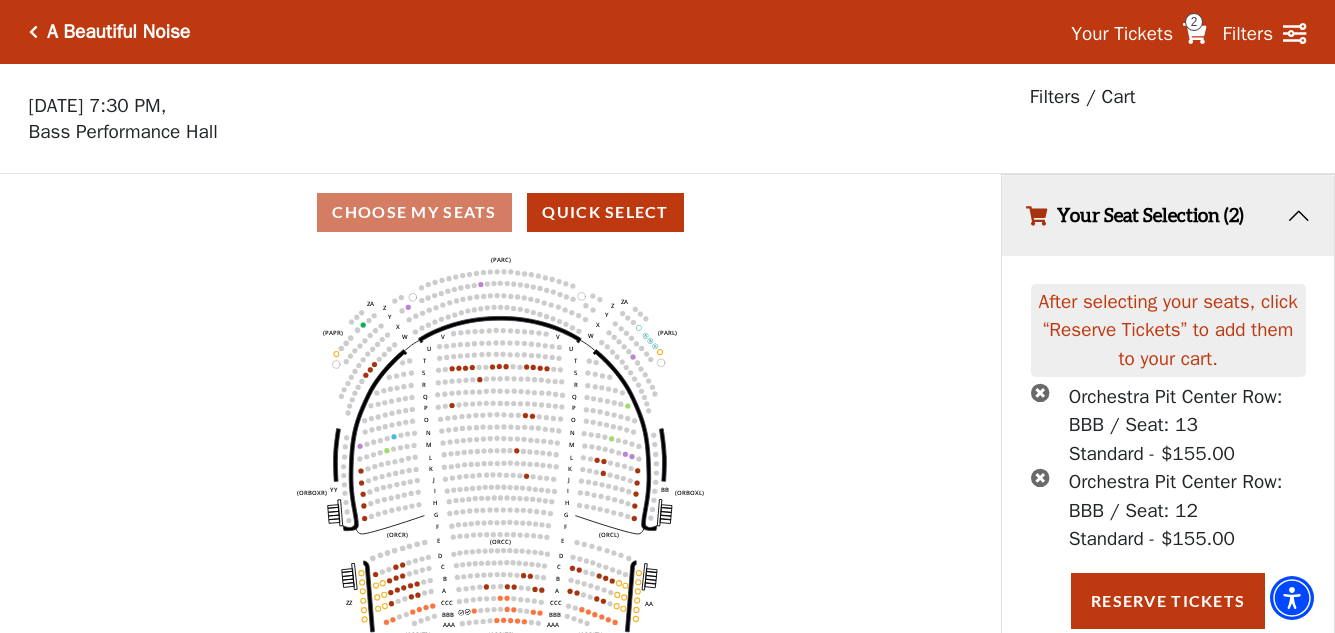 click on "2" at bounding box center (1194, 22) 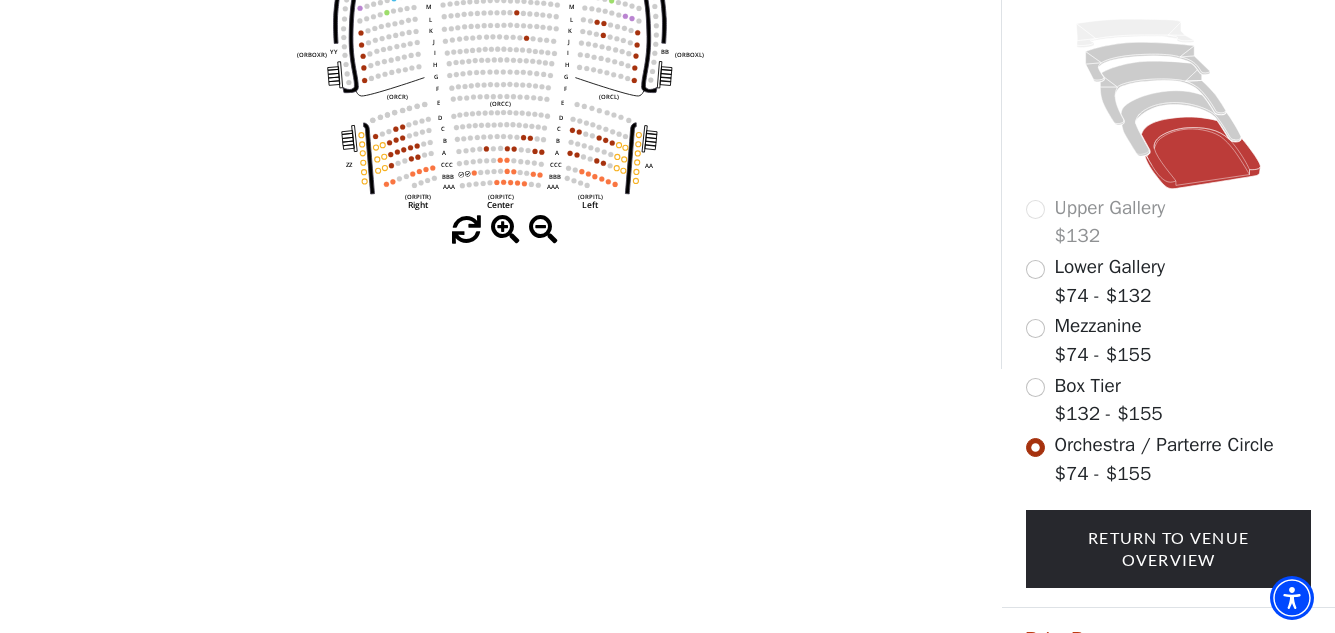 scroll, scrollTop: 538, scrollLeft: 0, axis: vertical 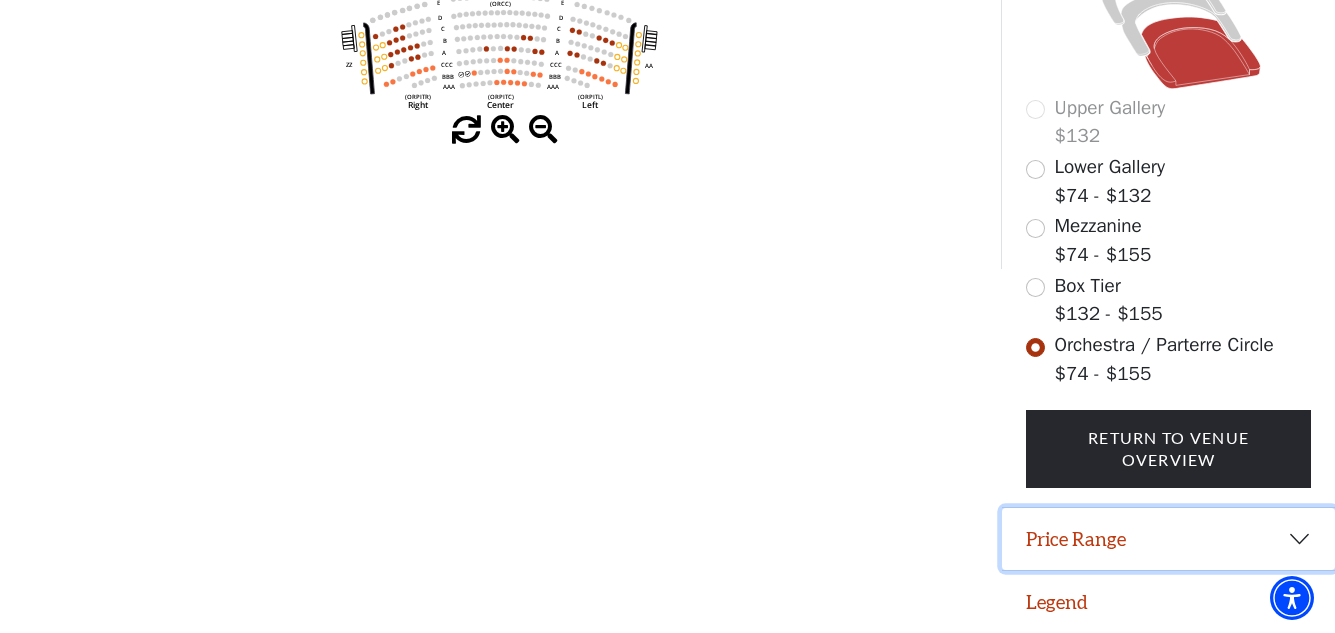 click on "Price Range" at bounding box center [1168, 539] 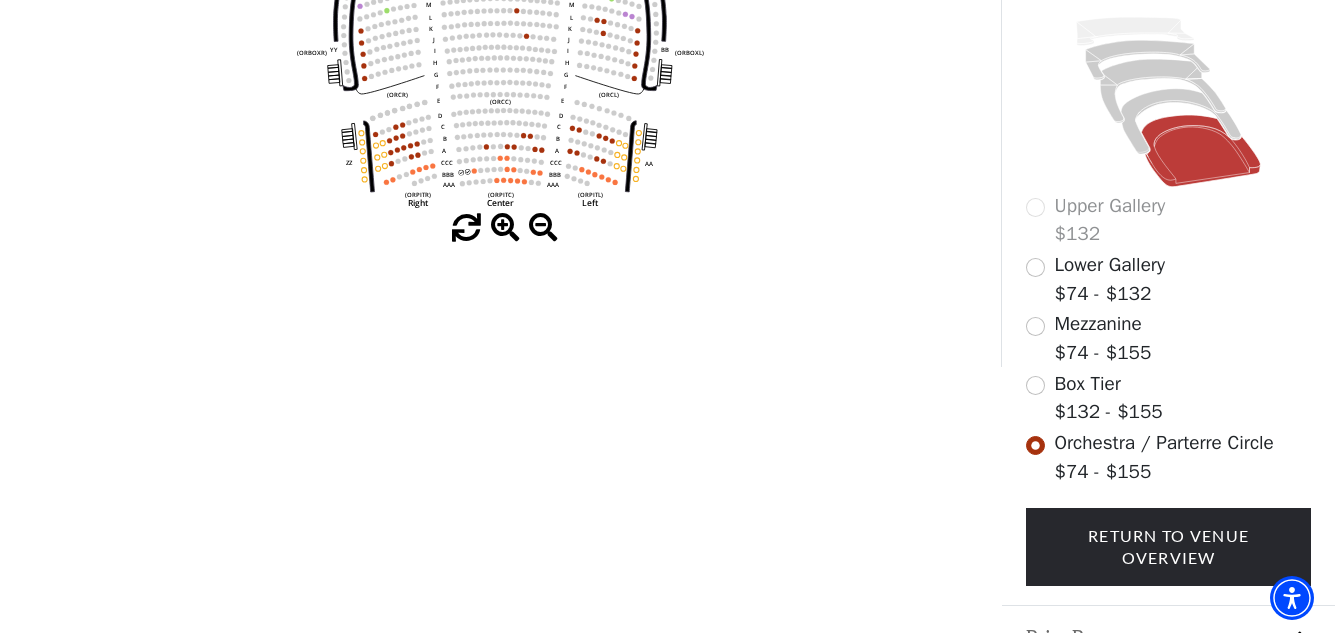scroll, scrollTop: 538, scrollLeft: 0, axis: vertical 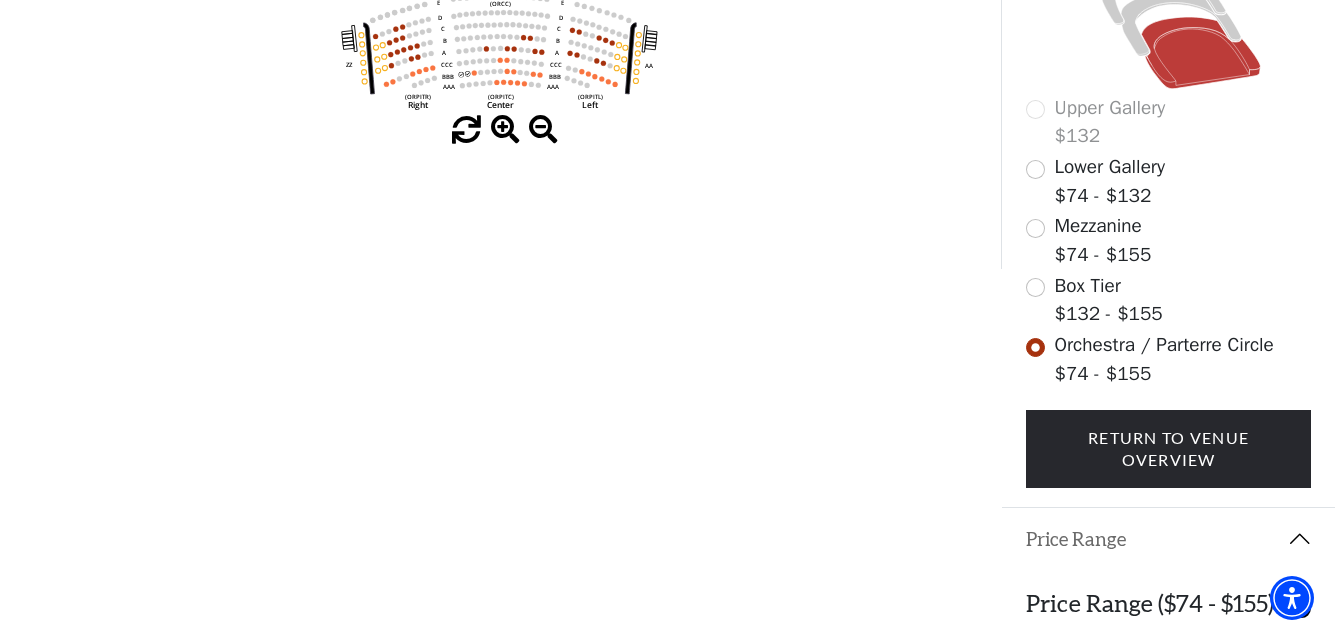 click on "Skip to main content Enable accessibility for low vision Open the accessibility menu
*{
pointer-events: fill;
}
A Beautiful Noise   Your Tickets     2   Filters     Choose Your Own Seats
Friday, October 31 at 7:30 PM,
Bass Performance Hall
Filters / Cart" 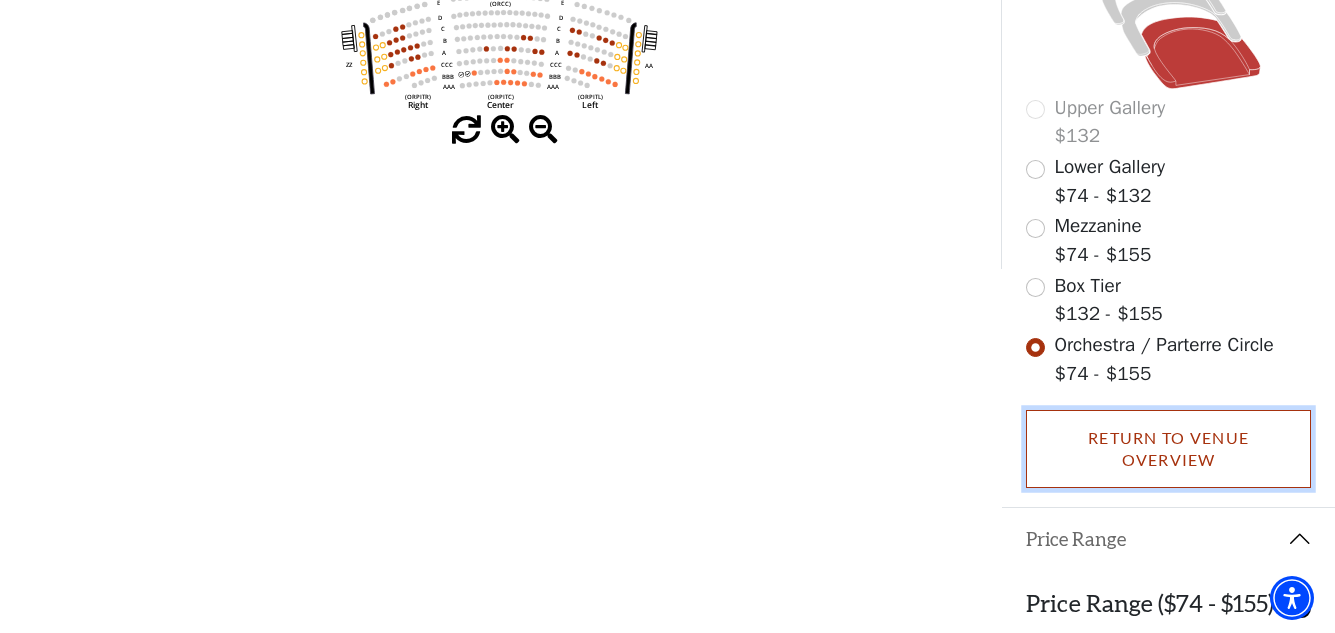 click on "Return To Venue Overview" at bounding box center (1168, 449) 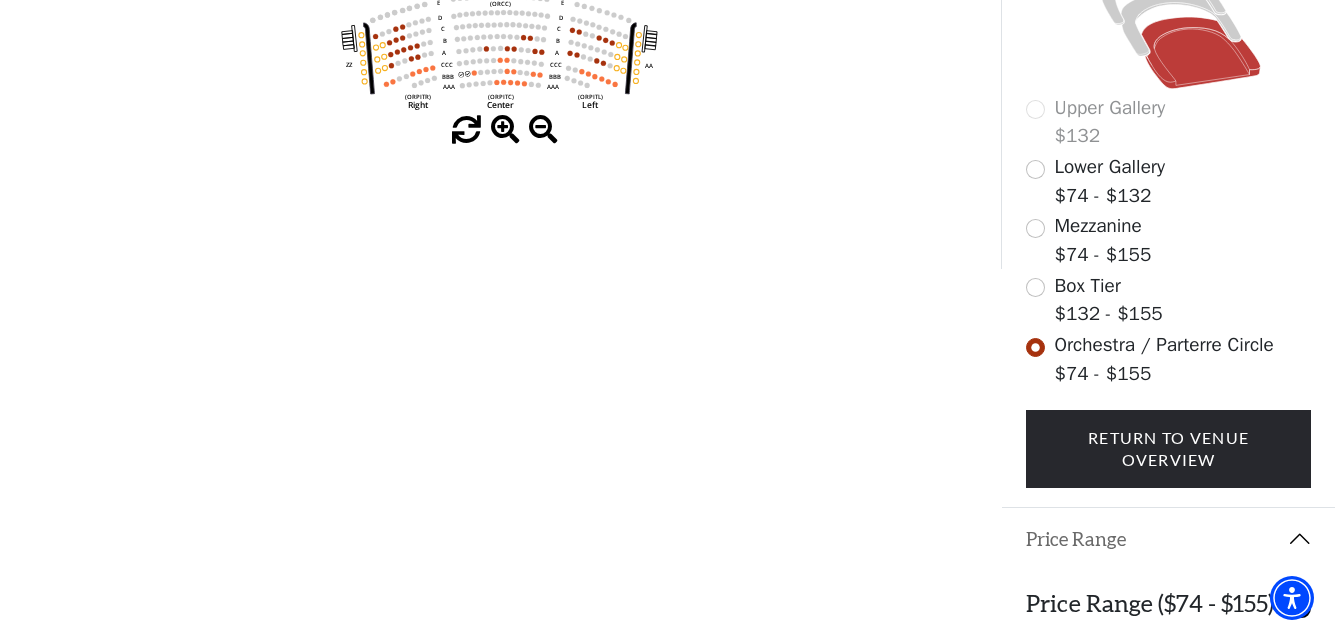 scroll, scrollTop: 77, scrollLeft: 0, axis: vertical 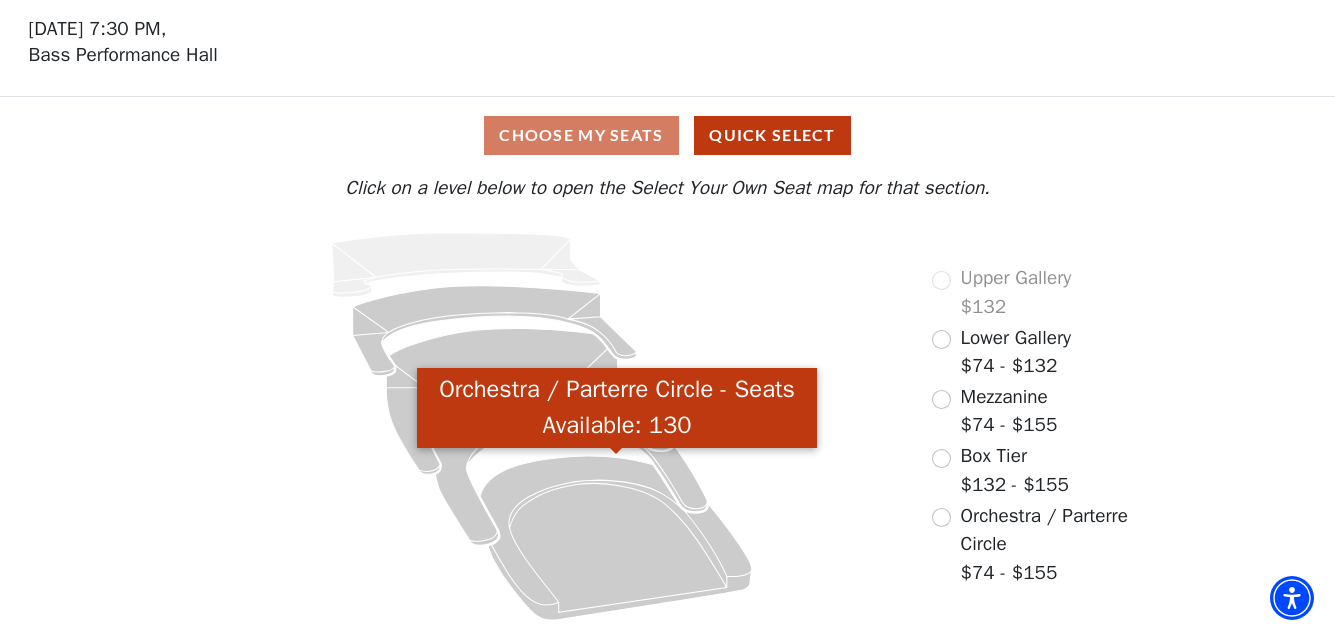 click 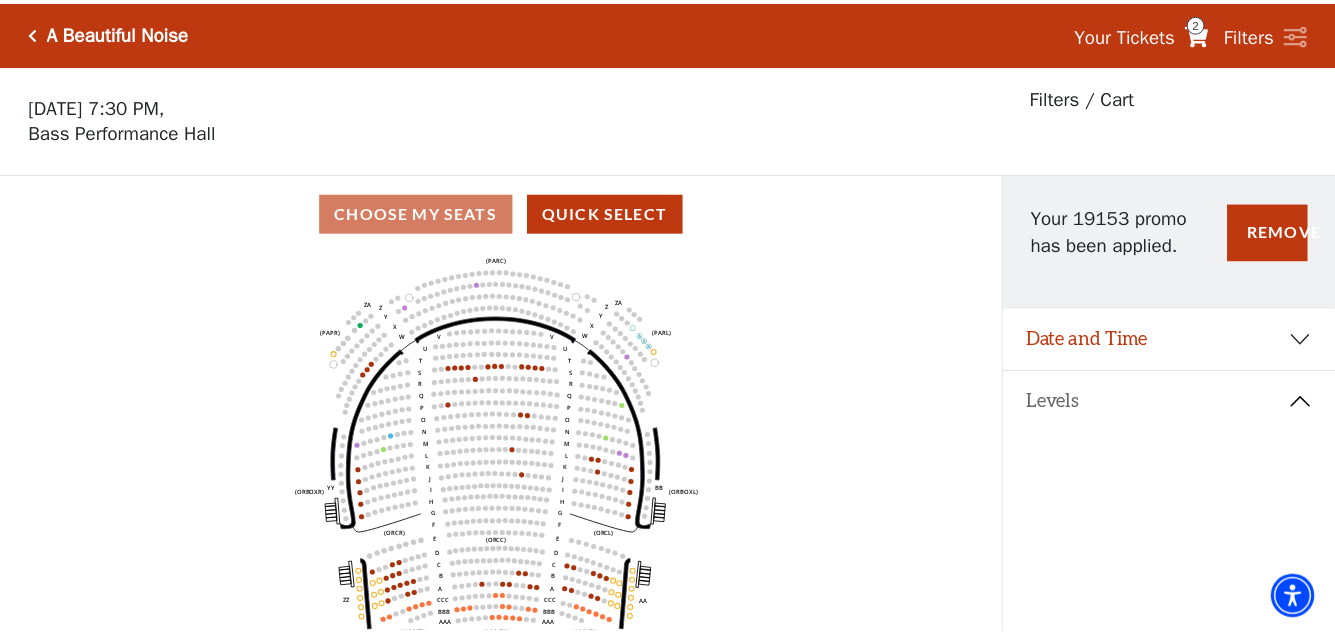 scroll, scrollTop: 93, scrollLeft: 0, axis: vertical 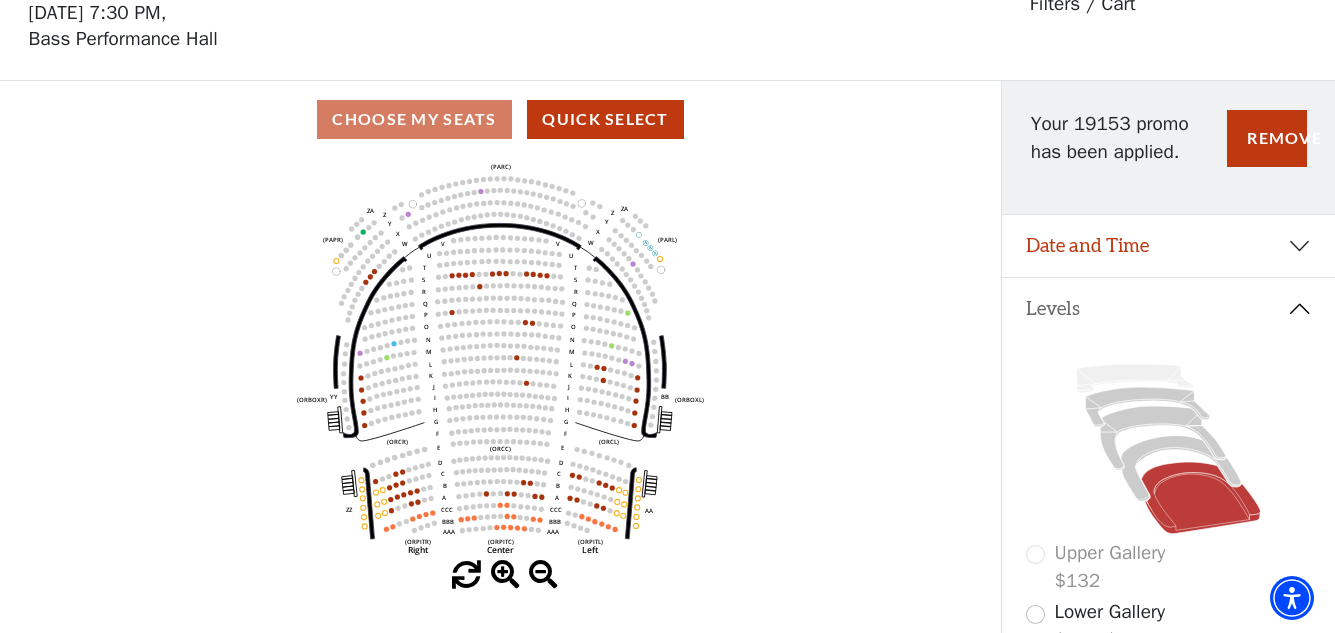click 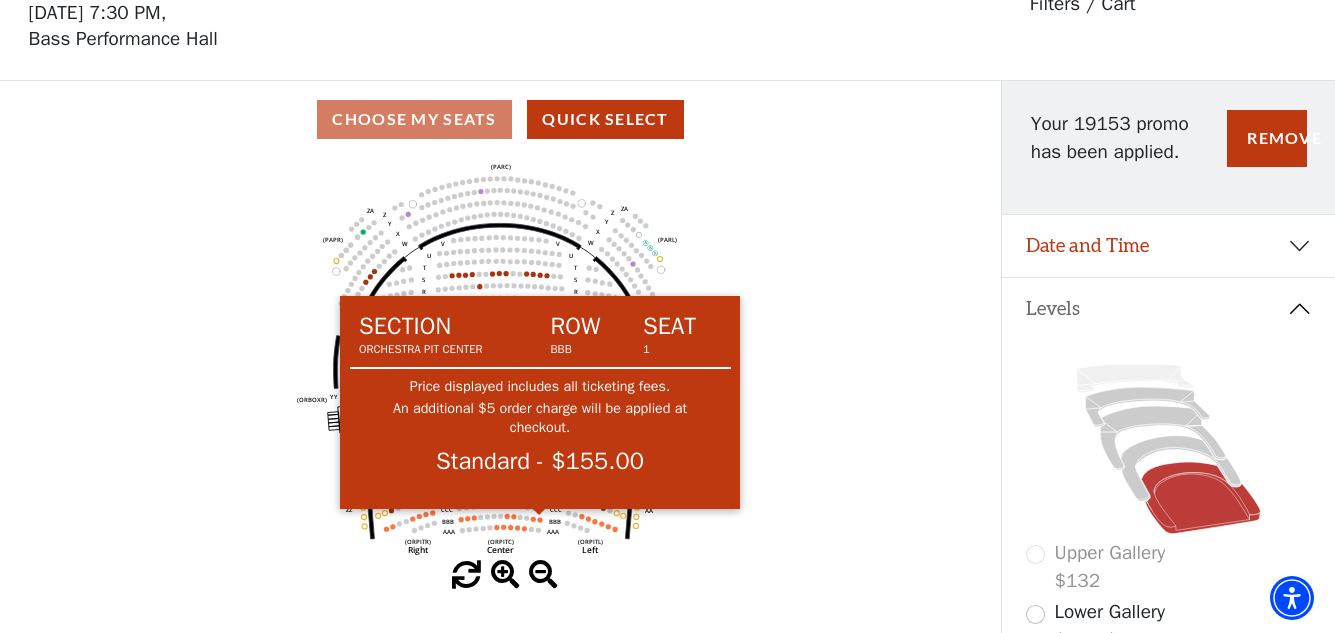 click 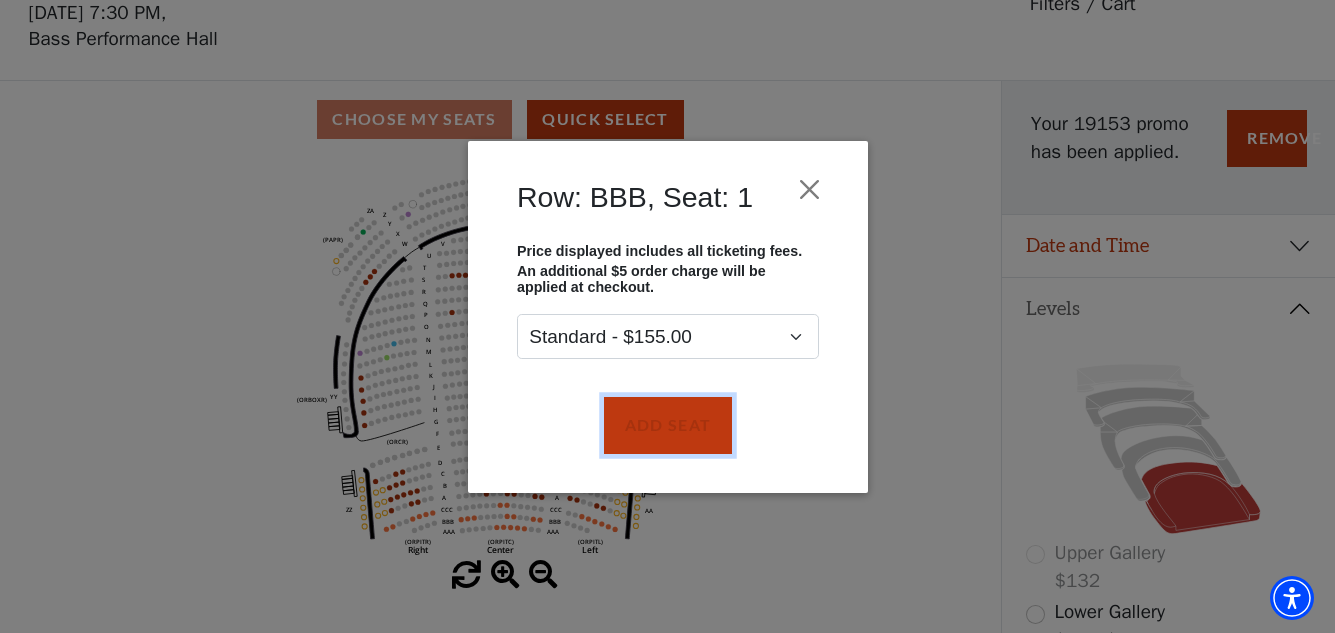 click on "Add Seat" at bounding box center [667, 425] 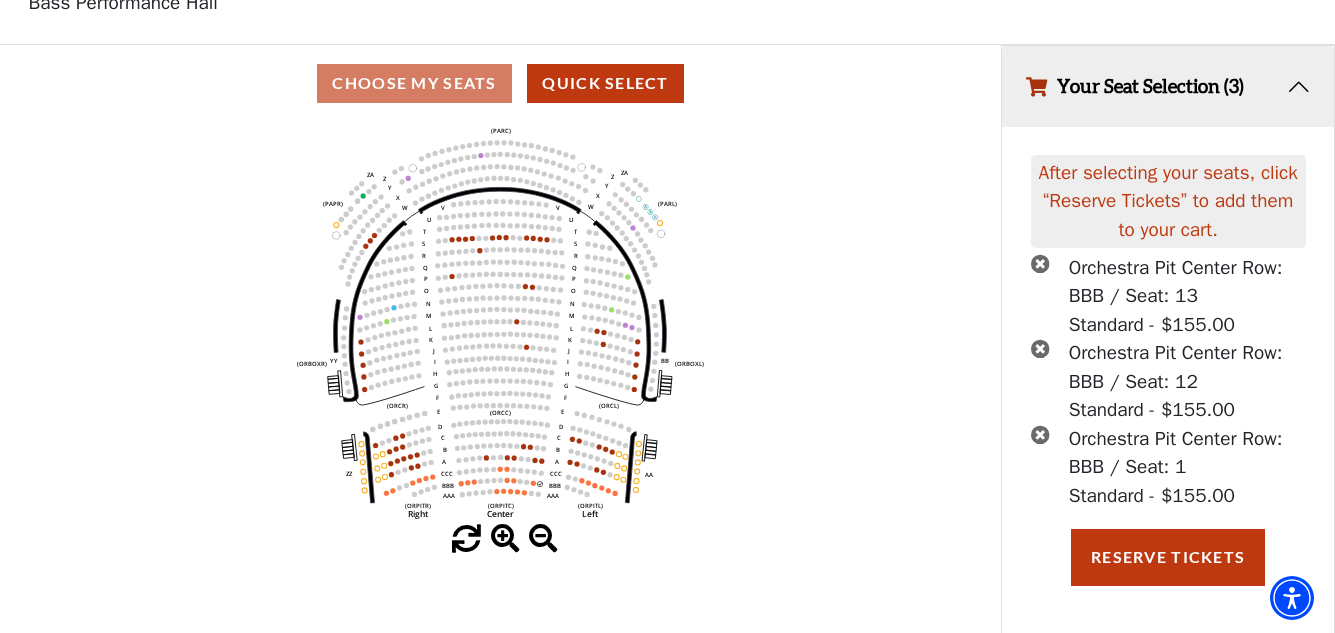scroll, scrollTop: 130, scrollLeft: 0, axis: vertical 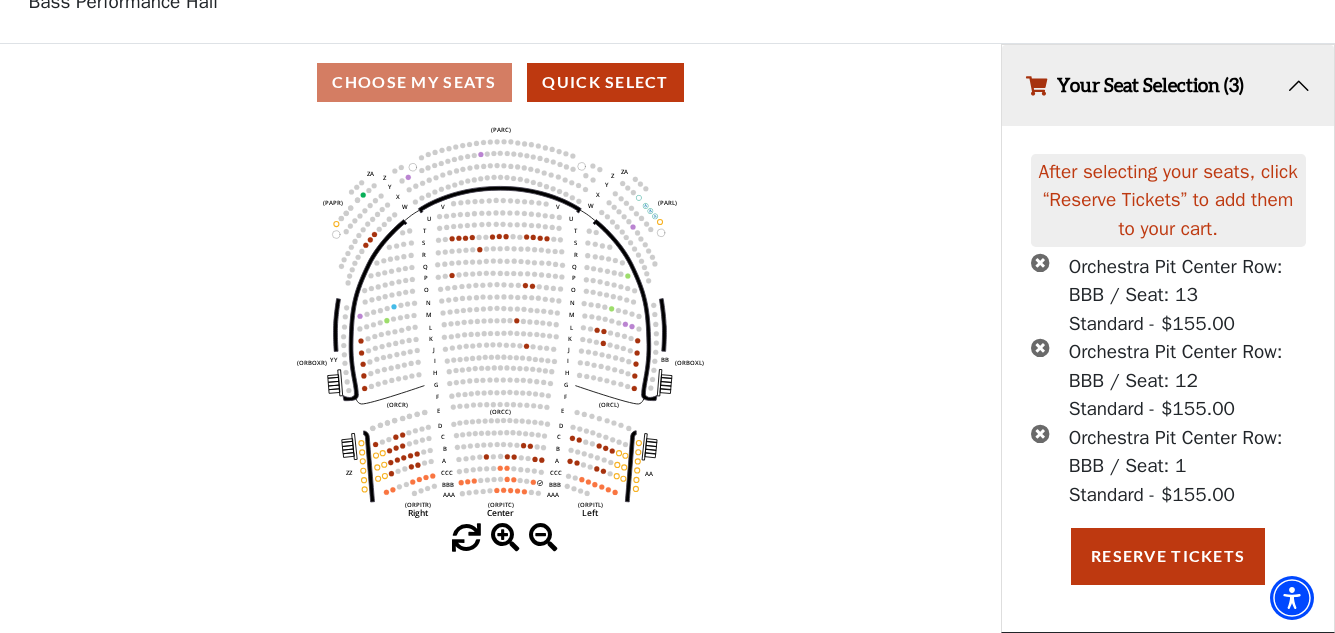 click at bounding box center (1040, 262) 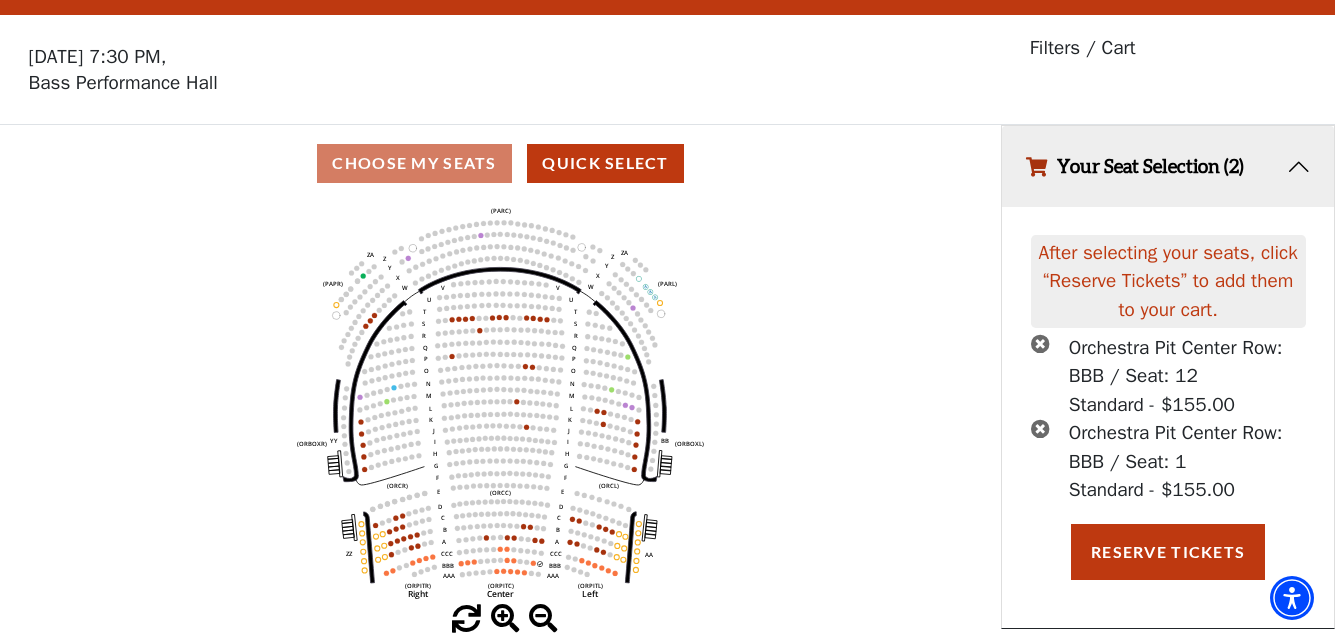click at bounding box center [1040, 343] 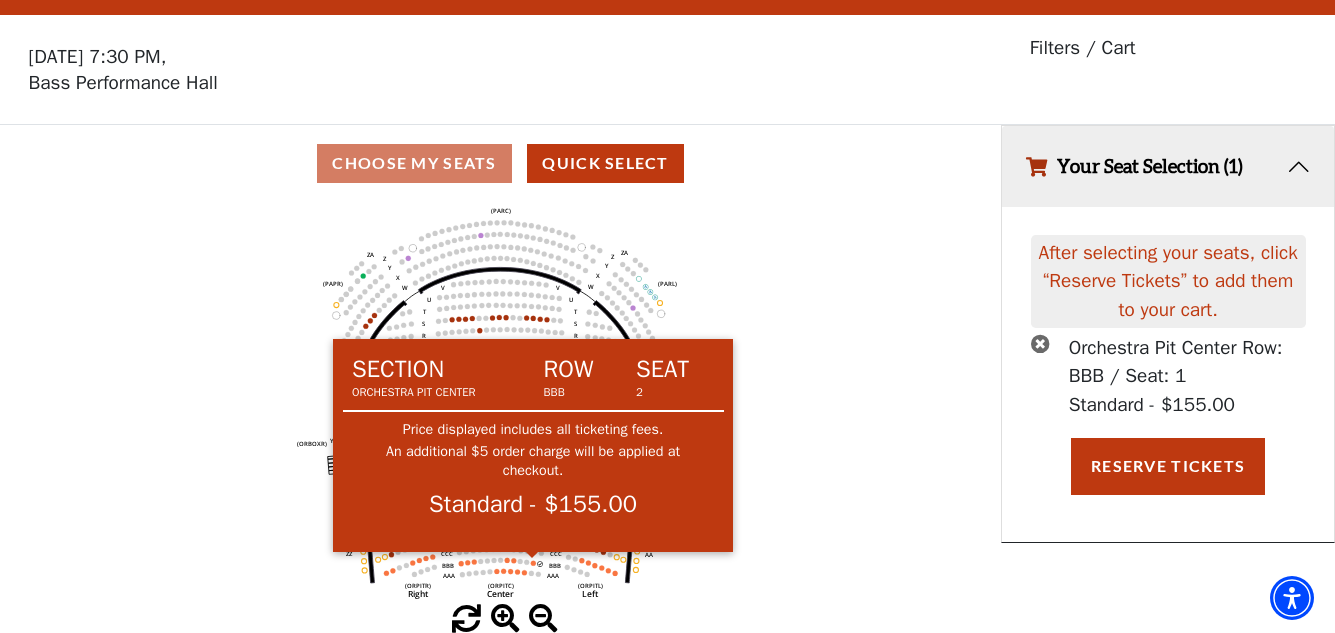click 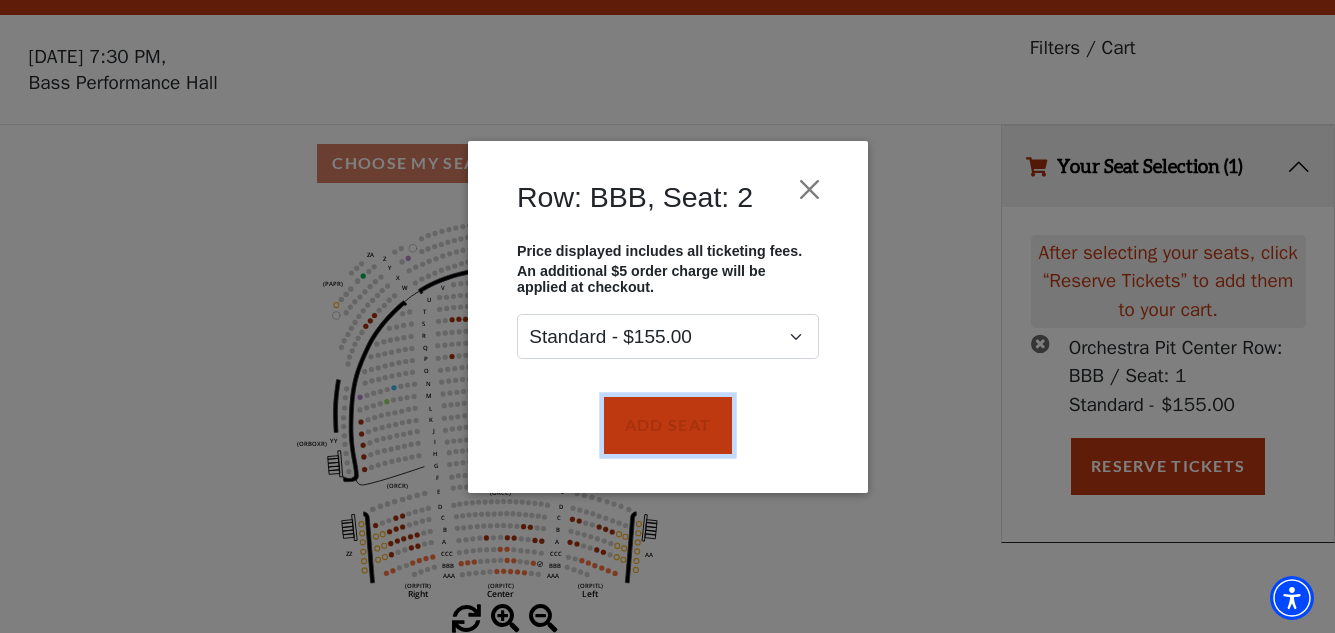 click on "Add Seat" at bounding box center [667, 425] 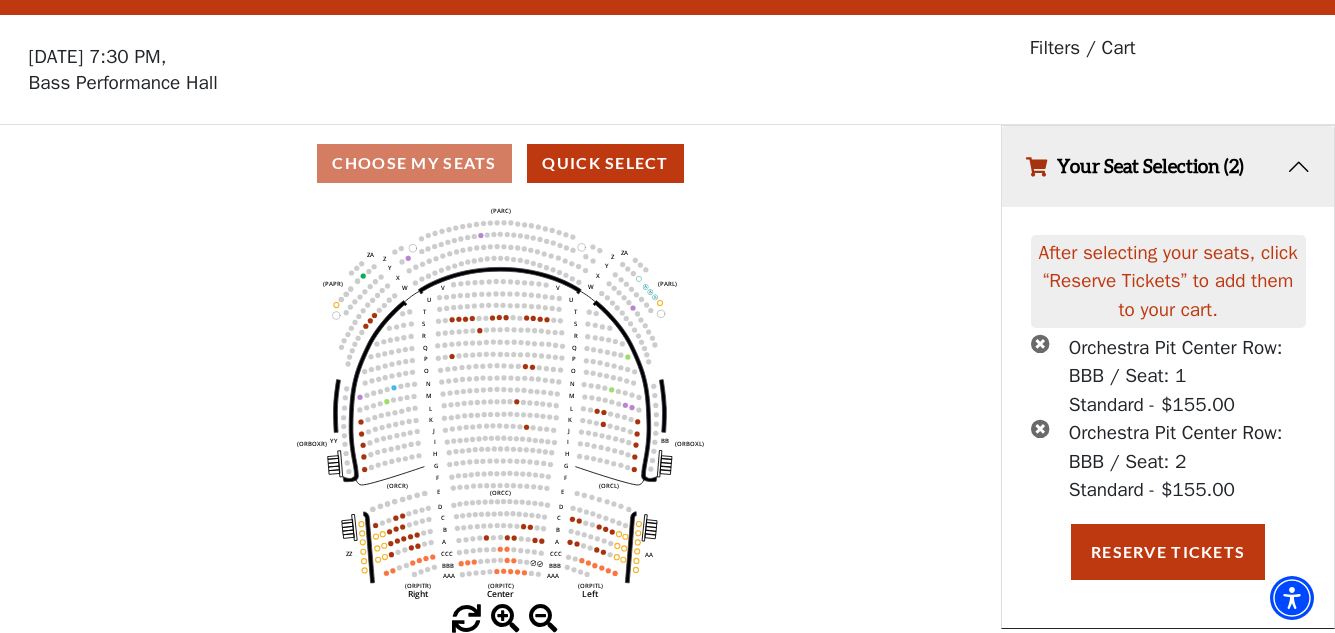 scroll, scrollTop: 0, scrollLeft: 0, axis: both 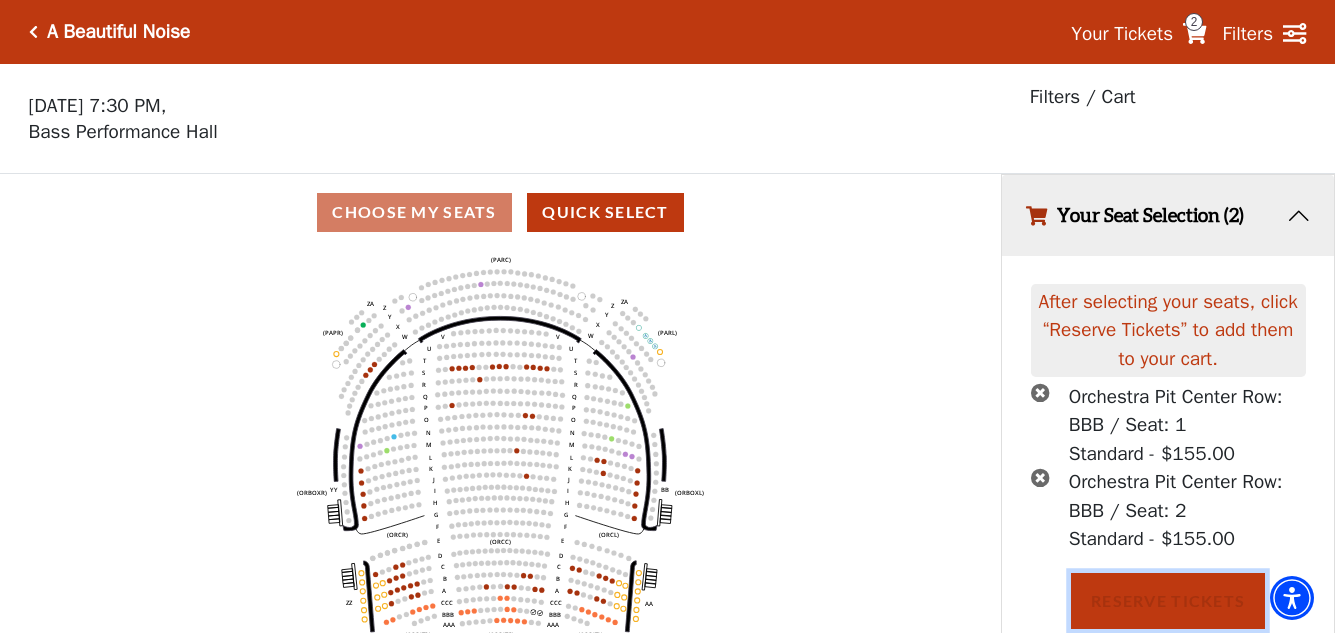 click on "Reserve Tickets" at bounding box center (1168, 601) 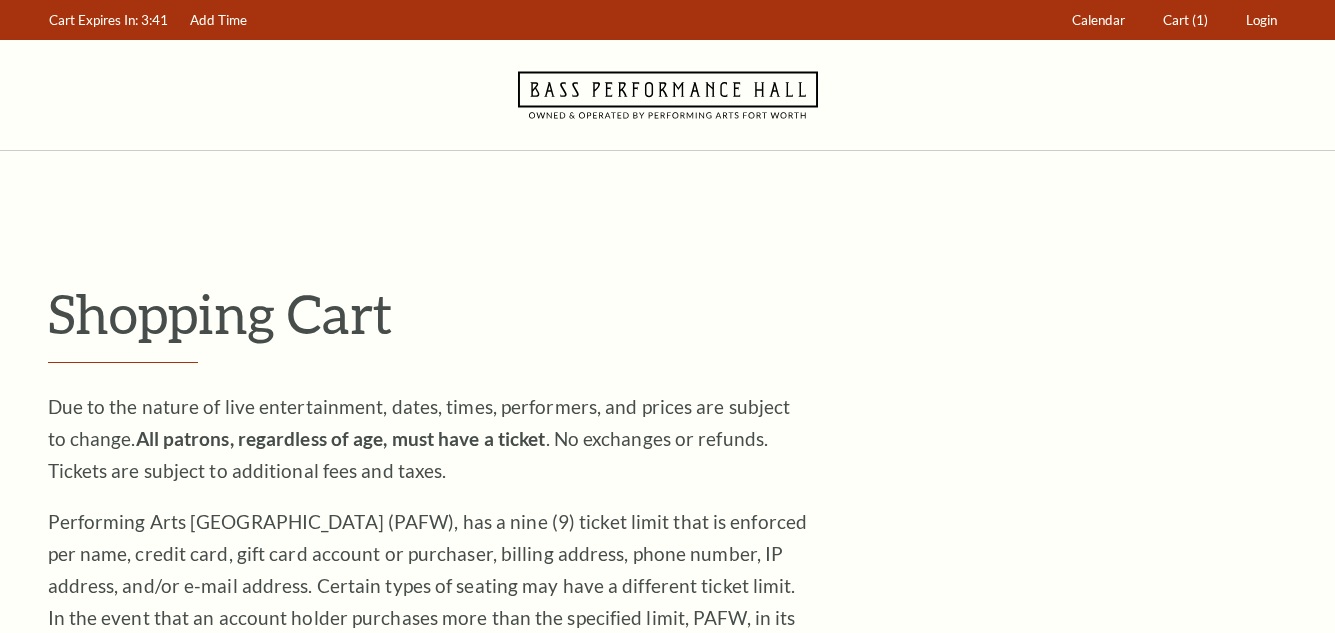 scroll, scrollTop: 0, scrollLeft: 0, axis: both 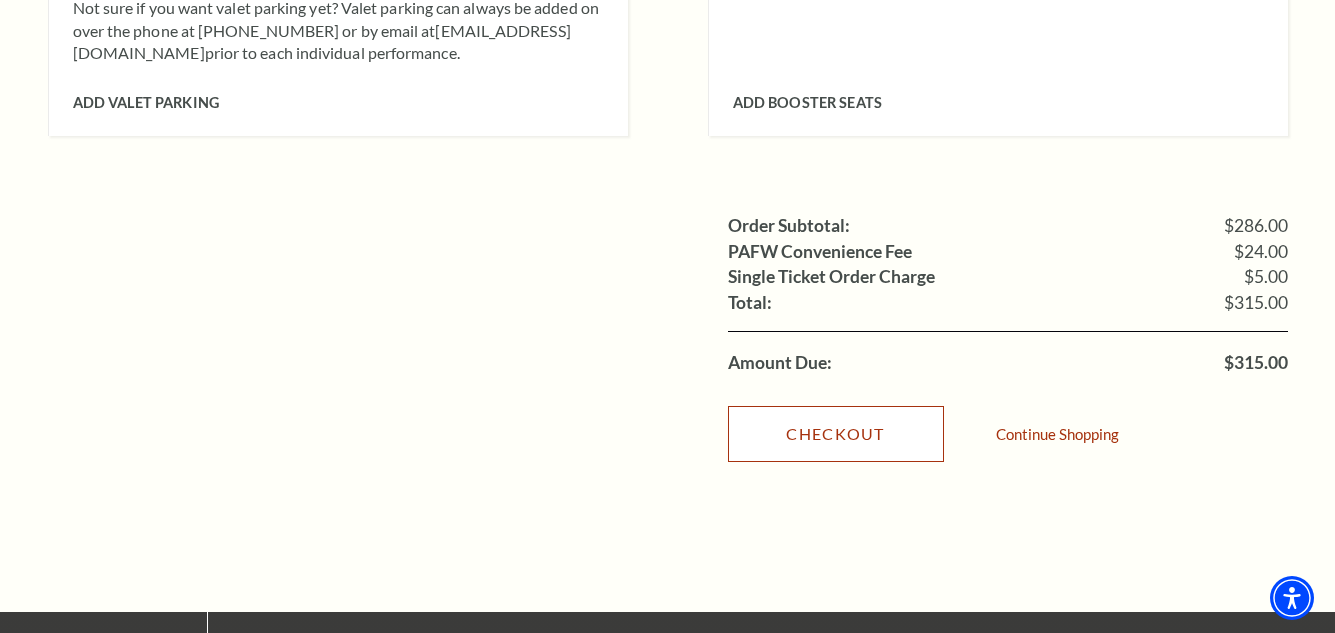 click on "Checkout" at bounding box center (836, 434) 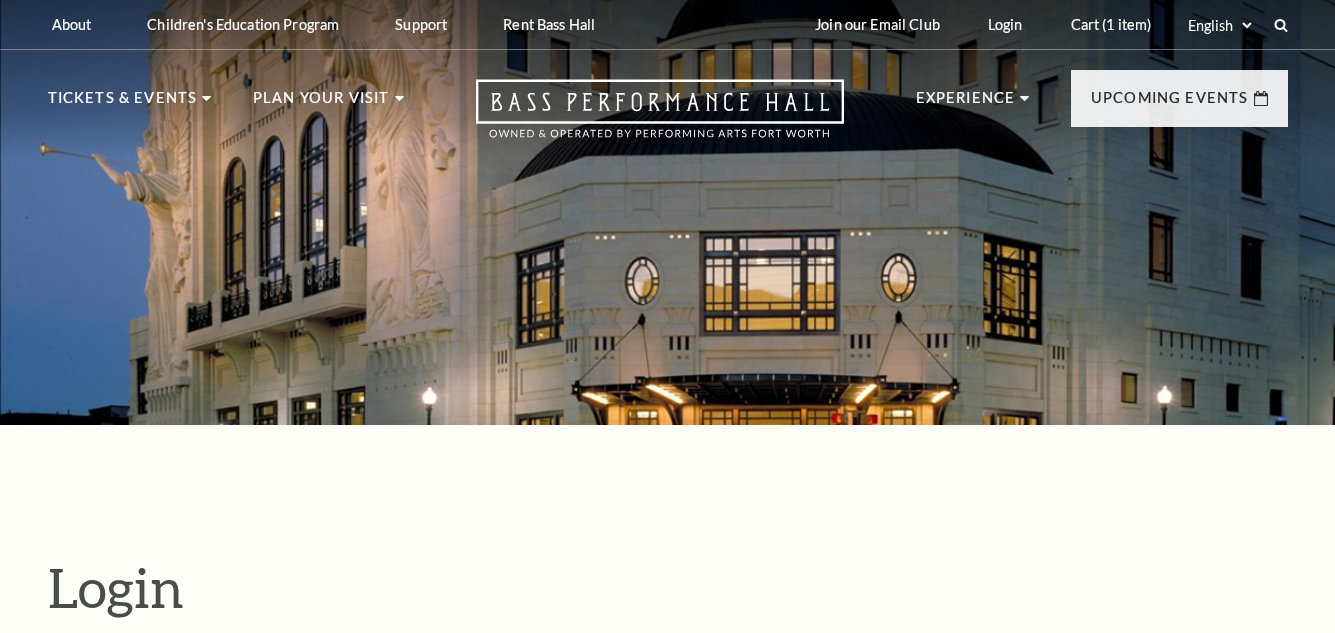 scroll, scrollTop: 555, scrollLeft: 0, axis: vertical 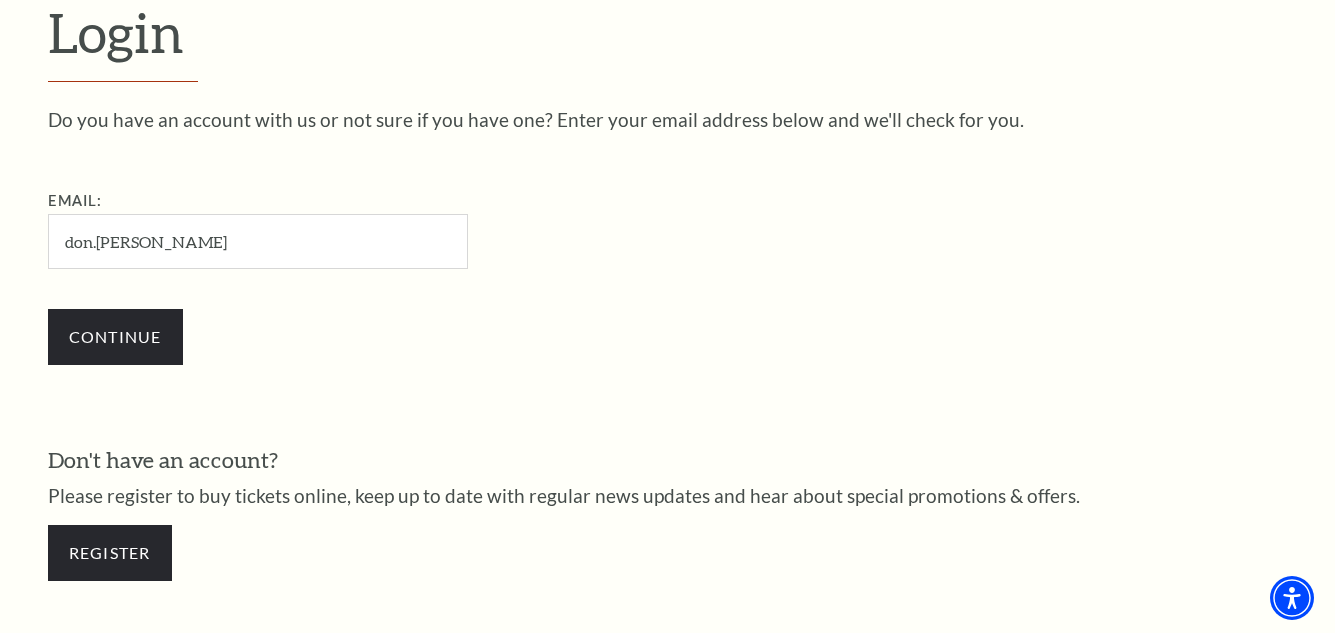 type on "[EMAIL_ADDRESS][PERSON_NAME][DOMAIN_NAME]" 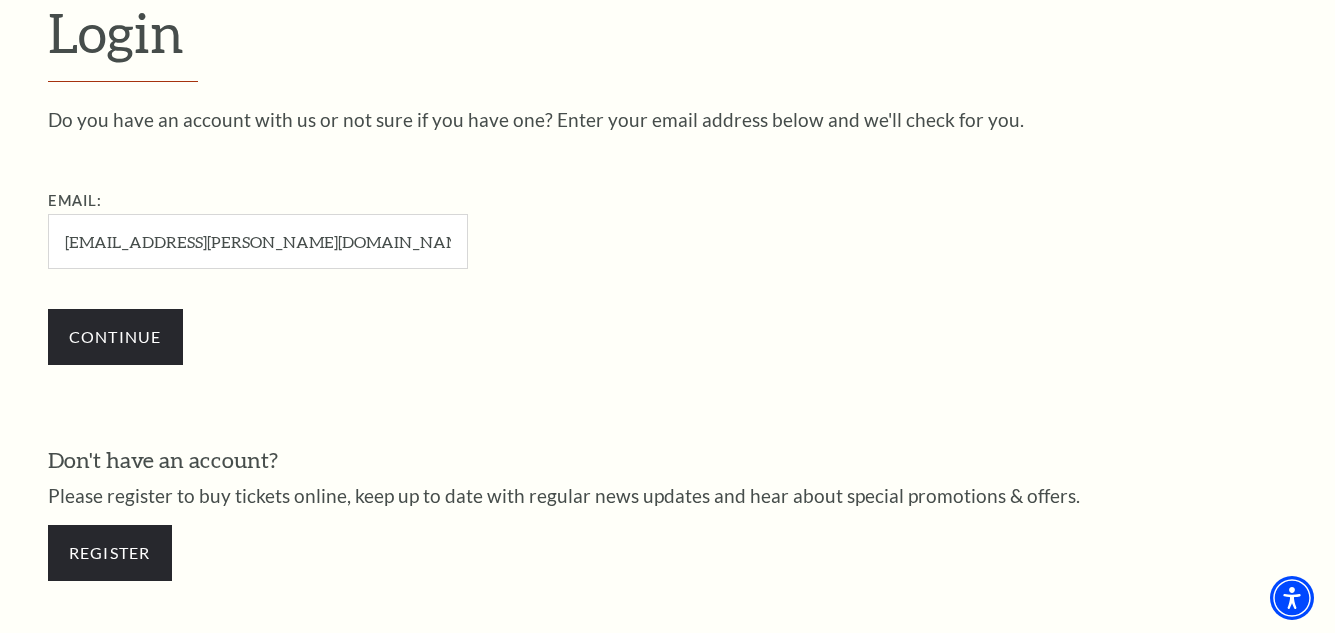 scroll, scrollTop: 655, scrollLeft: 0, axis: vertical 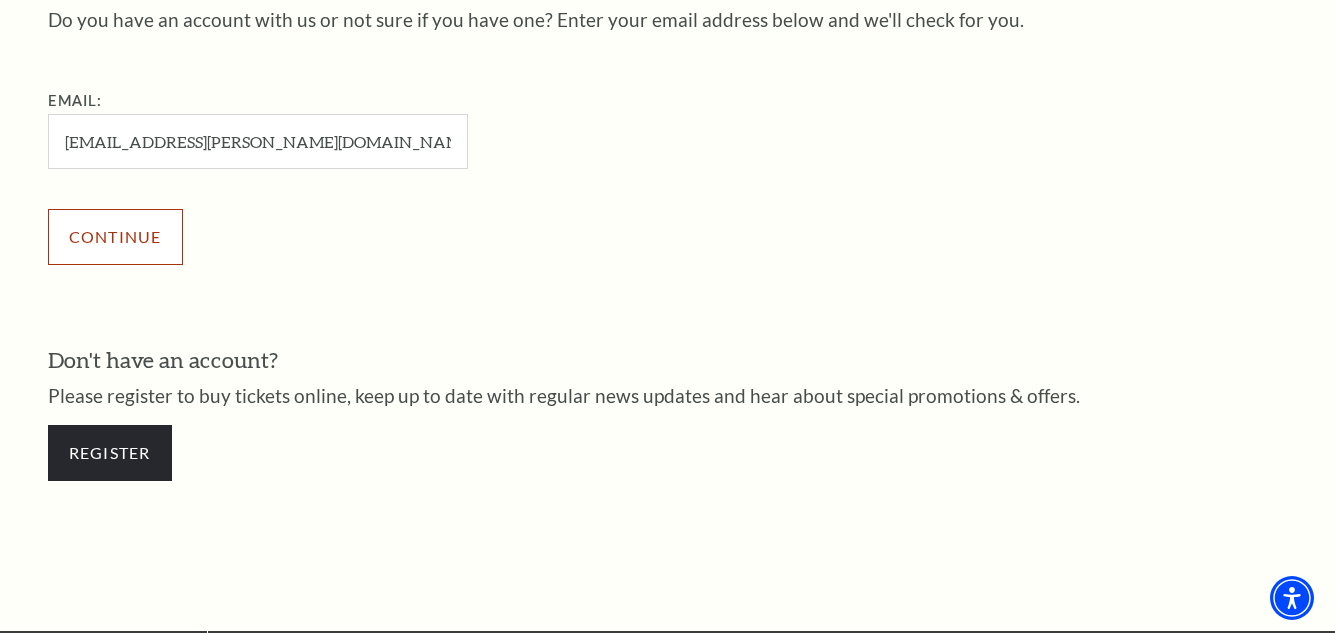 click on "Continue" at bounding box center (115, 237) 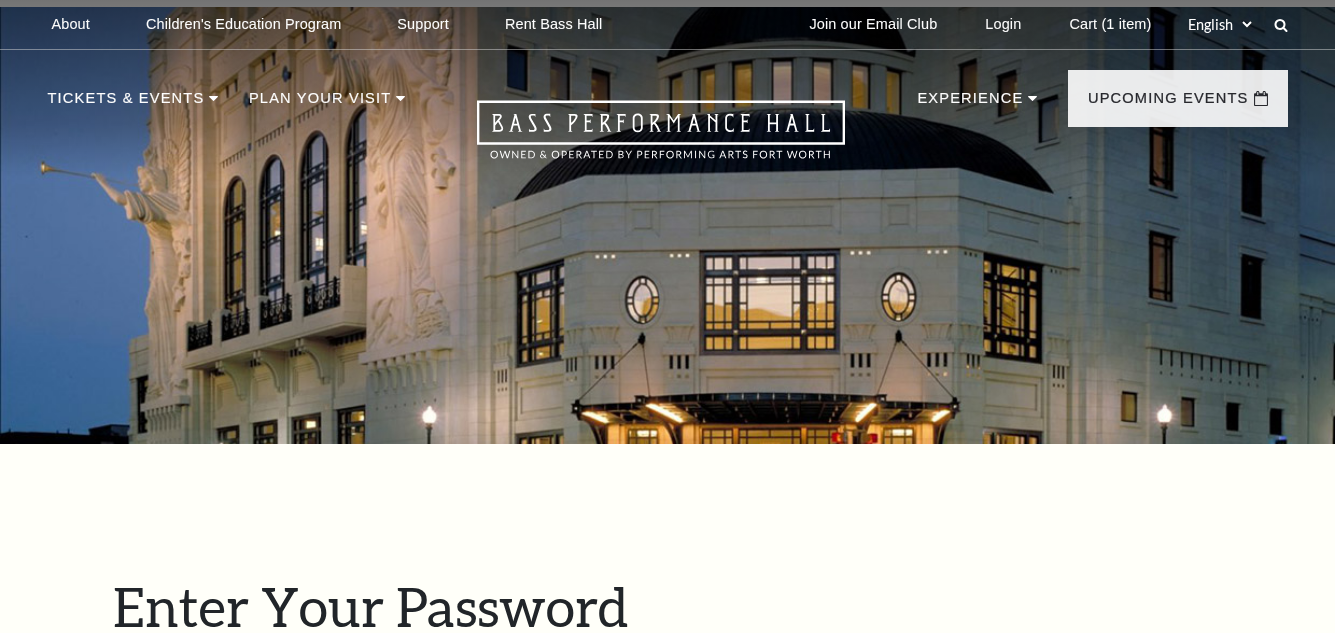 scroll, scrollTop: 676, scrollLeft: 0, axis: vertical 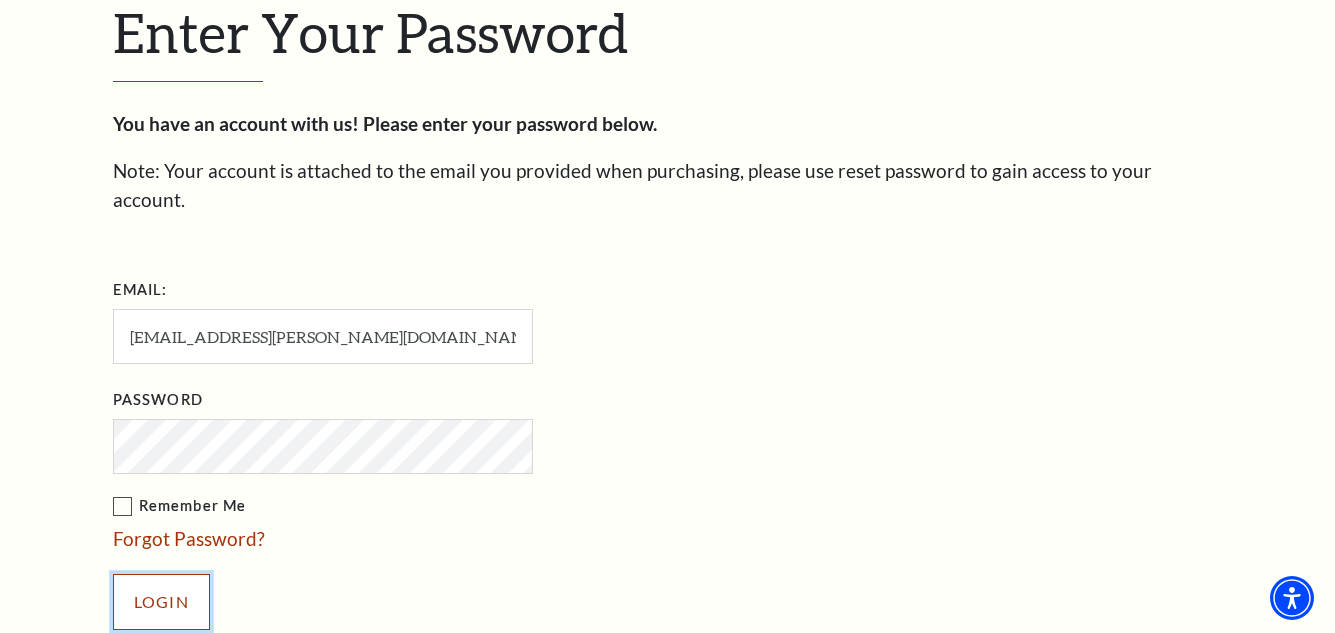 click on "Login" at bounding box center (161, 602) 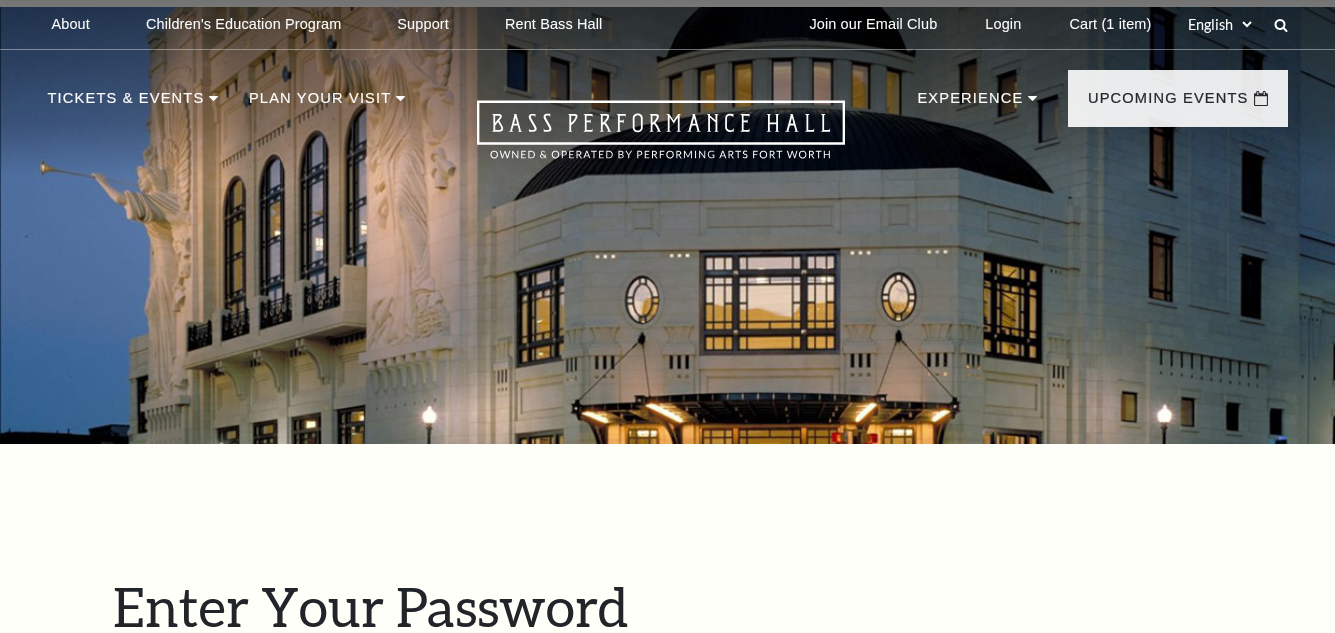 scroll, scrollTop: 704, scrollLeft: 0, axis: vertical 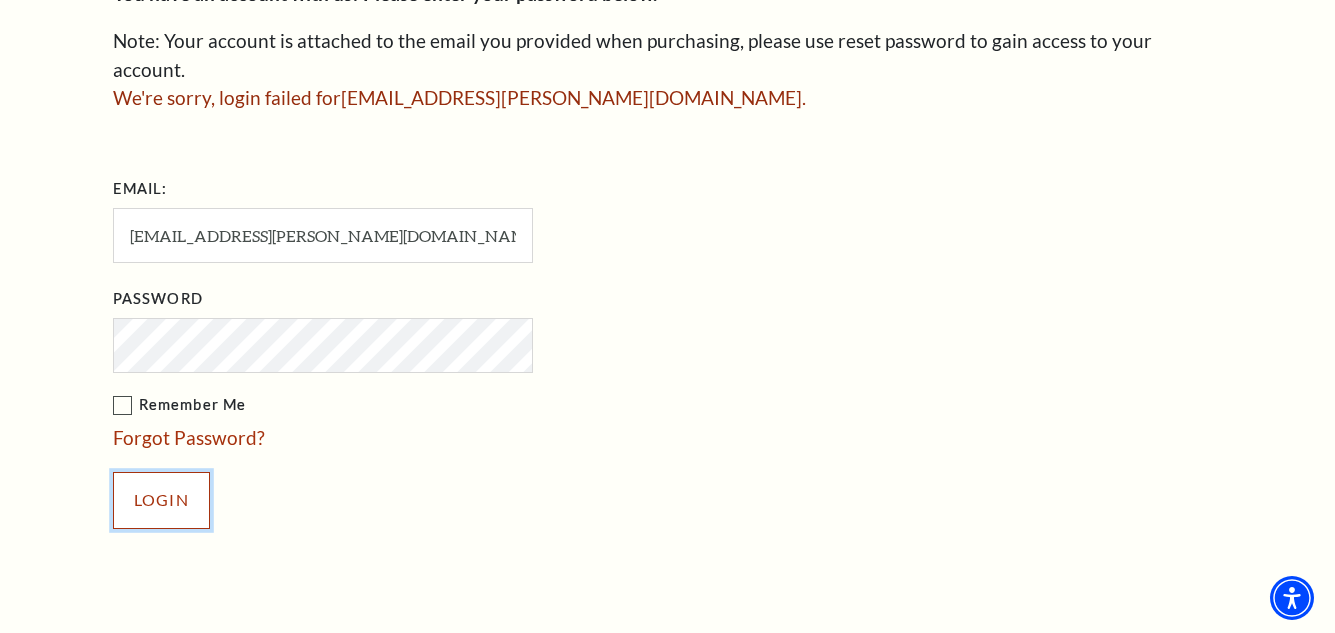 click on "Login" at bounding box center (161, 500) 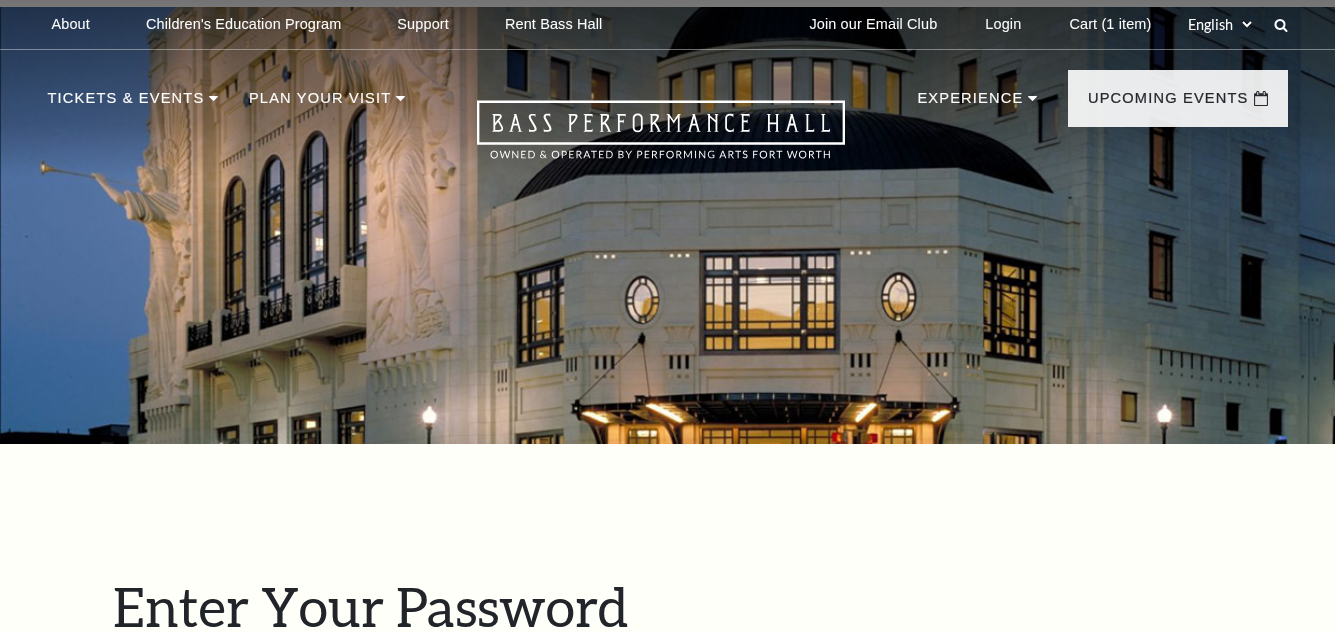 scroll, scrollTop: 704, scrollLeft: 0, axis: vertical 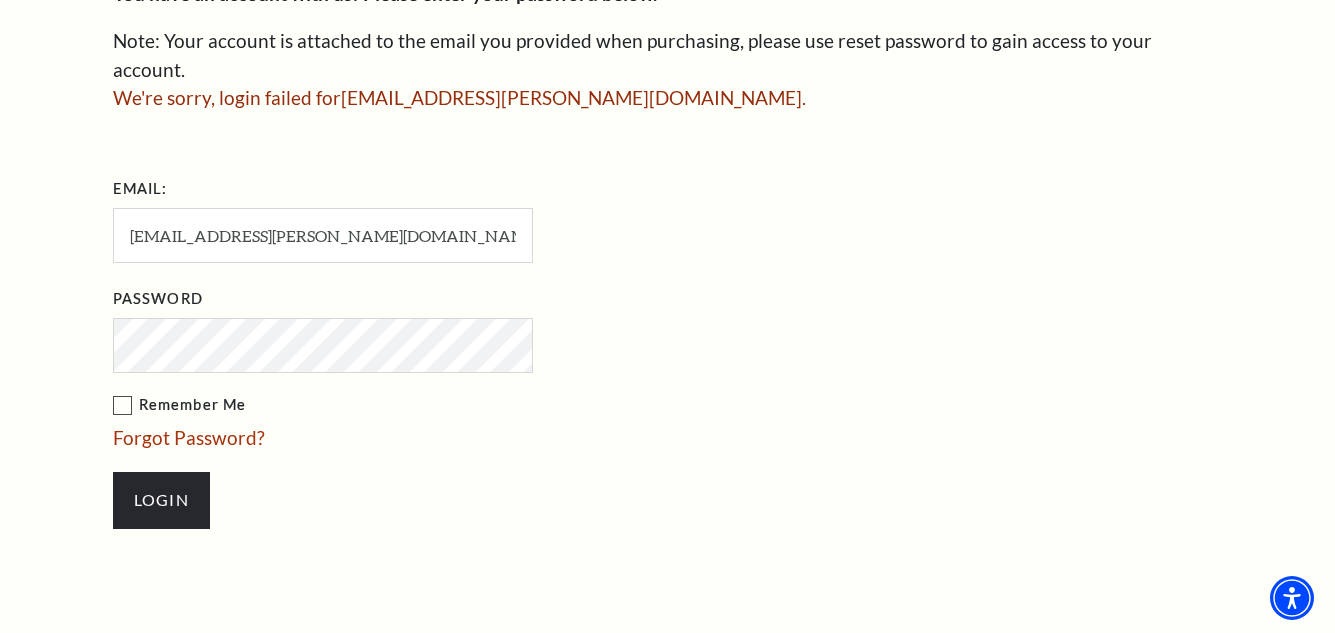 click on "Forgot Password?" at bounding box center [189, 437] 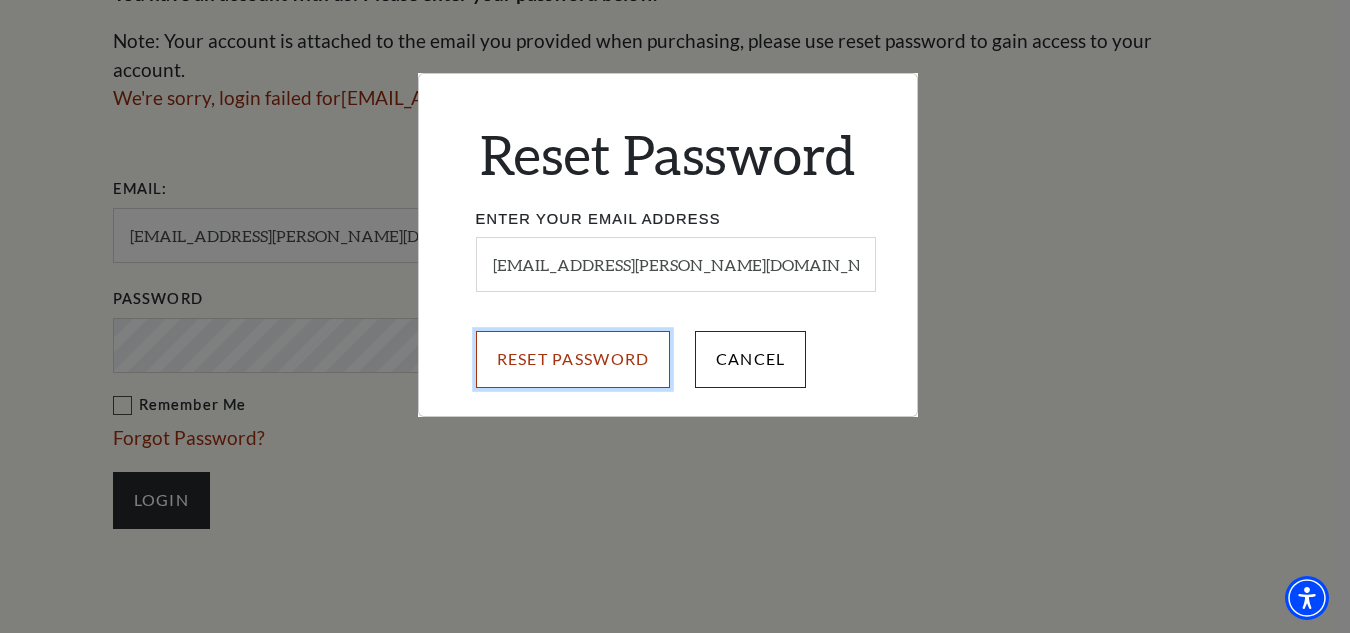 click on "Reset Password" at bounding box center [573, 359] 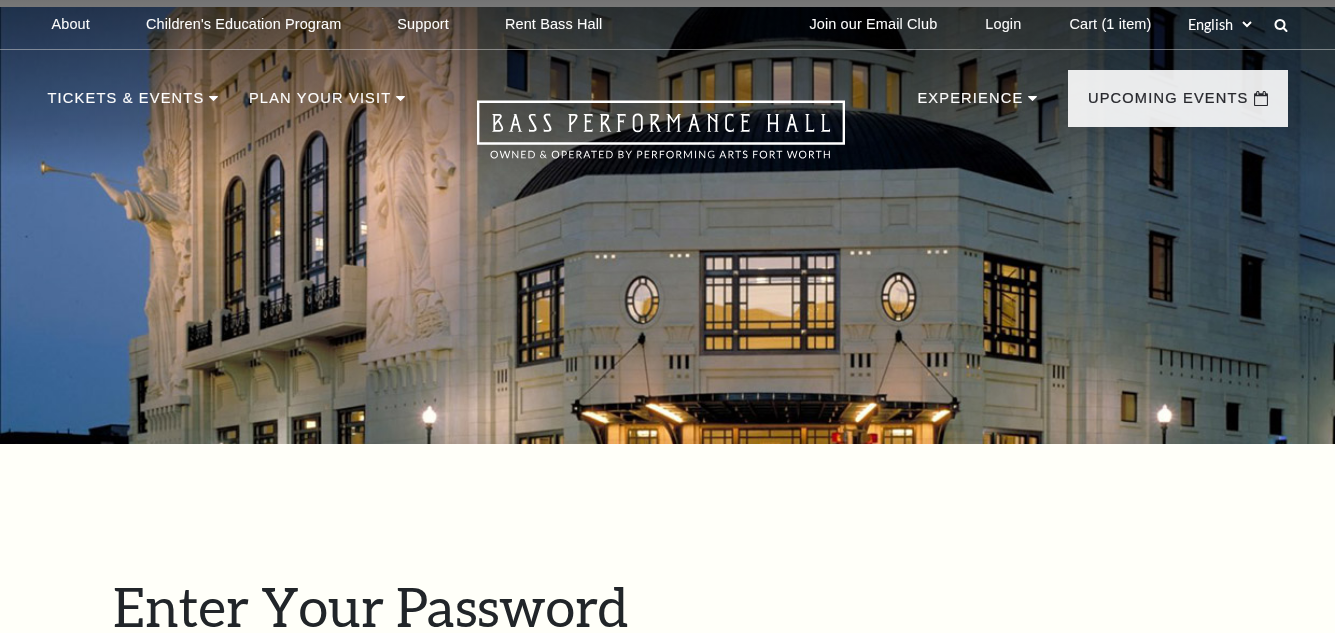 scroll, scrollTop: 704, scrollLeft: 0, axis: vertical 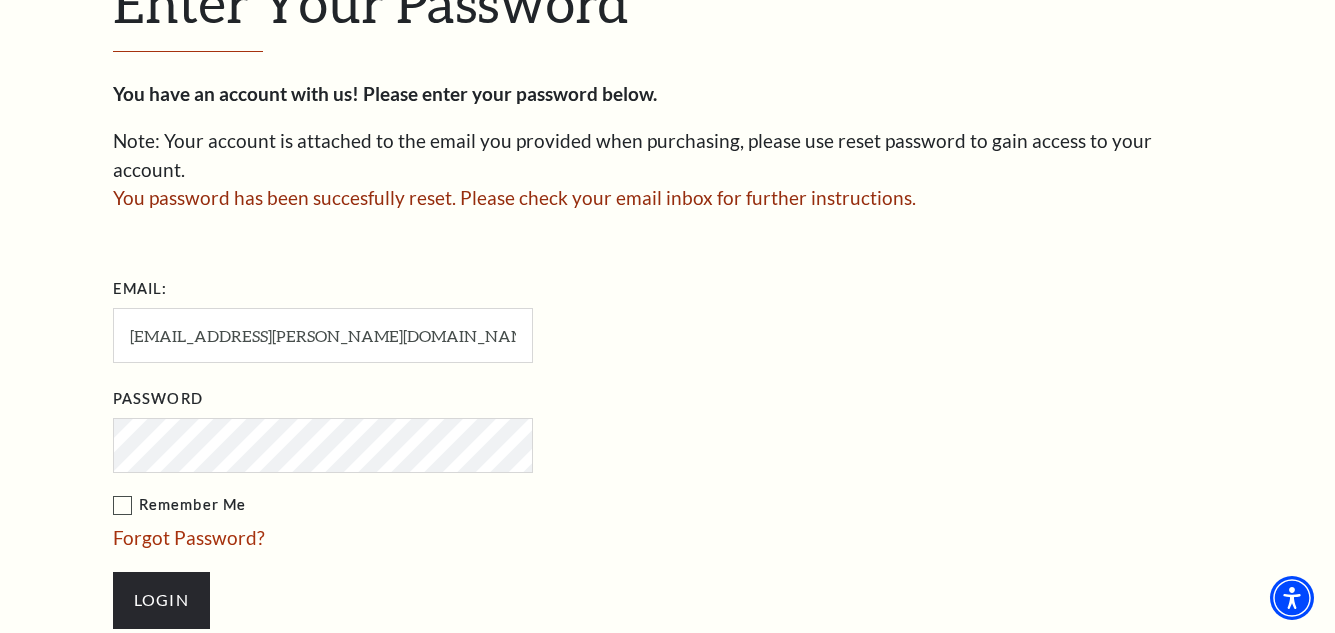 click on "Forgot Password?" at bounding box center [189, 537] 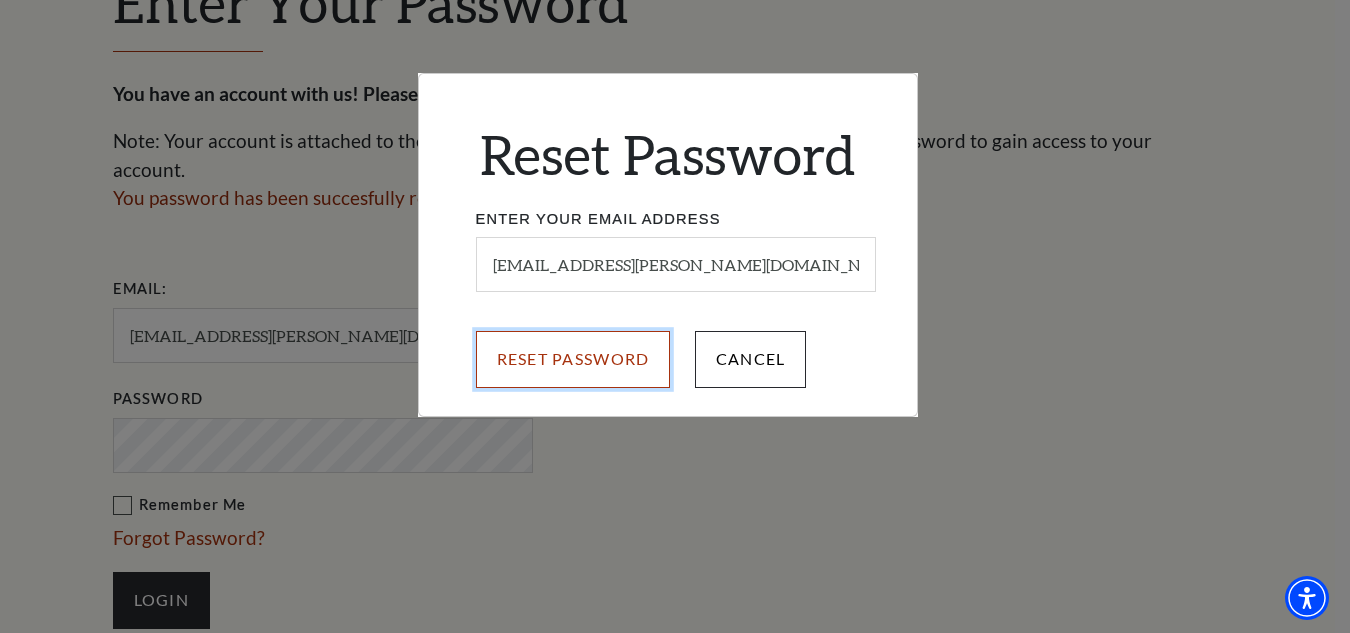 click on "Reset Password" at bounding box center [573, 359] 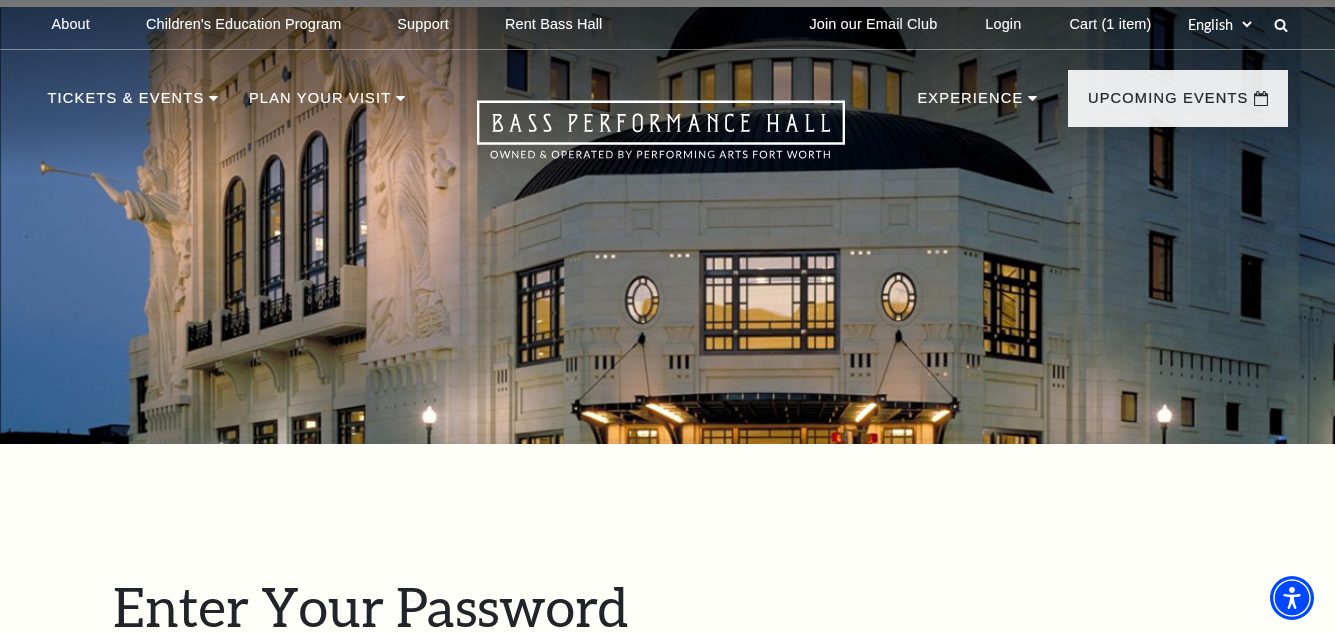 scroll, scrollTop: 704, scrollLeft: 0, axis: vertical 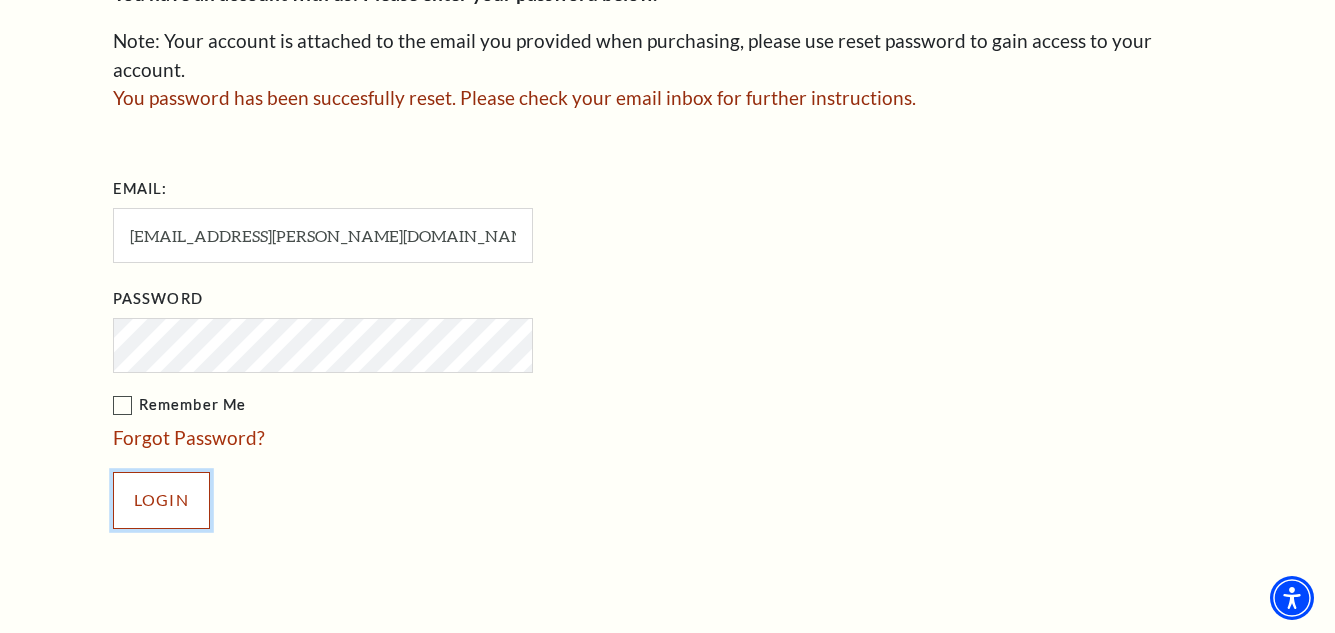 click on "Login" at bounding box center [161, 500] 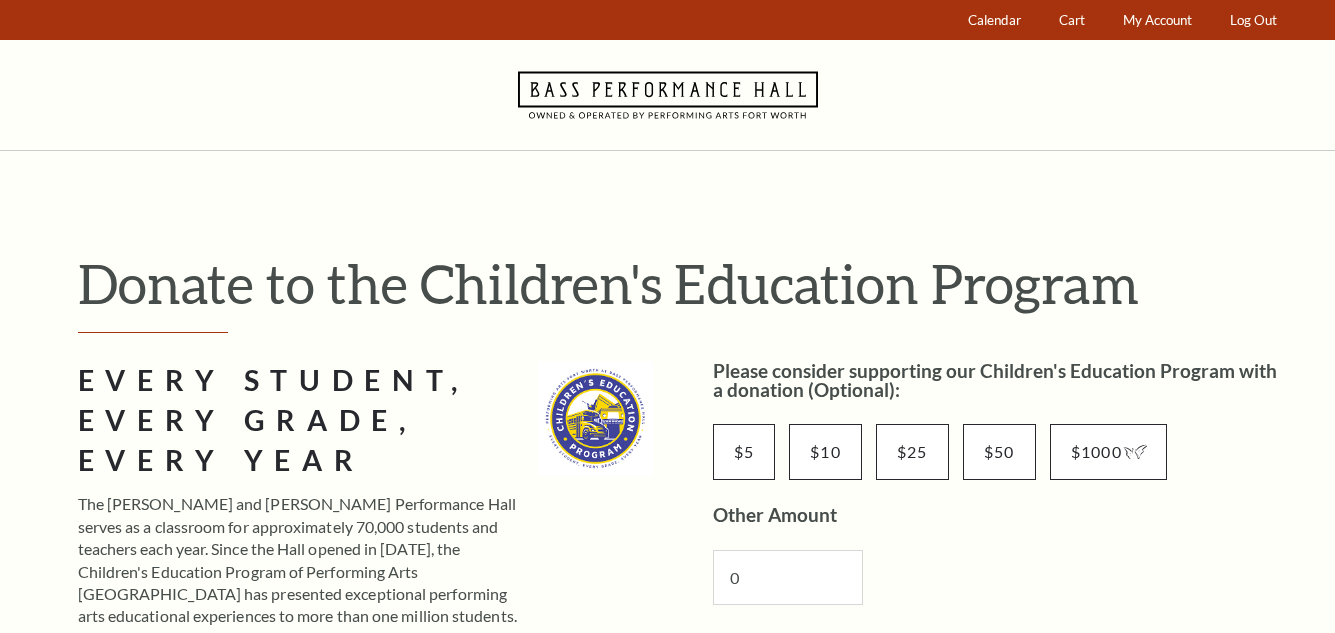 scroll, scrollTop: 0, scrollLeft: 0, axis: both 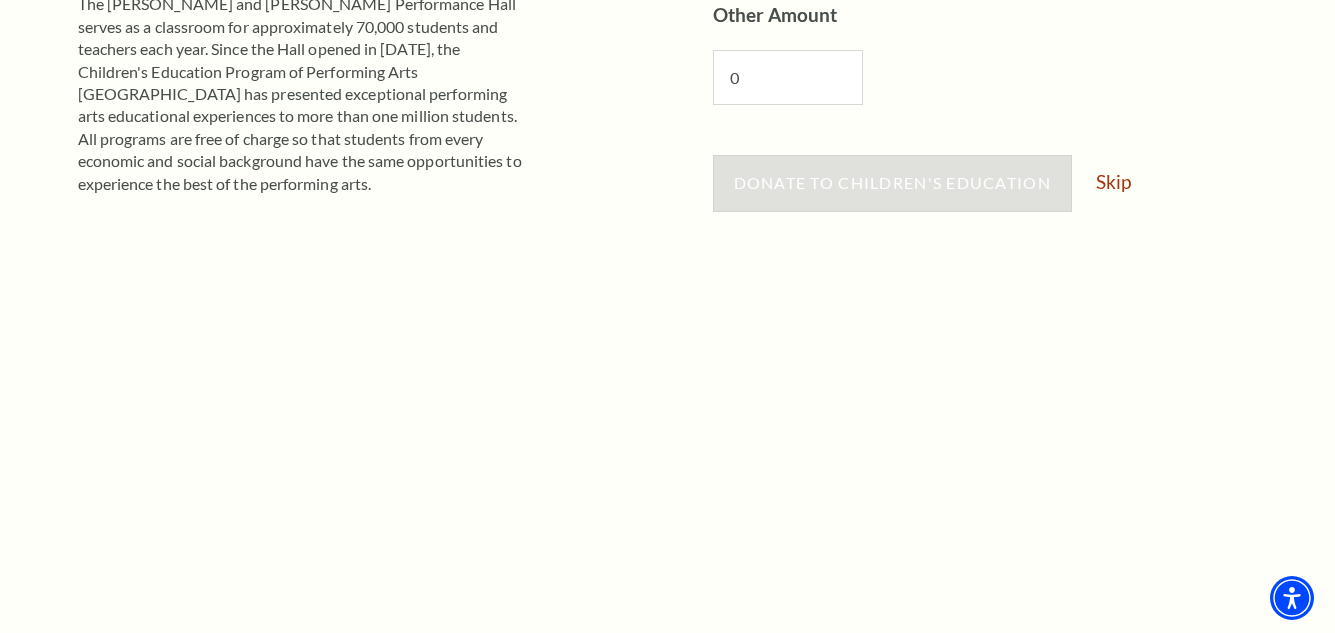 click on "Skip" at bounding box center [1113, 181] 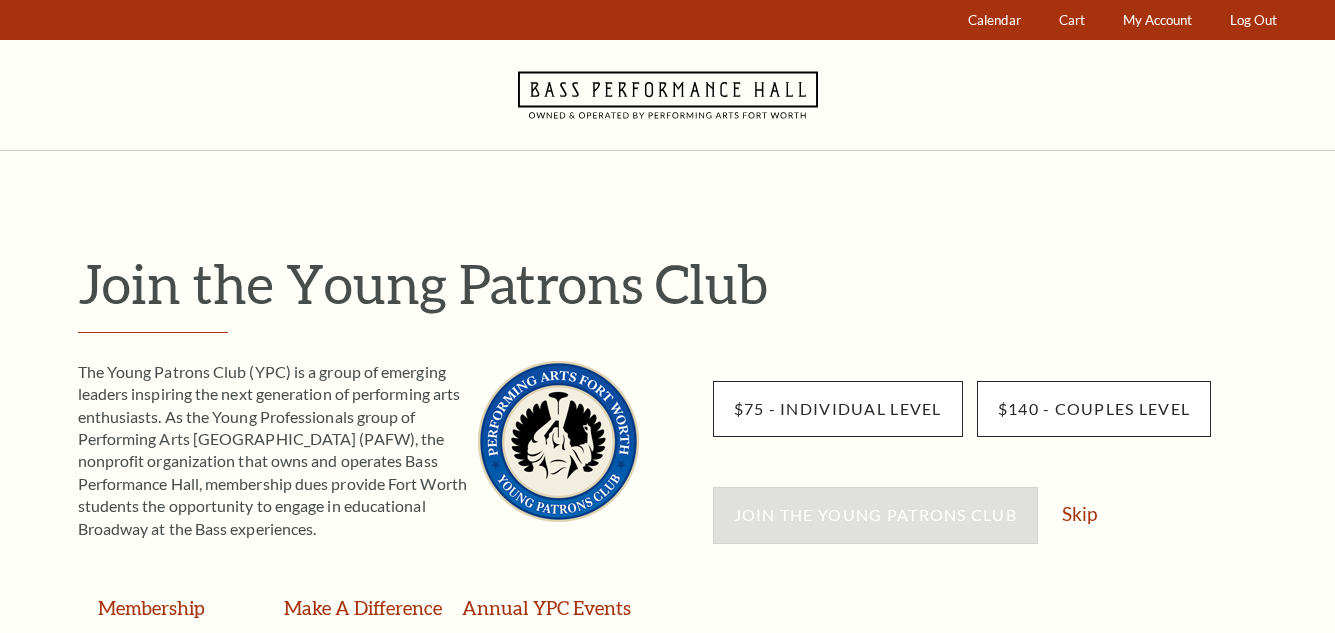 scroll, scrollTop: 0, scrollLeft: 0, axis: both 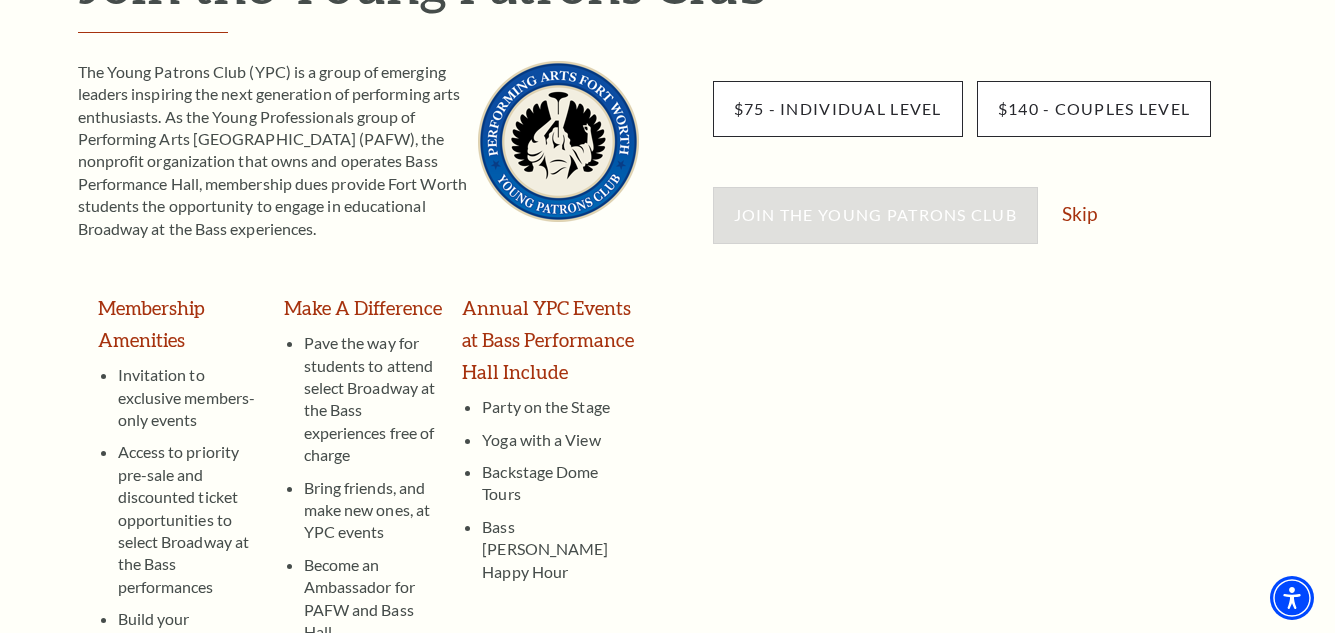 click on "Skip" at bounding box center [1079, 213] 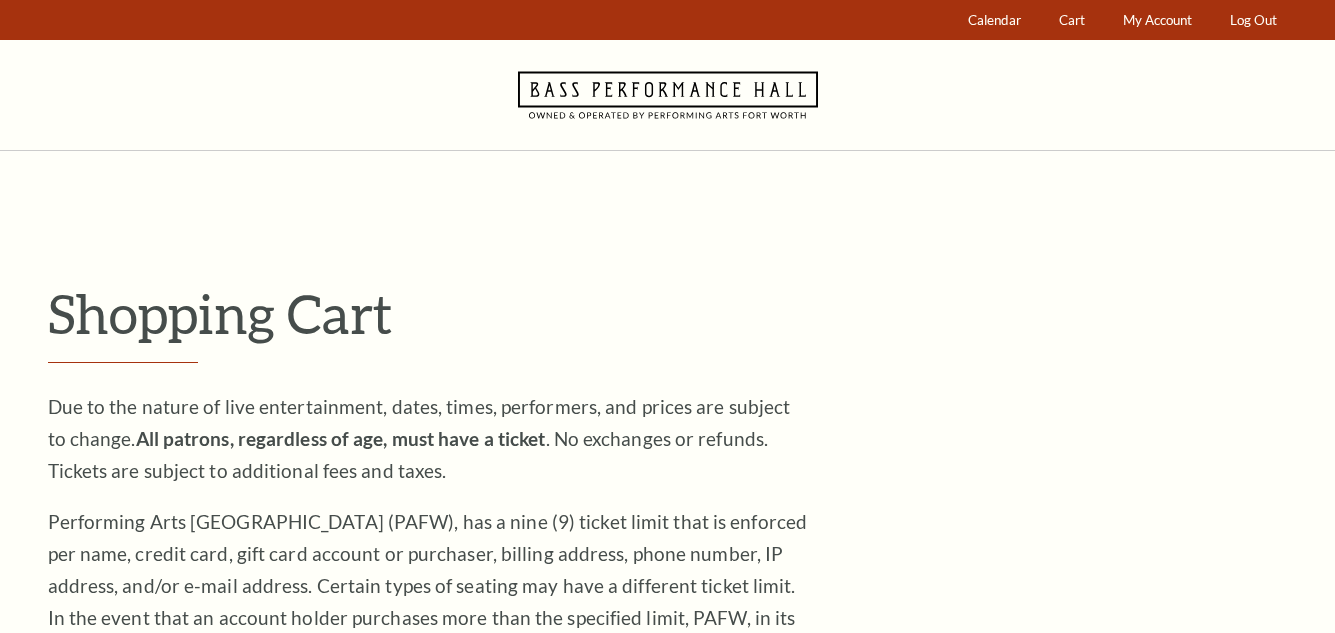 scroll, scrollTop: 0, scrollLeft: 0, axis: both 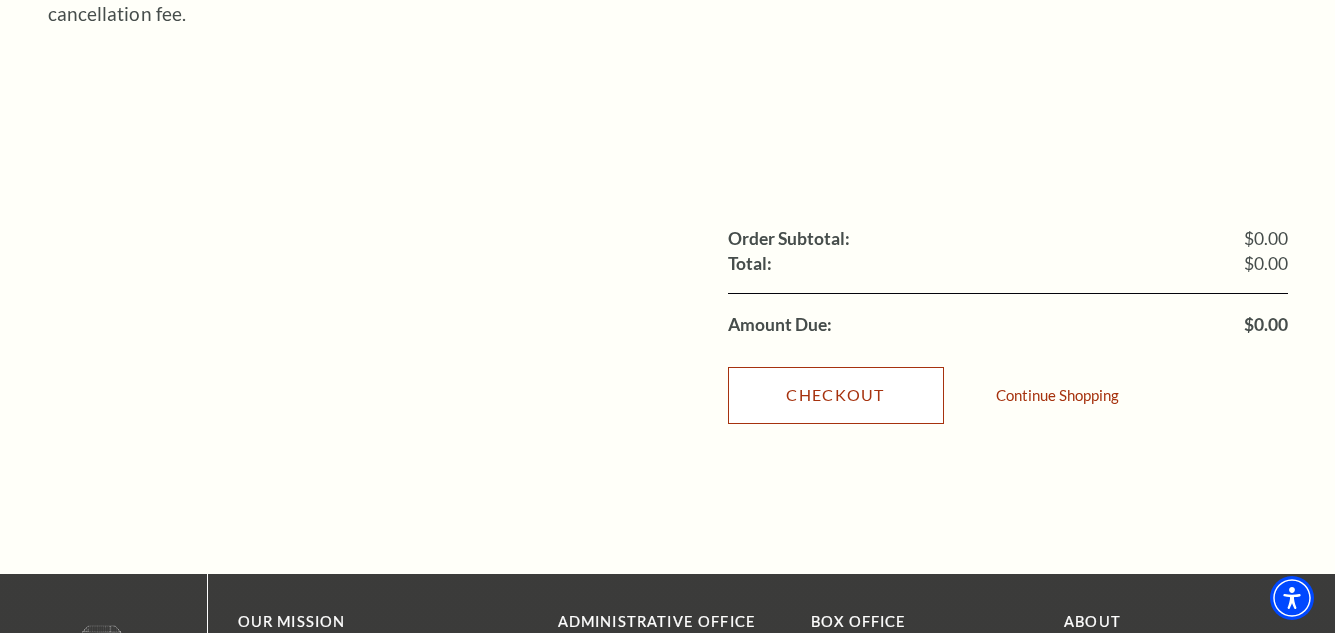 click on "Checkout" at bounding box center [836, 395] 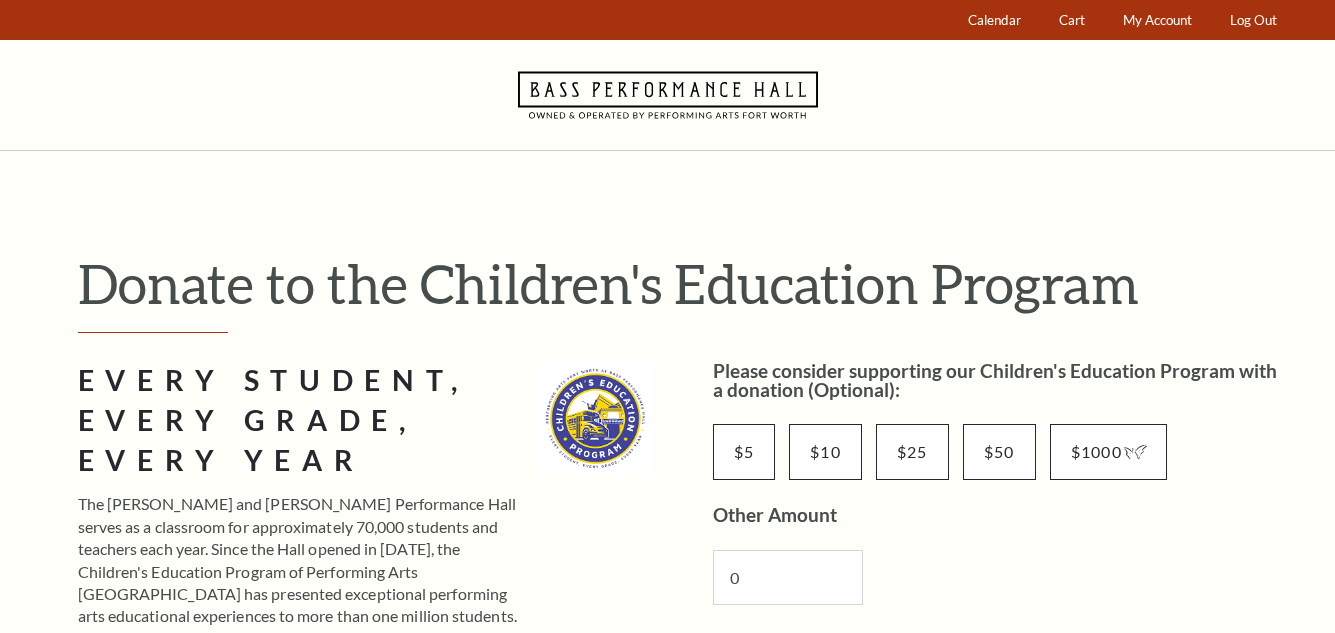 scroll, scrollTop: 0, scrollLeft: 0, axis: both 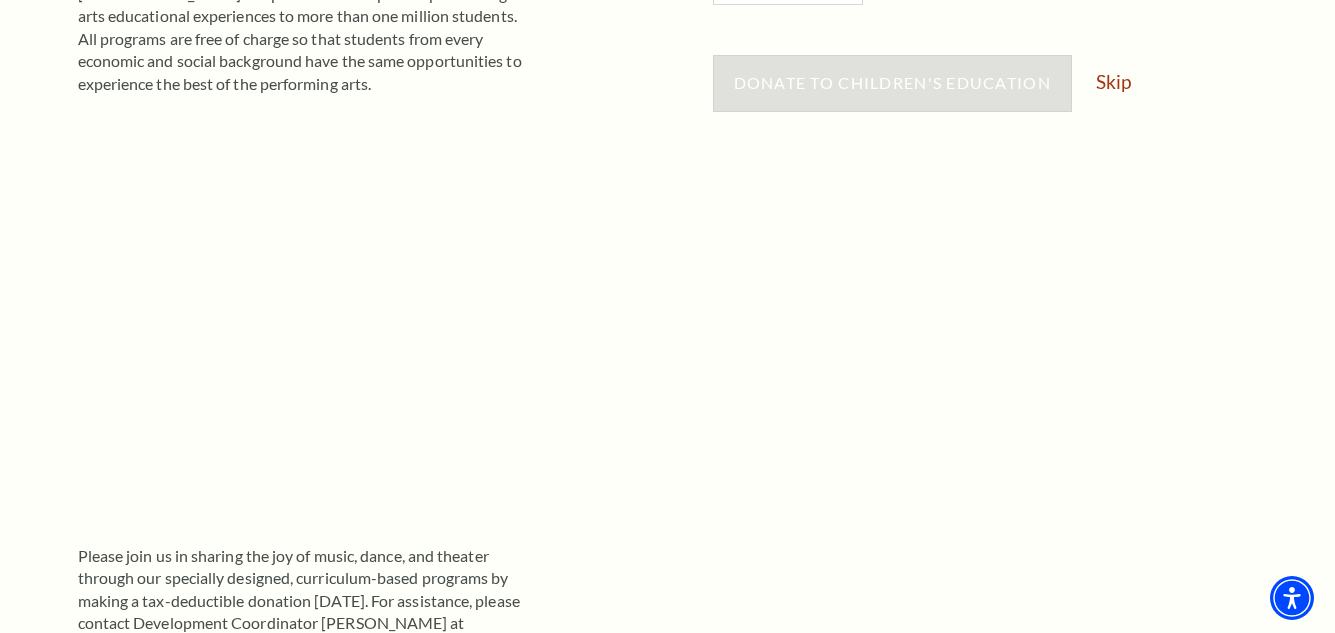 click on "Skip" at bounding box center (1113, 81) 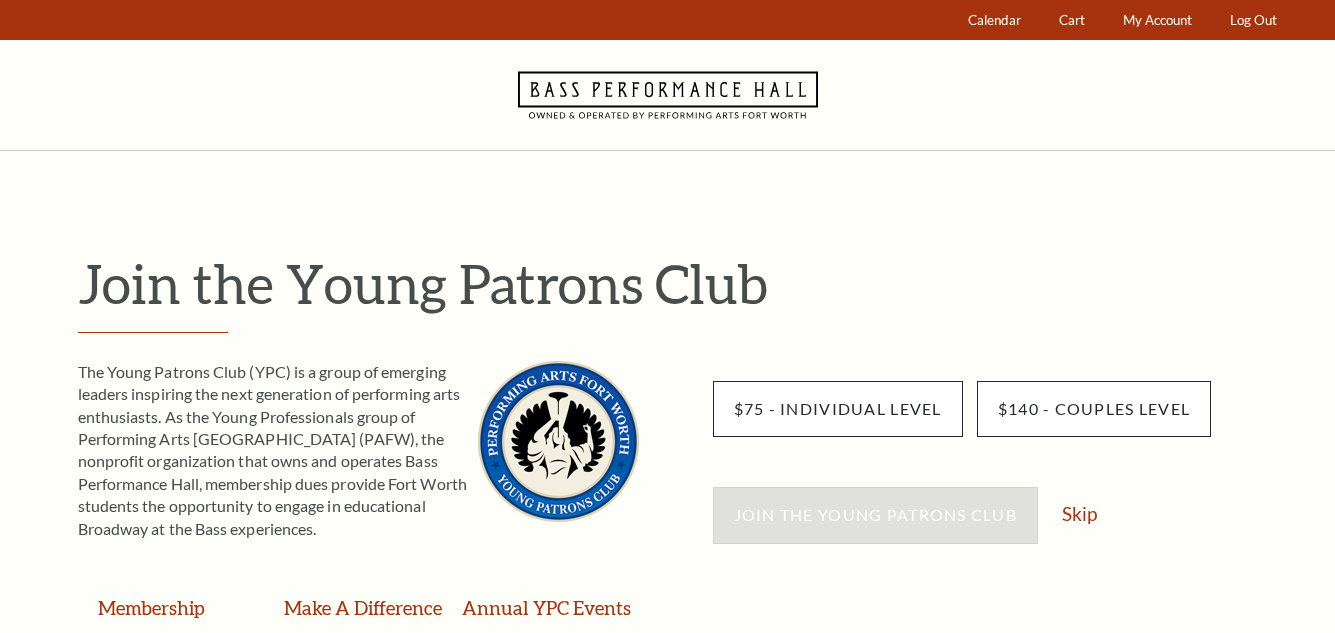 scroll, scrollTop: 0, scrollLeft: 0, axis: both 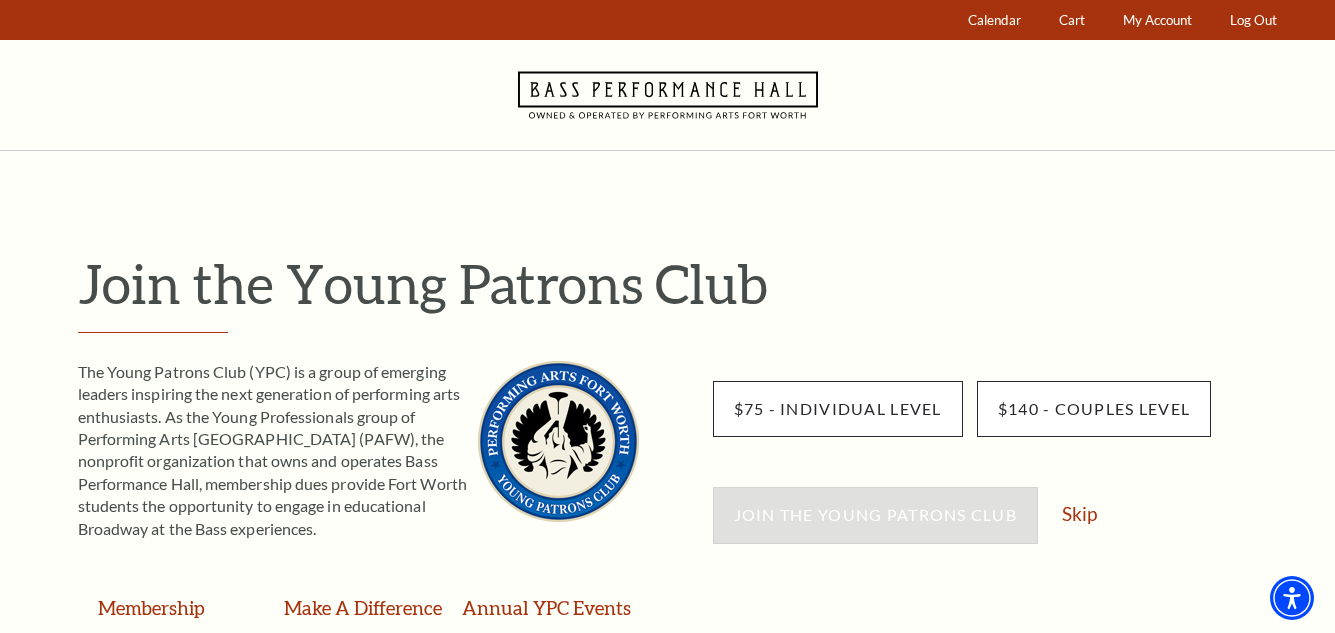click on "Skip" at bounding box center [1079, 513] 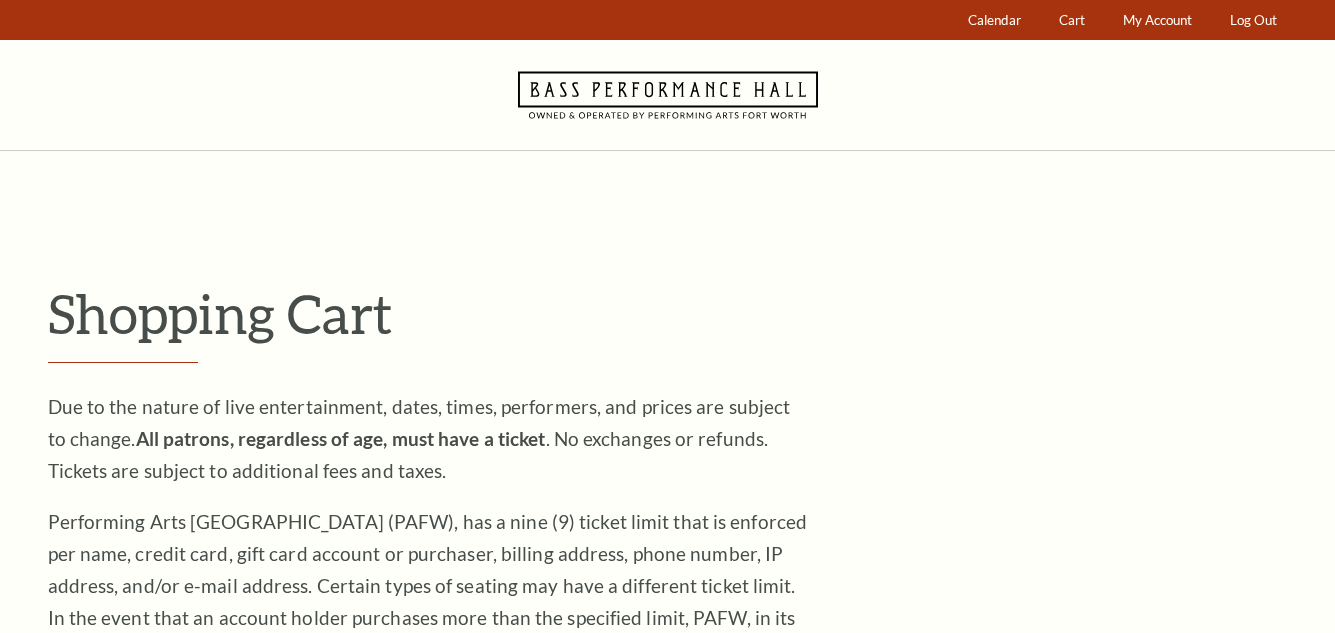 scroll, scrollTop: 0, scrollLeft: 0, axis: both 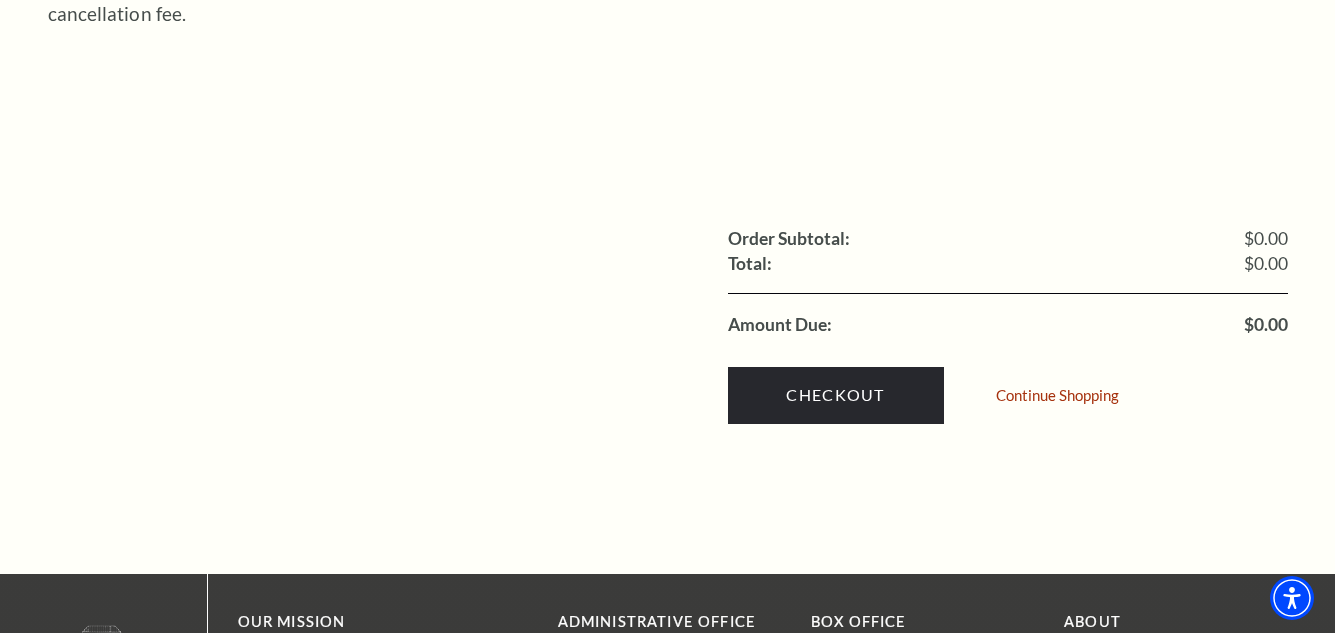 click on "Continue Shopping" at bounding box center [1057, 395] 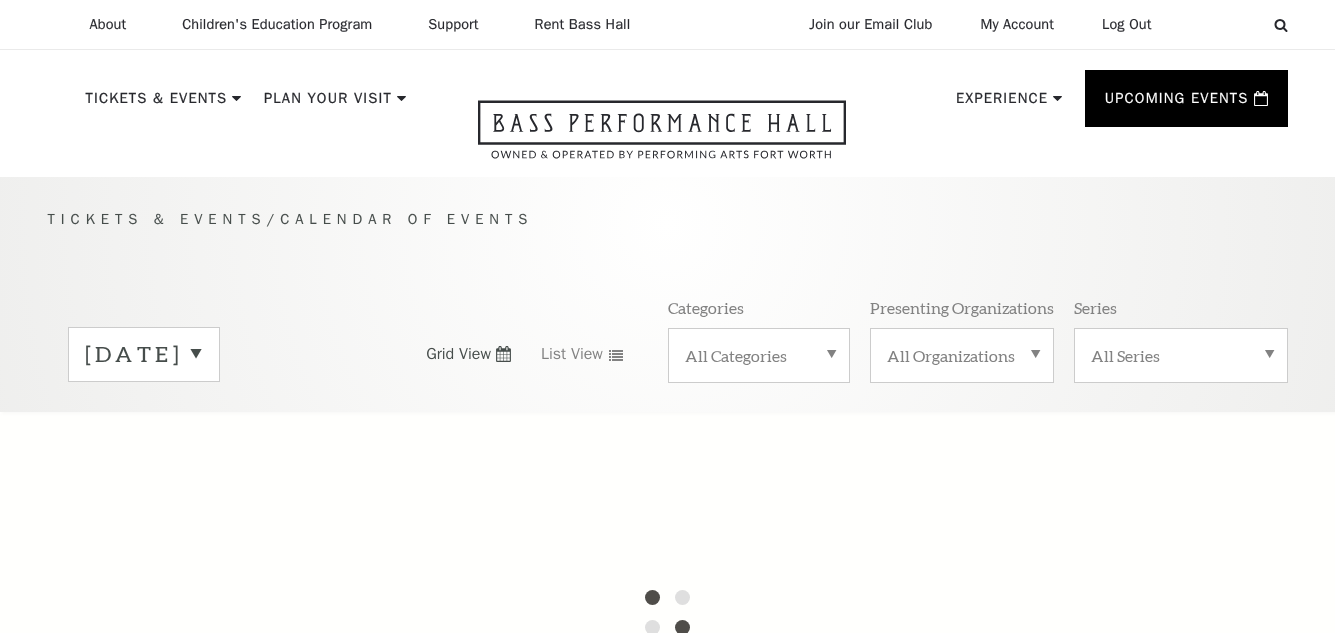 scroll, scrollTop: 0, scrollLeft: 0, axis: both 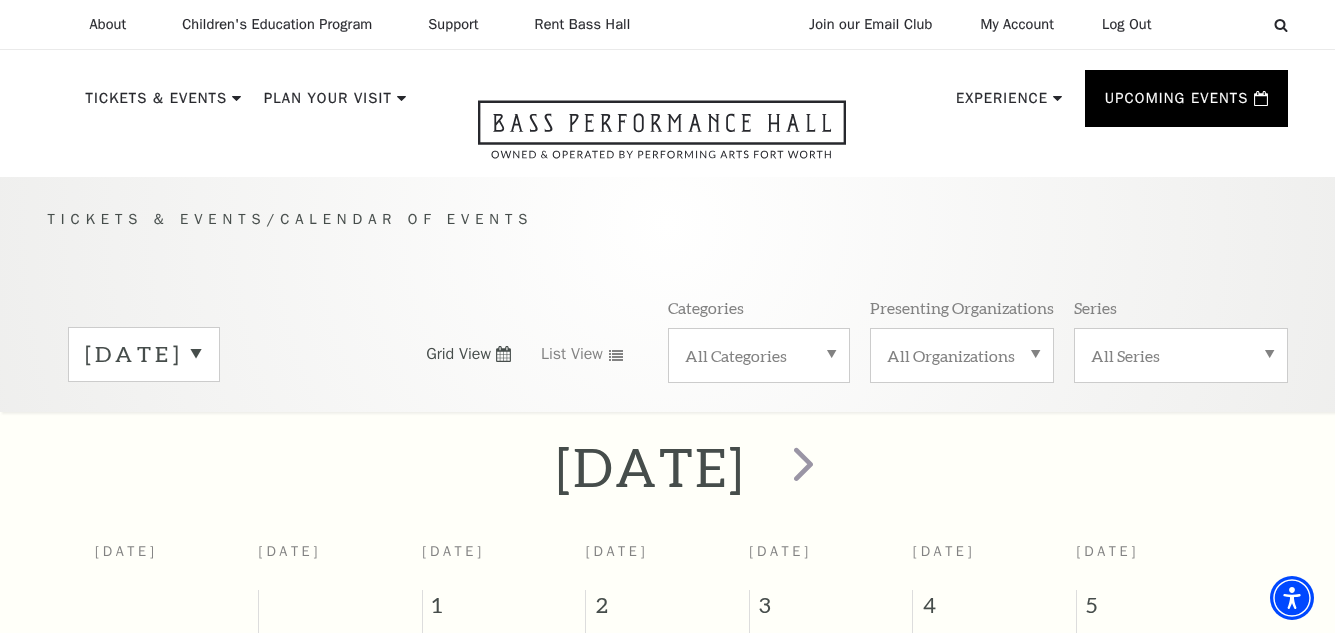 click on "July 2025" at bounding box center (144, 354) 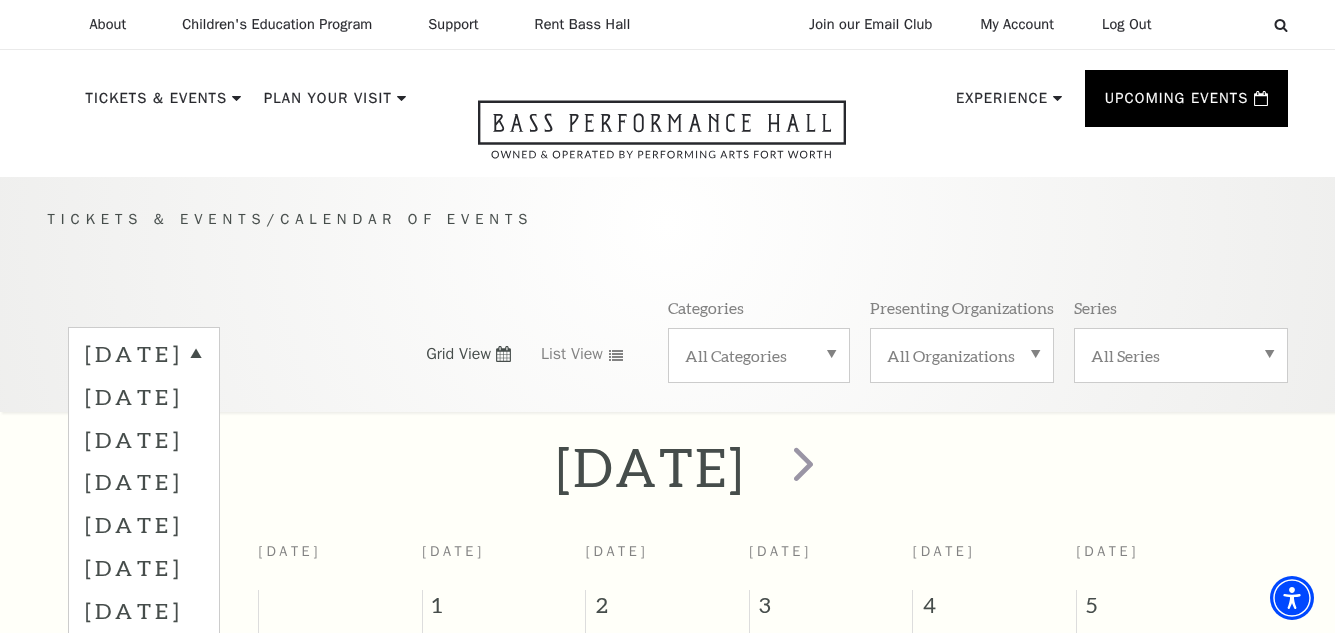 click on "October 2025" at bounding box center [144, 481] 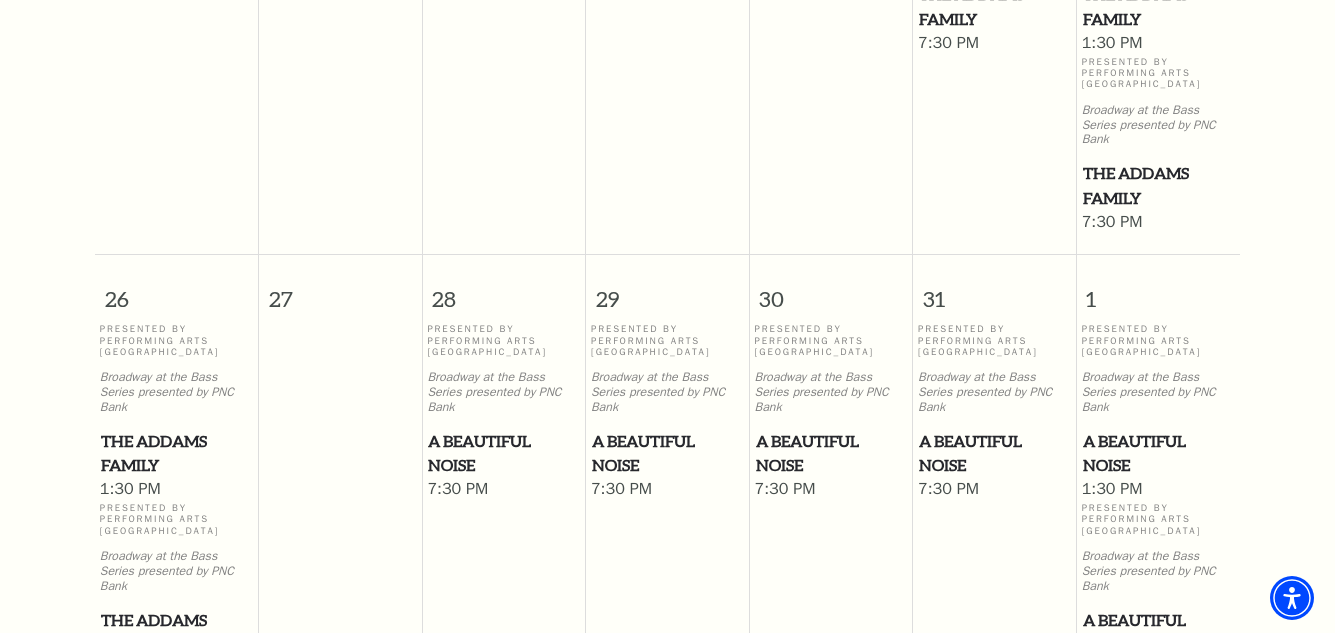 scroll, scrollTop: 1577, scrollLeft: 0, axis: vertical 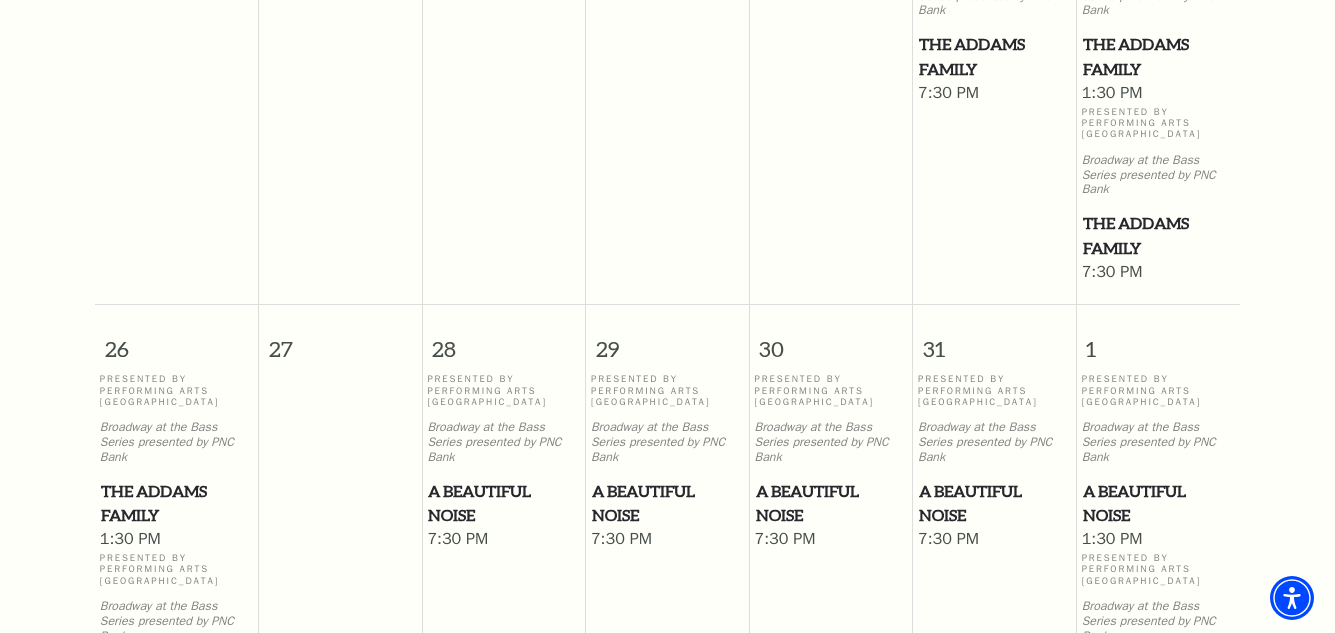 click on "A Beautiful Noise" at bounding box center [994, 503] 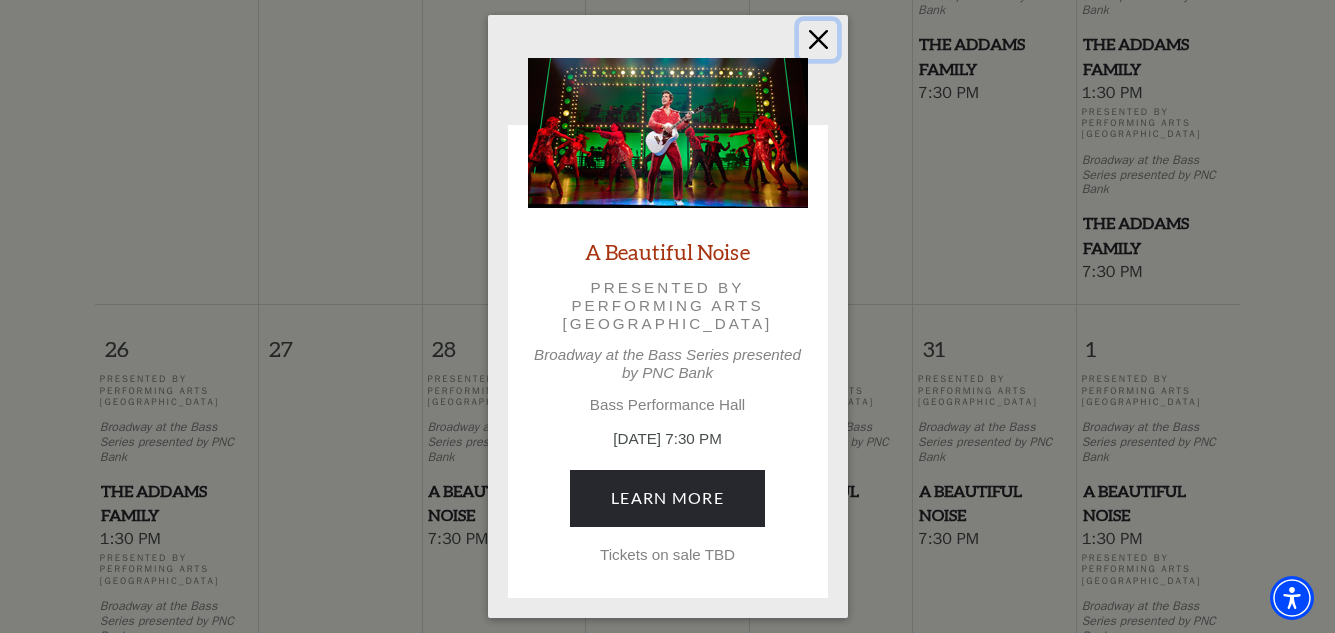 click at bounding box center [818, 40] 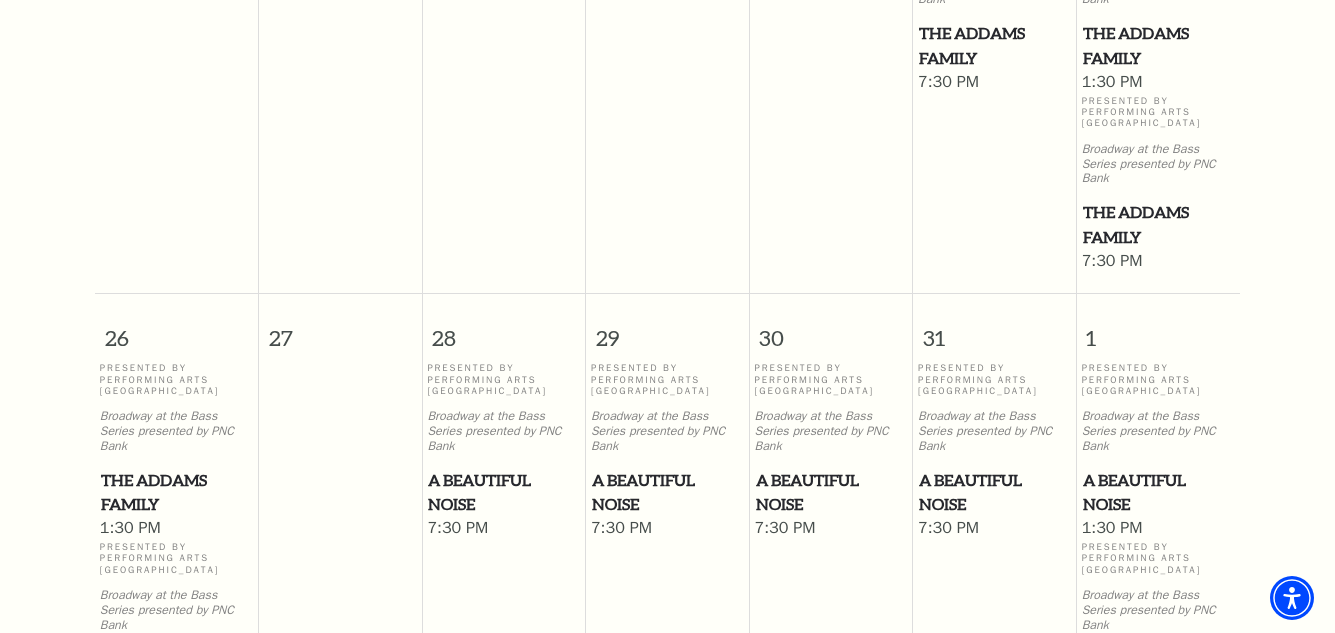 scroll, scrollTop: 1577, scrollLeft: 0, axis: vertical 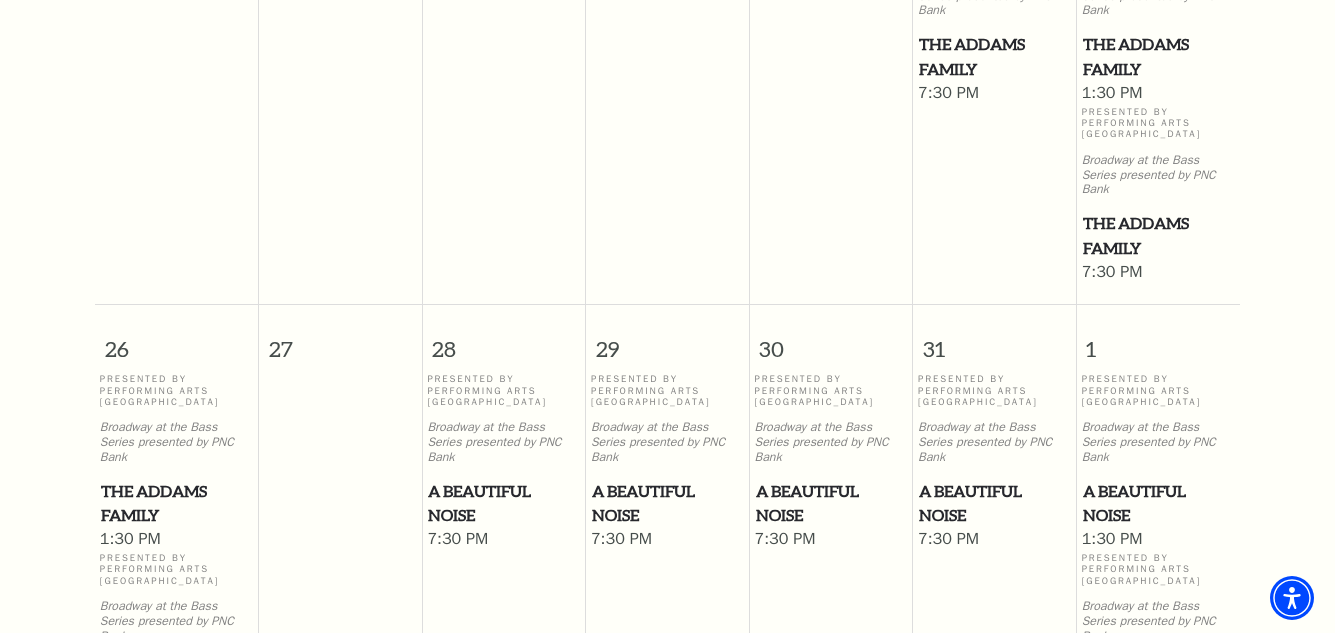click on "A Beautiful Noise" at bounding box center (994, 503) 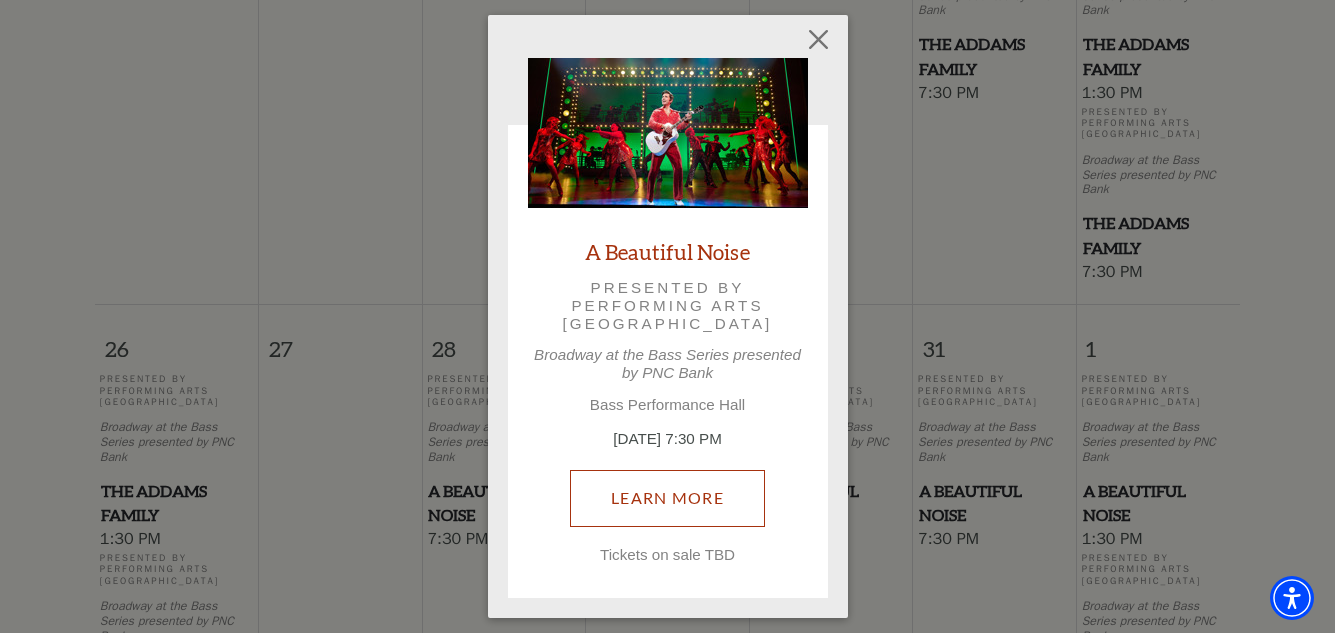 click on "Learn More" at bounding box center (667, 498) 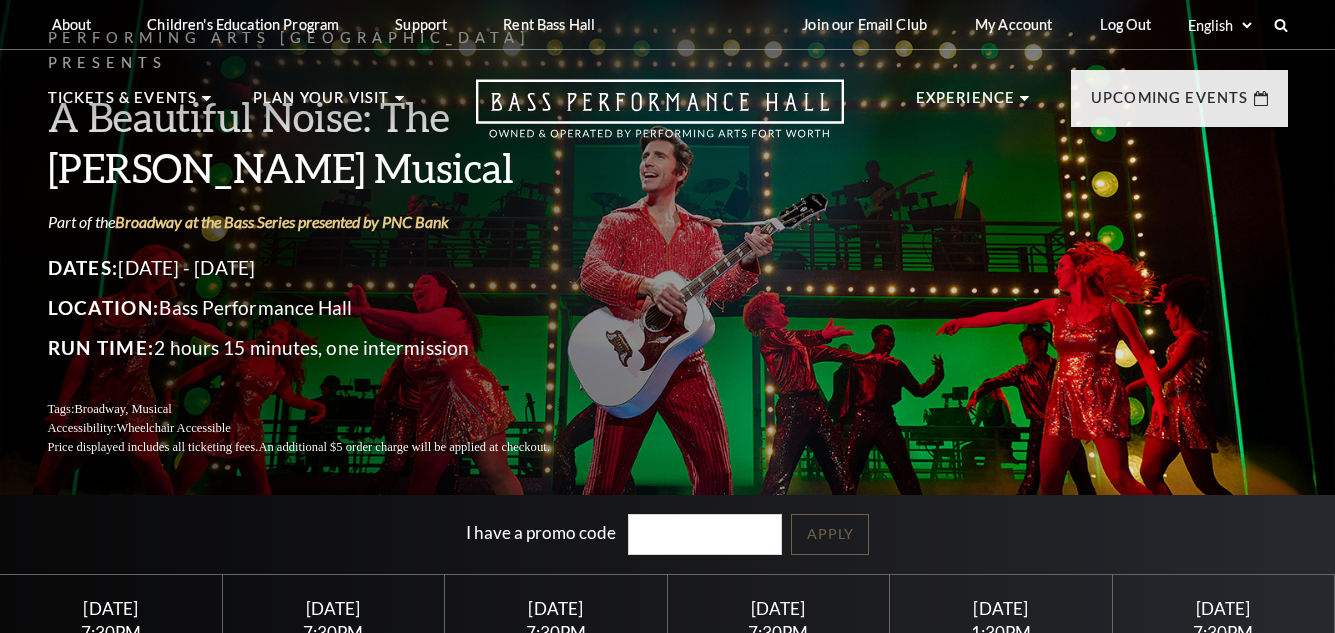 scroll, scrollTop: 0, scrollLeft: 0, axis: both 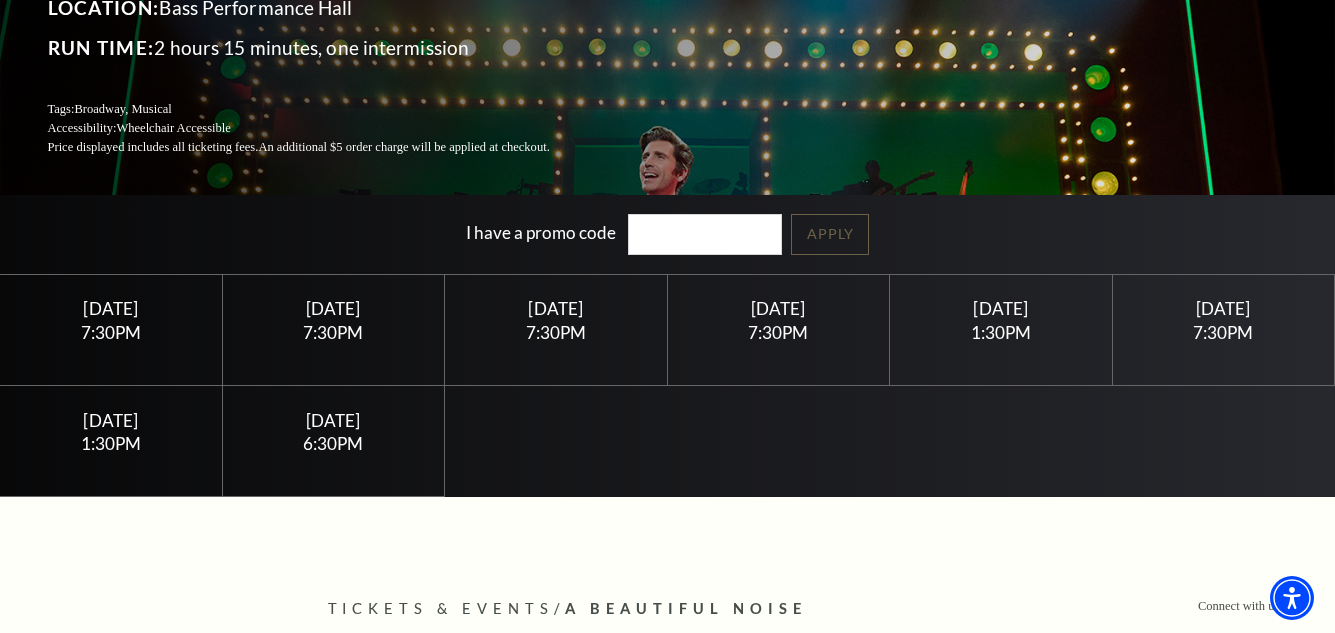 click on "7:30PM" at bounding box center [778, 332] 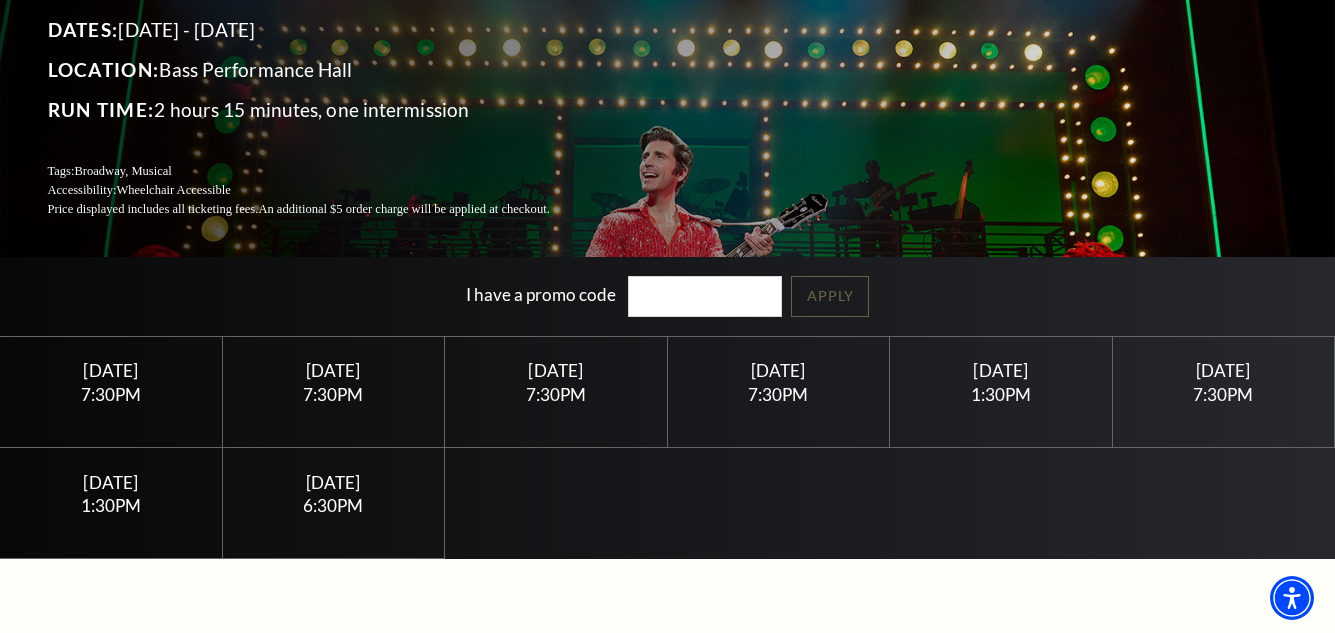 scroll, scrollTop: 300, scrollLeft: 0, axis: vertical 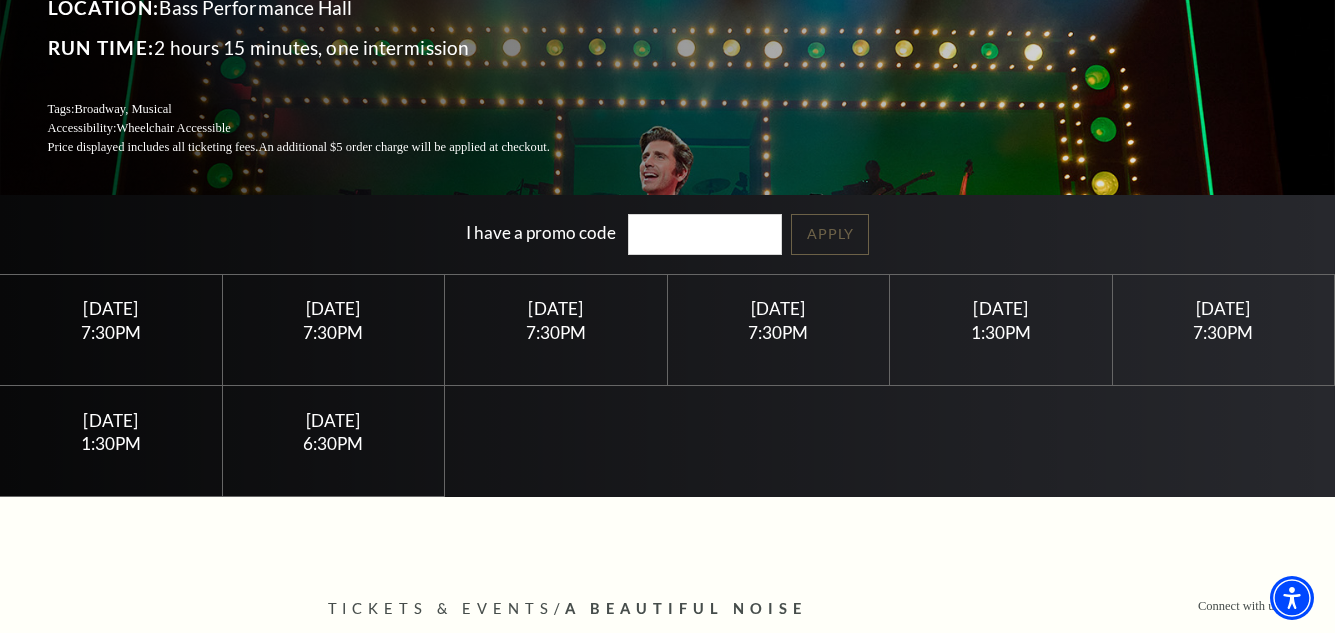 click on "[DATE]" at bounding box center [778, 308] 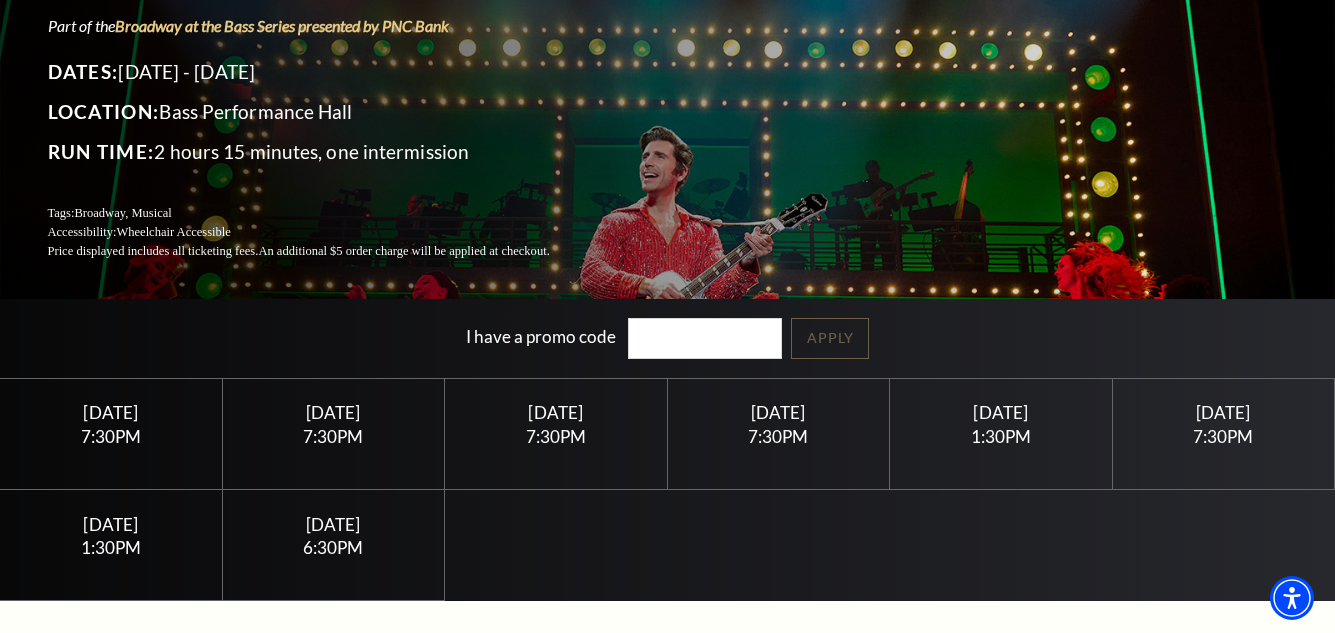 scroll, scrollTop: 200, scrollLeft: 0, axis: vertical 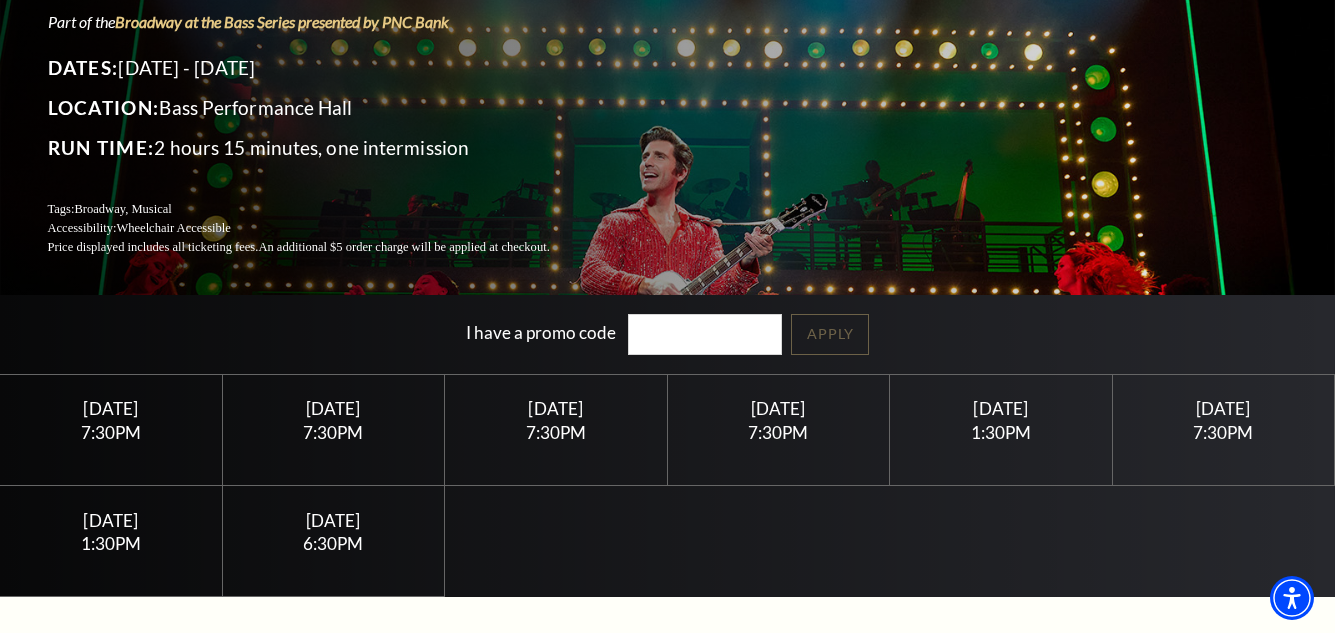 click on "Friday October 31" at bounding box center (778, 408) 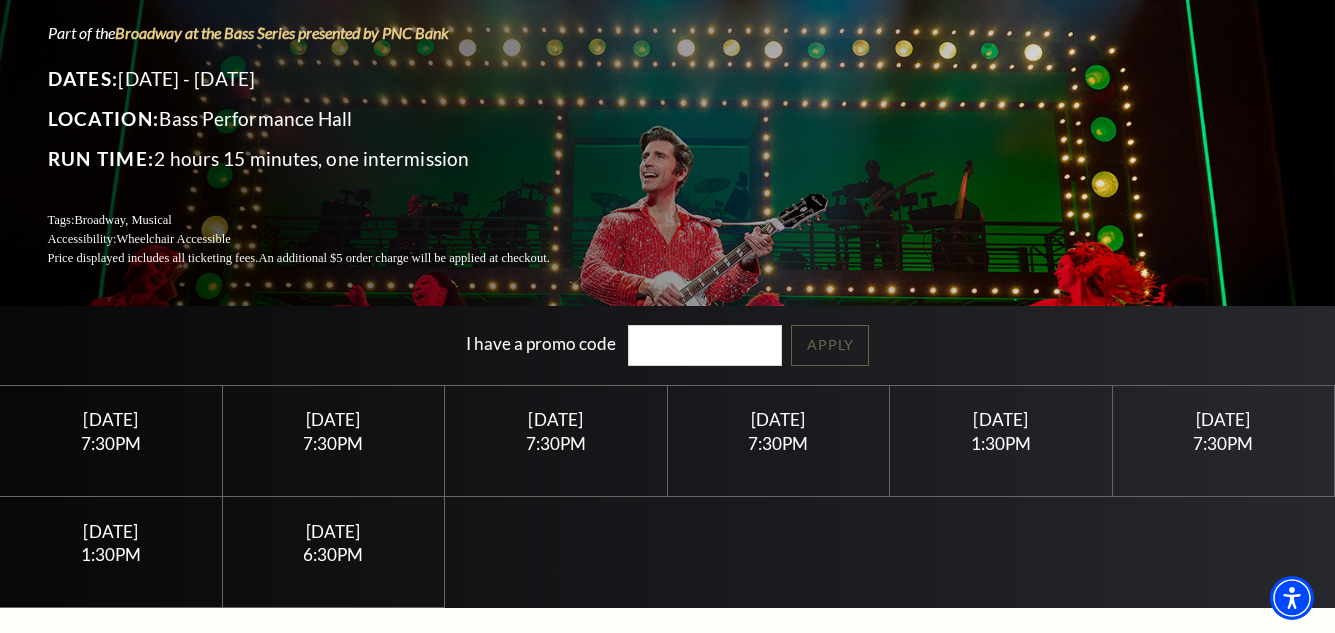 scroll, scrollTop: 300, scrollLeft: 0, axis: vertical 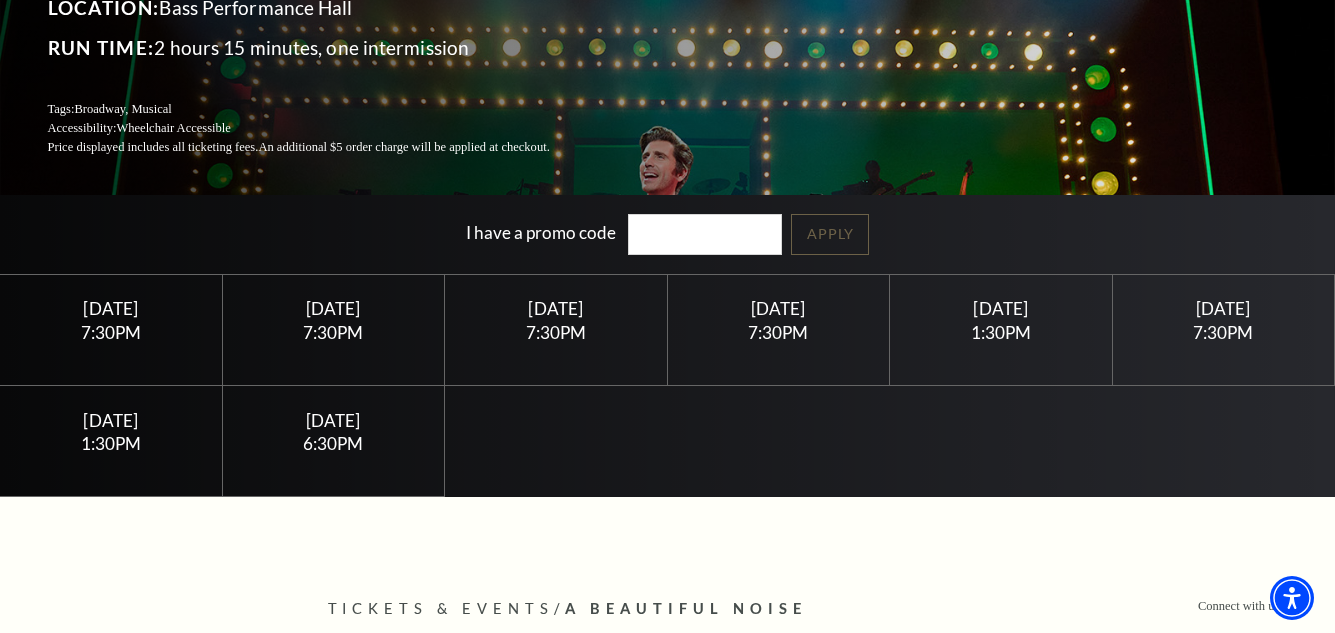 click on "Friday October 31" at bounding box center (778, 308) 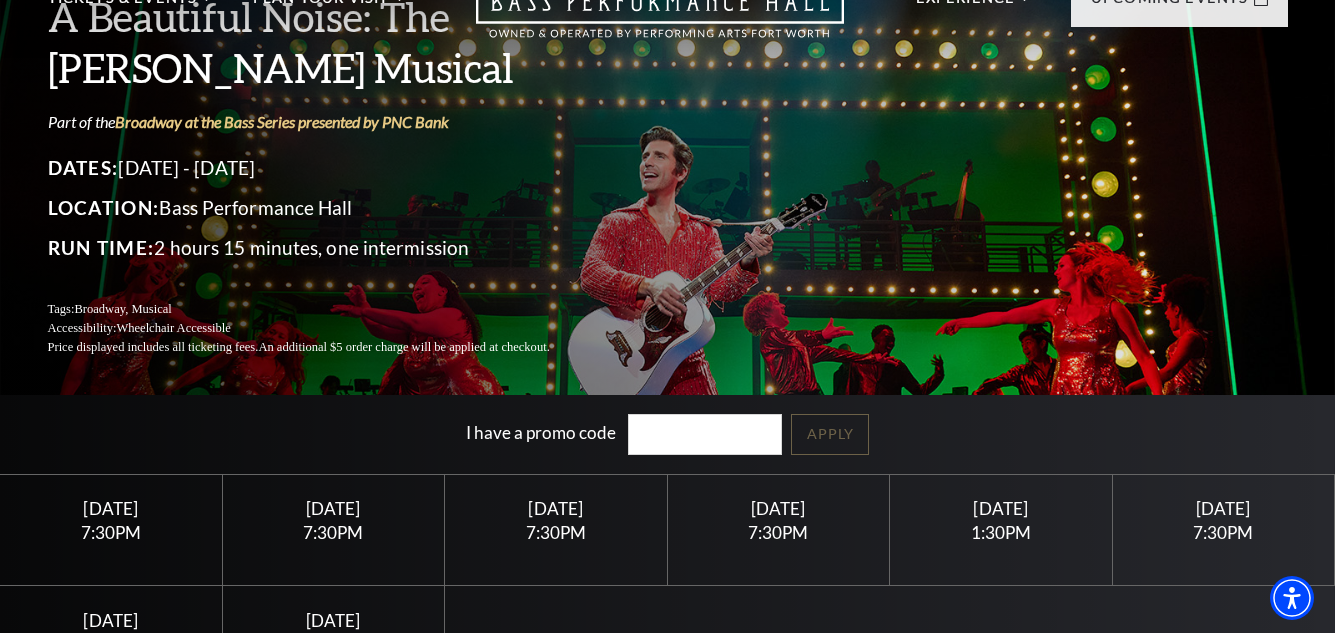 scroll, scrollTop: 0, scrollLeft: 0, axis: both 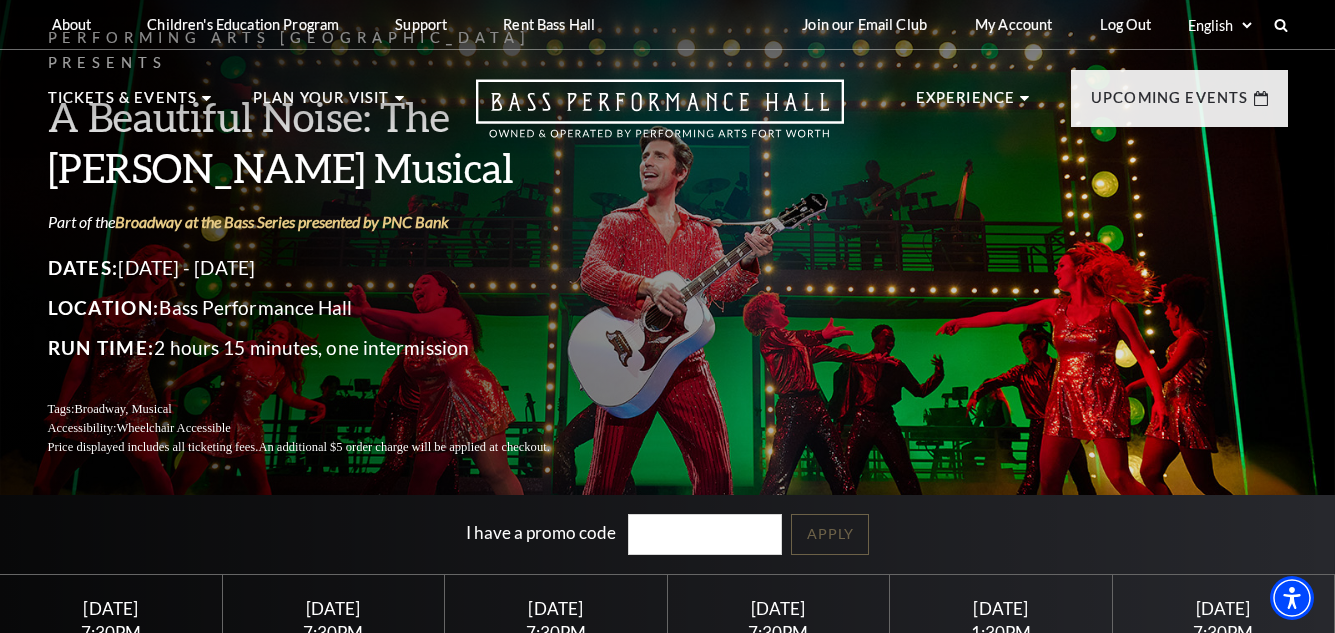click on "My Account" at bounding box center (1013, 24) 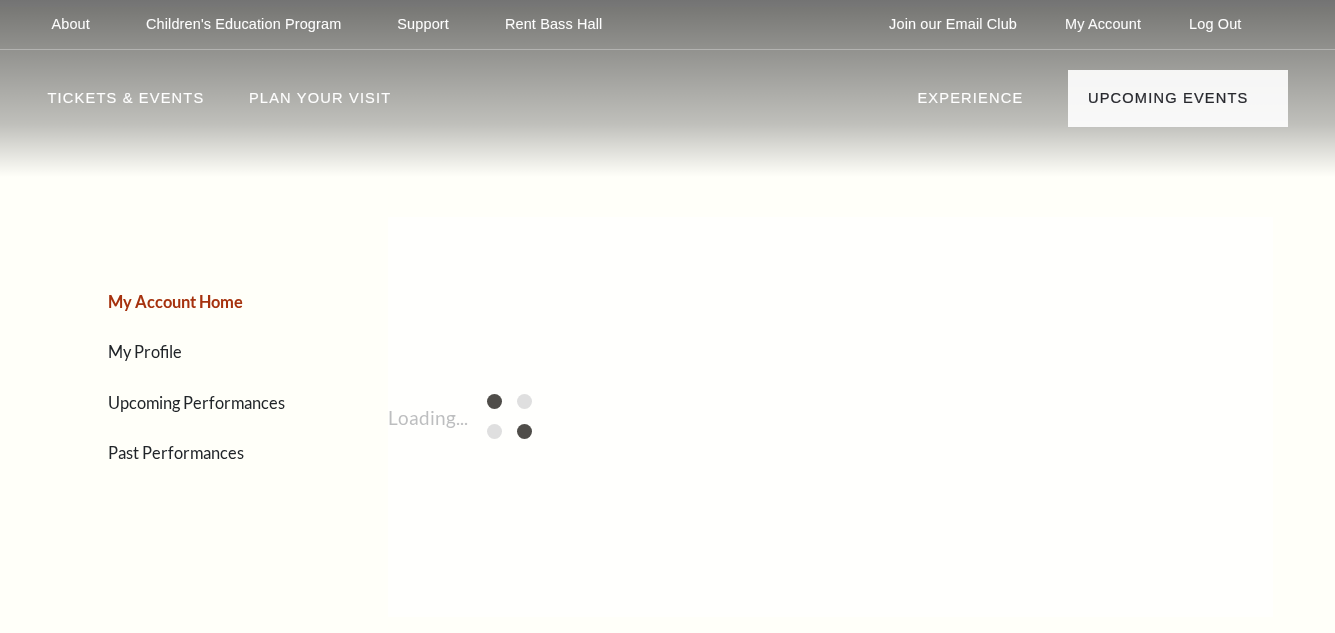 scroll, scrollTop: 0, scrollLeft: 0, axis: both 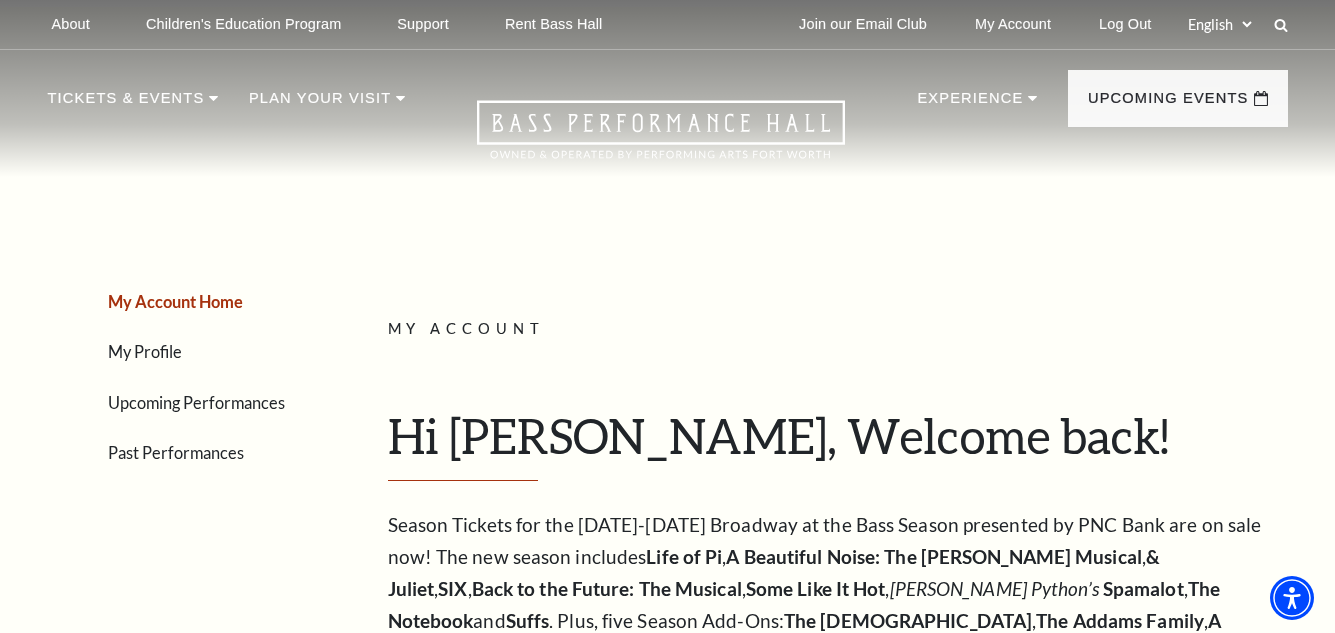 click on "Now On Sale" at bounding box center [123, 222] 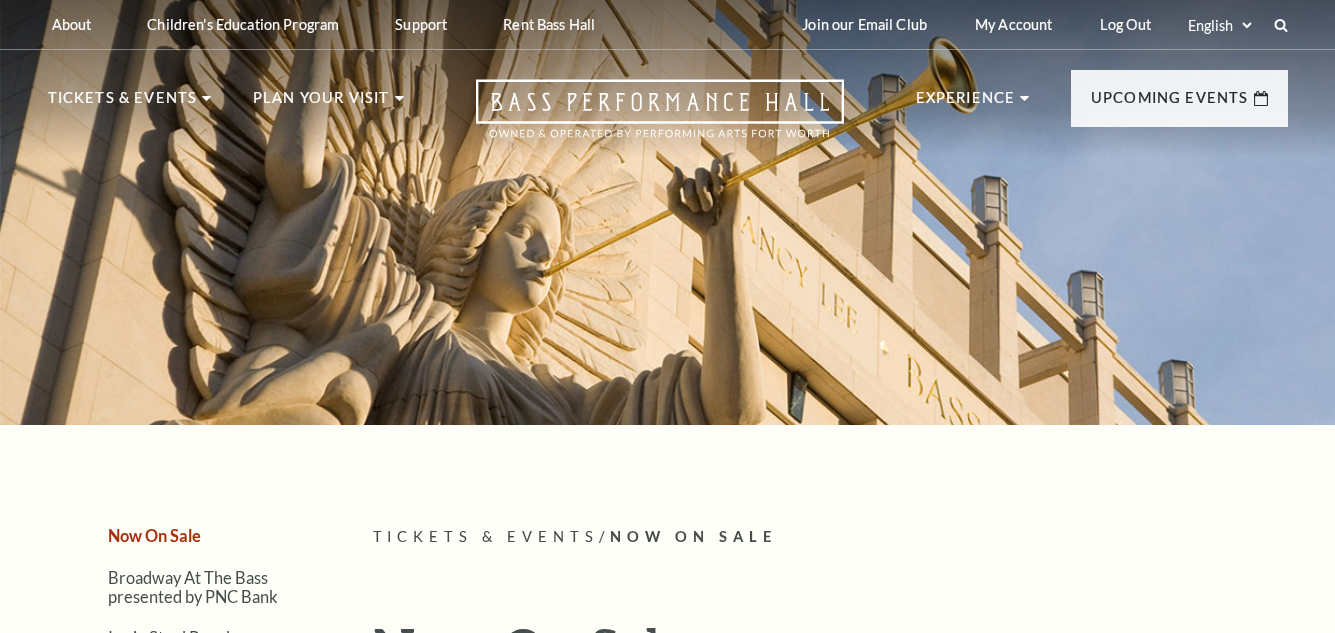 scroll, scrollTop: 0, scrollLeft: 0, axis: both 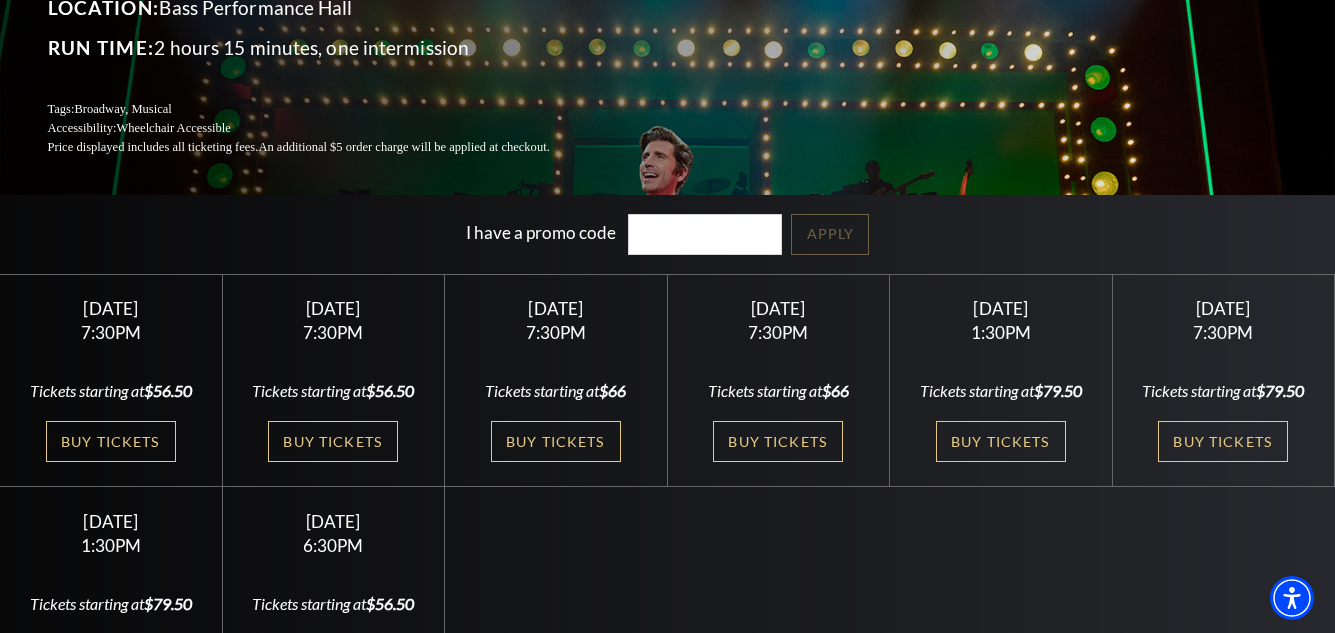click on "Friday October 31" at bounding box center [778, 308] 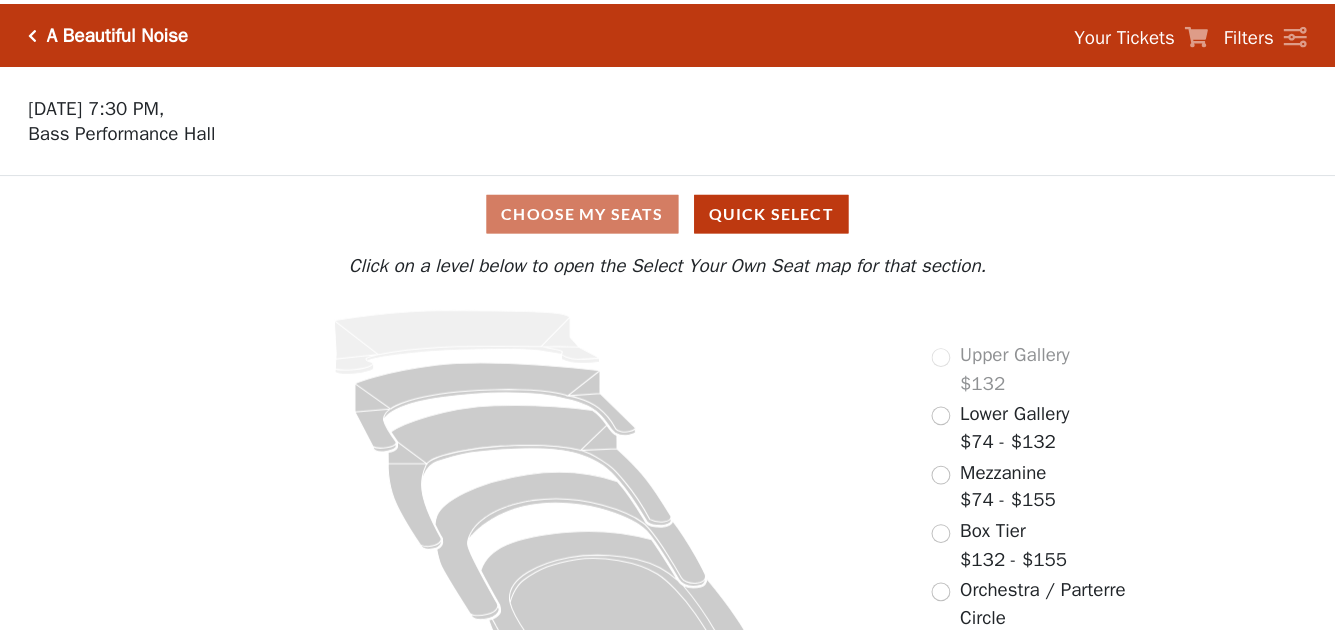 scroll, scrollTop: 0, scrollLeft: 0, axis: both 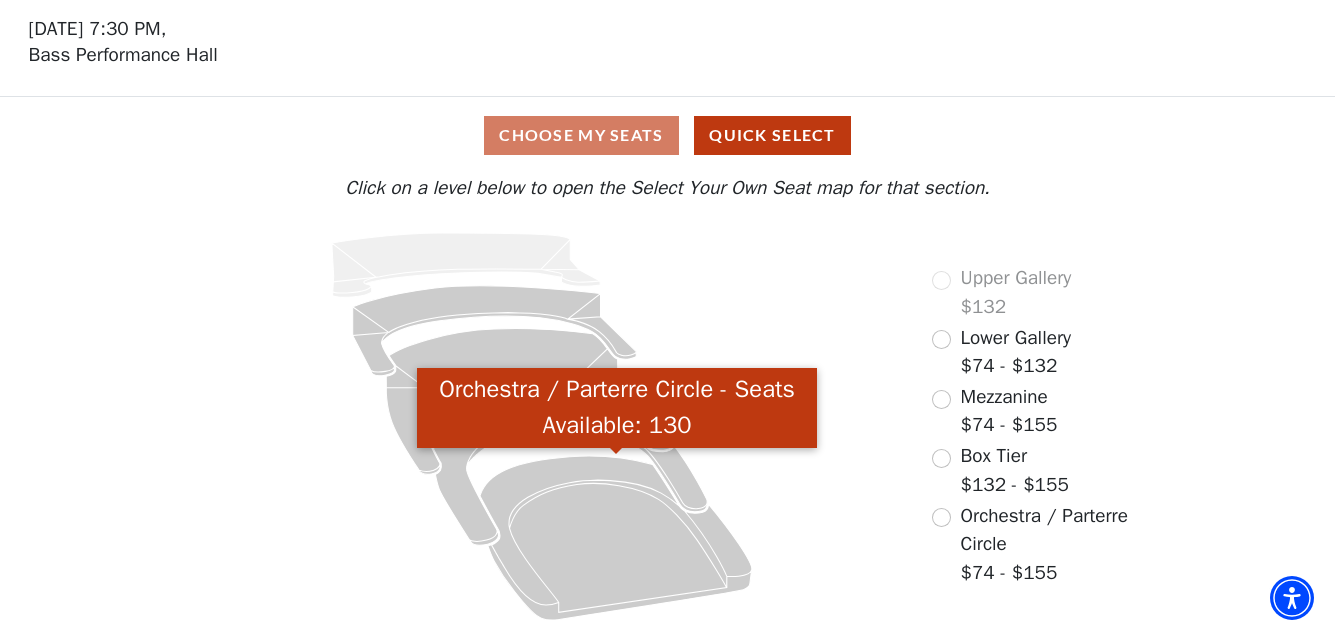 click 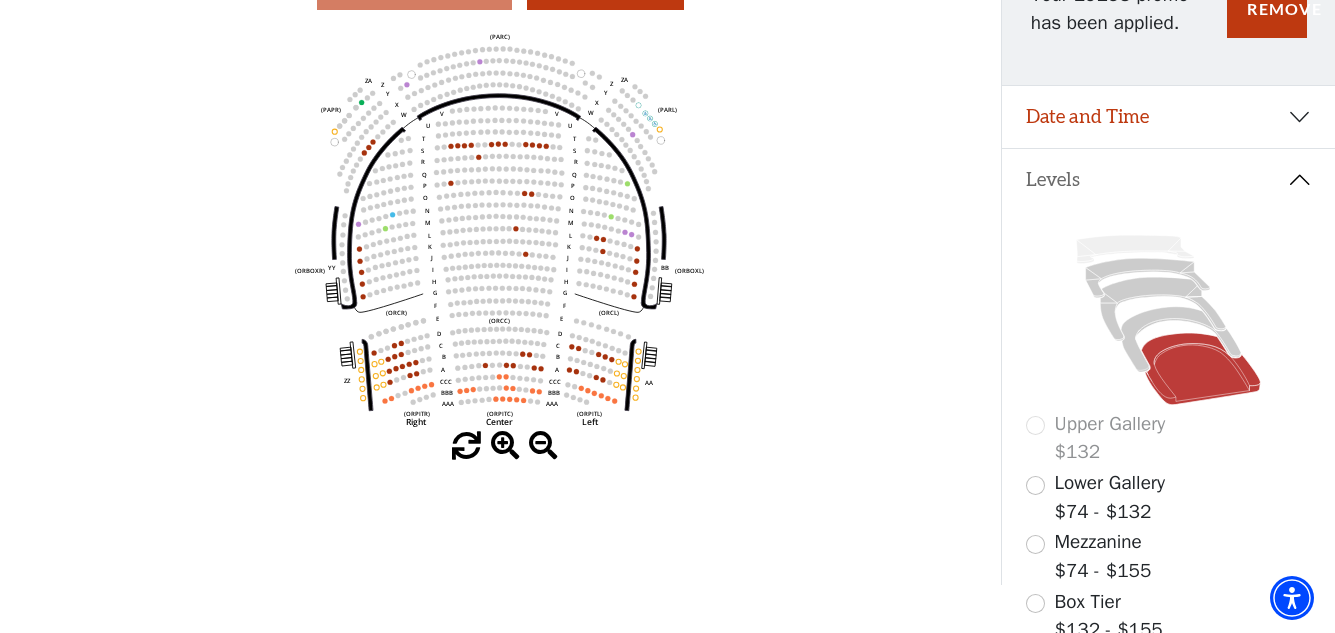 scroll, scrollTop: 200, scrollLeft: 0, axis: vertical 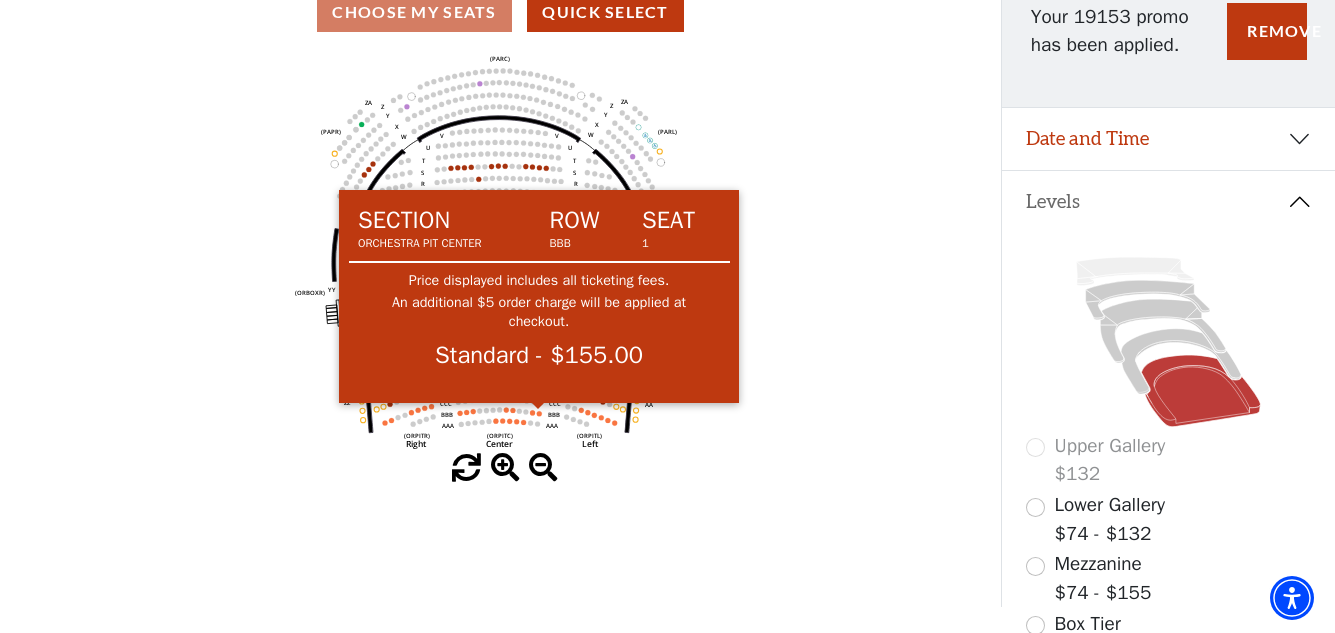 click 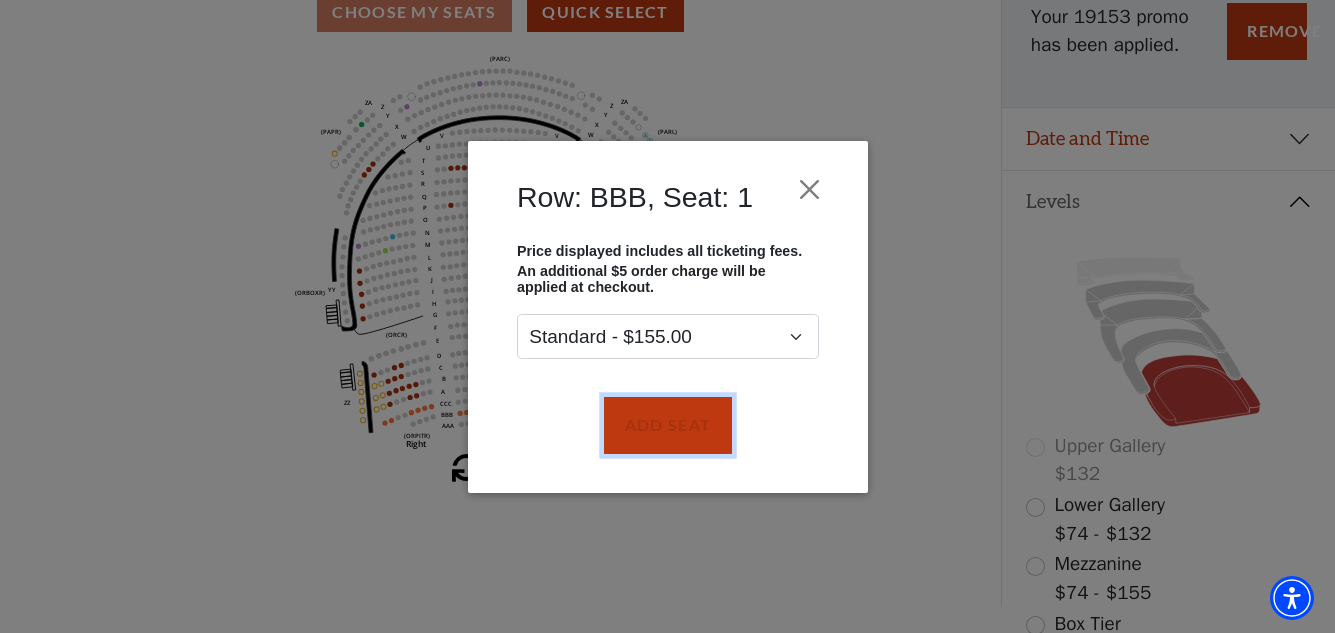 click on "Add Seat" at bounding box center (667, 425) 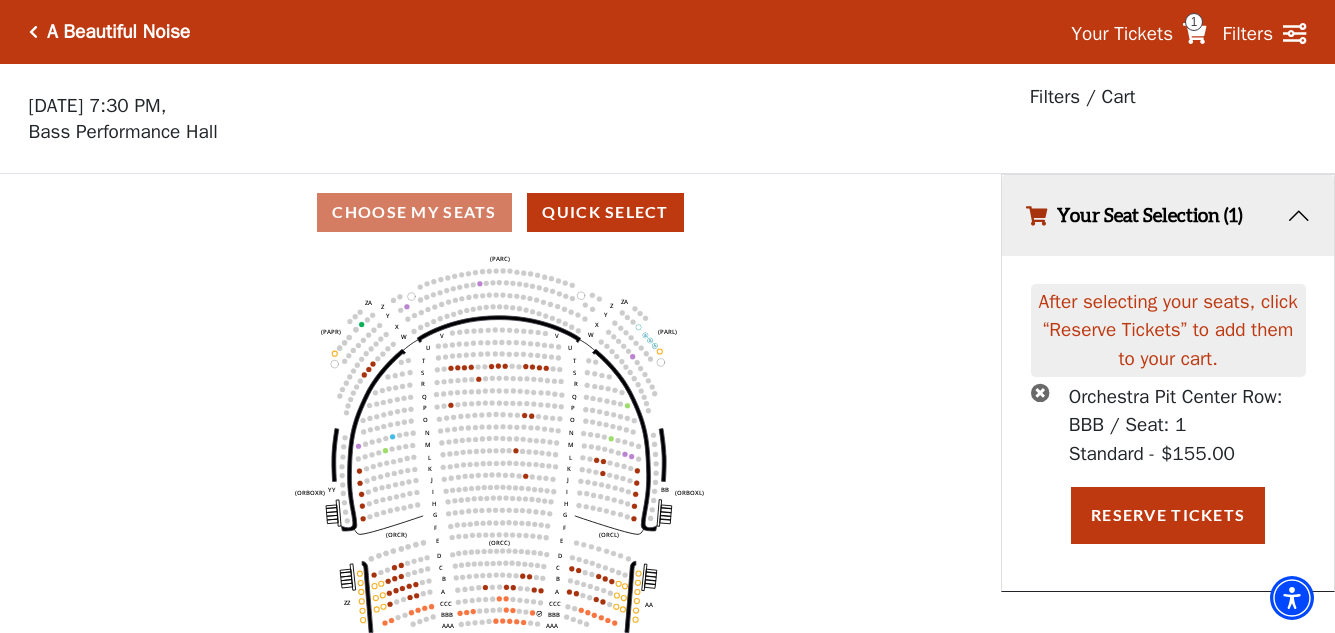 scroll, scrollTop: 49, scrollLeft: 0, axis: vertical 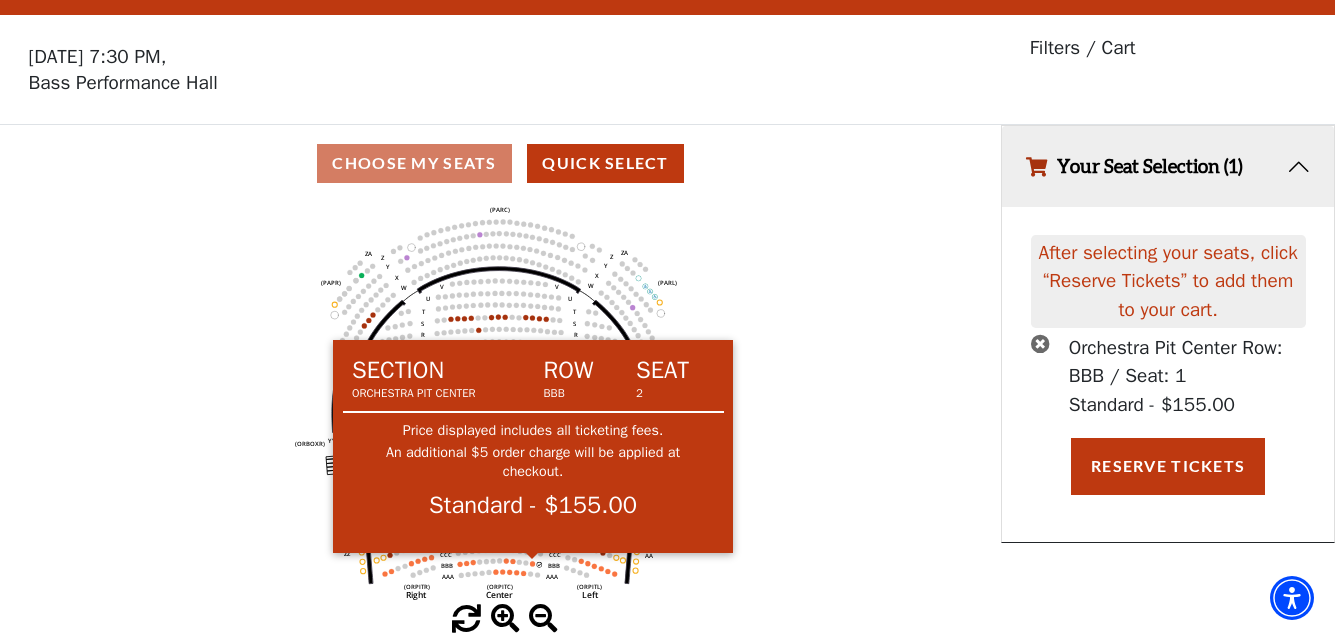 click 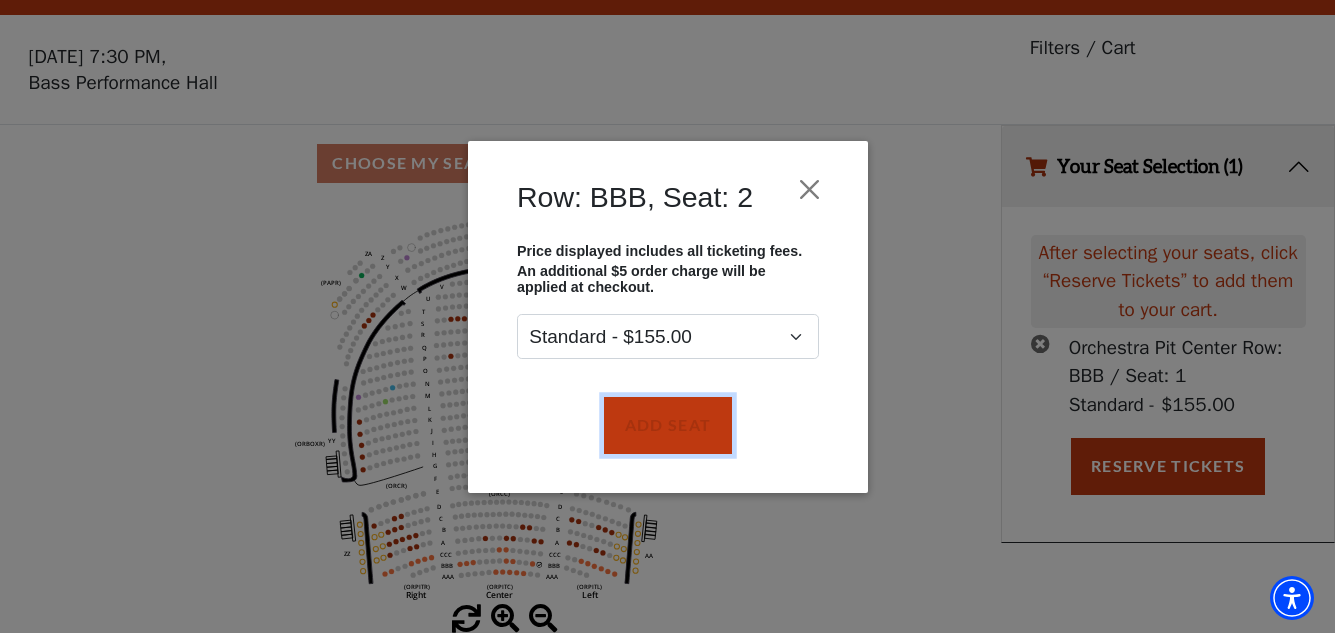 click on "Add Seat" at bounding box center [667, 425] 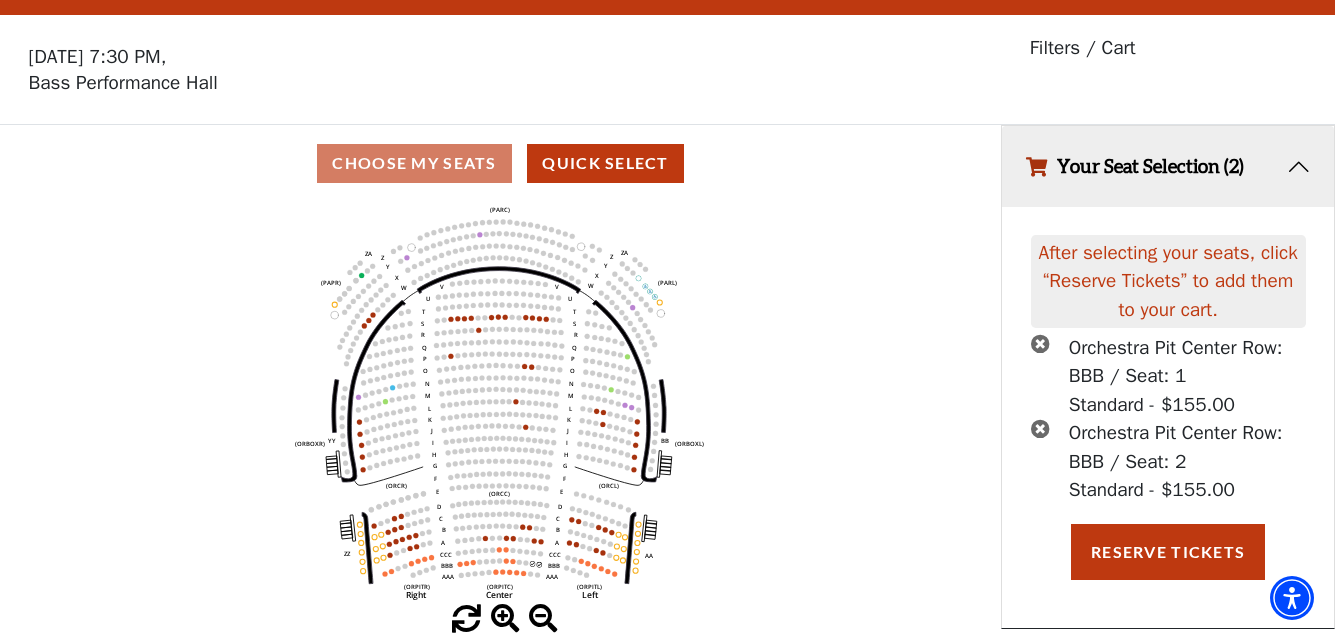scroll, scrollTop: 0, scrollLeft: 0, axis: both 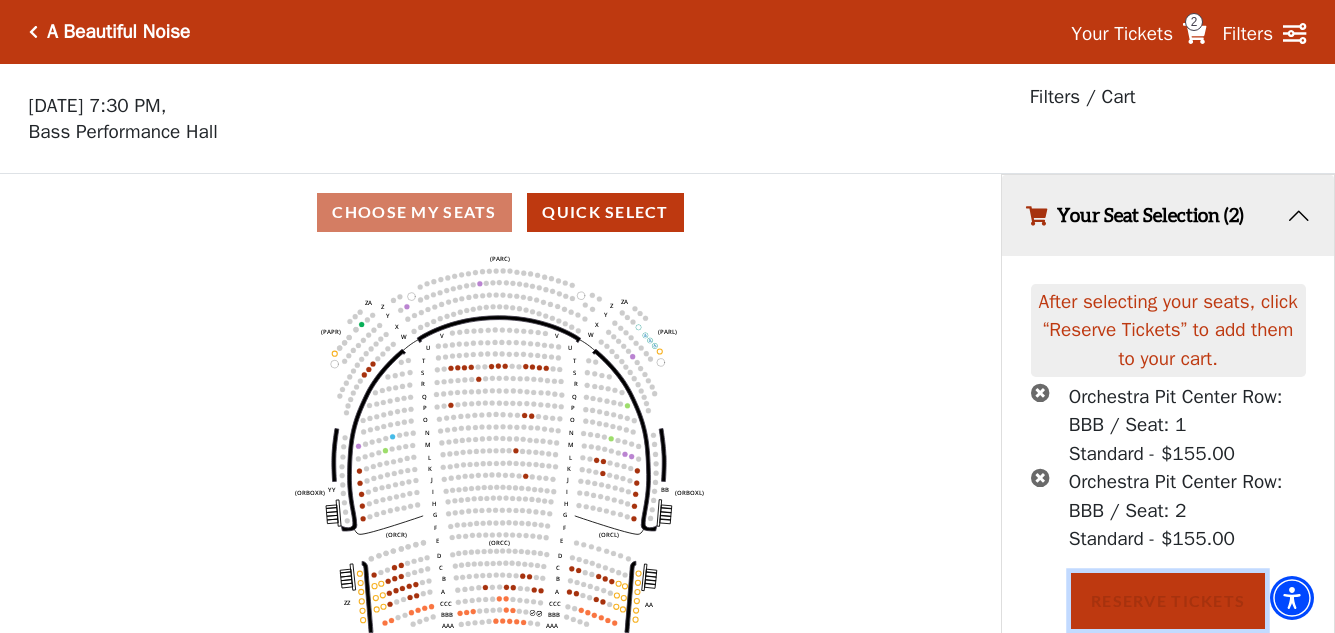 click on "Reserve Tickets" at bounding box center [1168, 601] 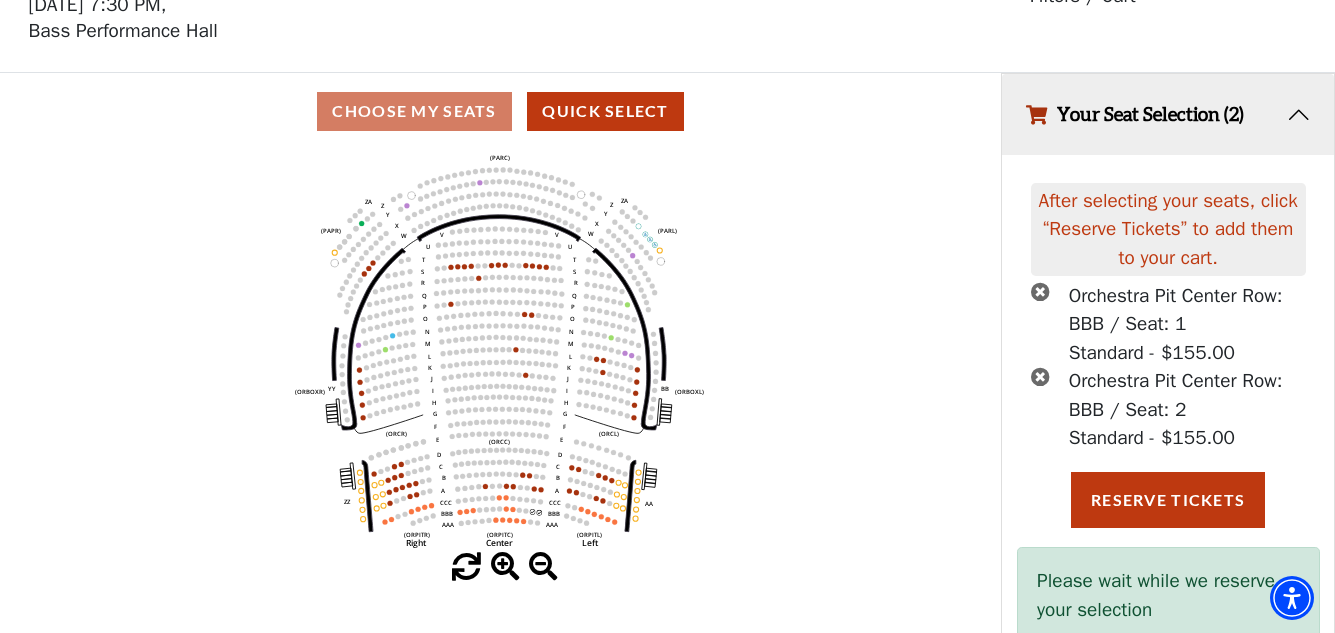 scroll, scrollTop: 161, scrollLeft: 0, axis: vertical 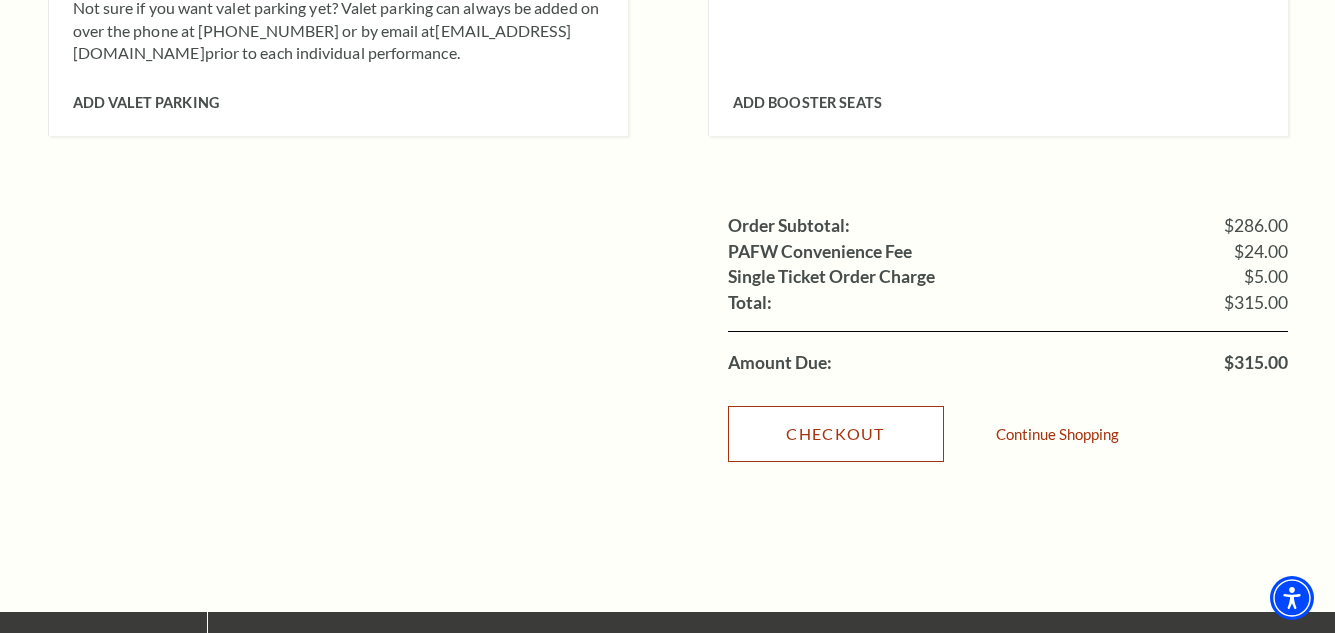 click on "Checkout" at bounding box center [836, 434] 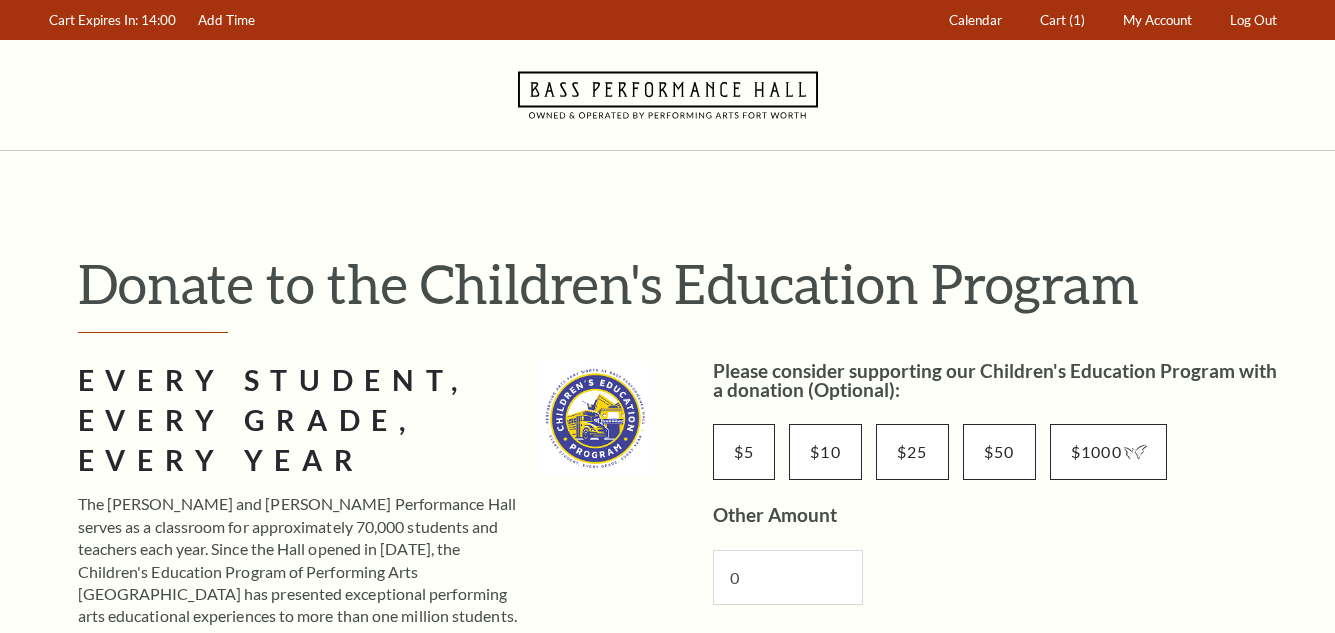 scroll, scrollTop: 0, scrollLeft: 0, axis: both 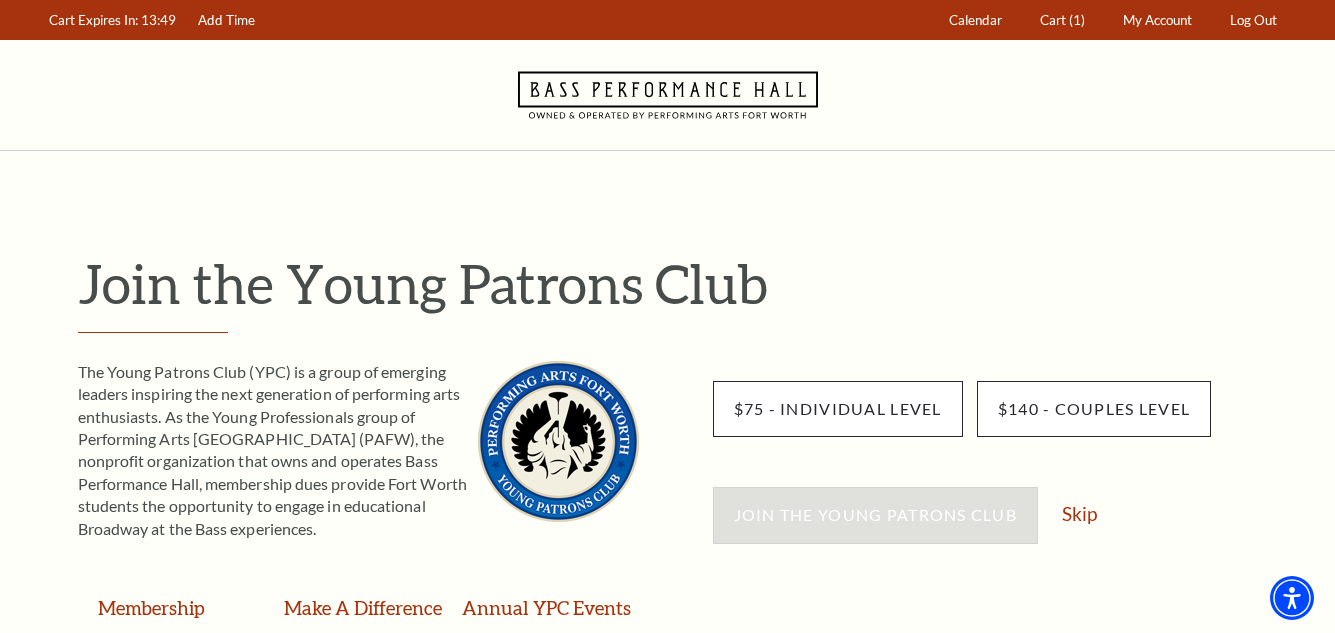 click on "Skip" at bounding box center (1079, 513) 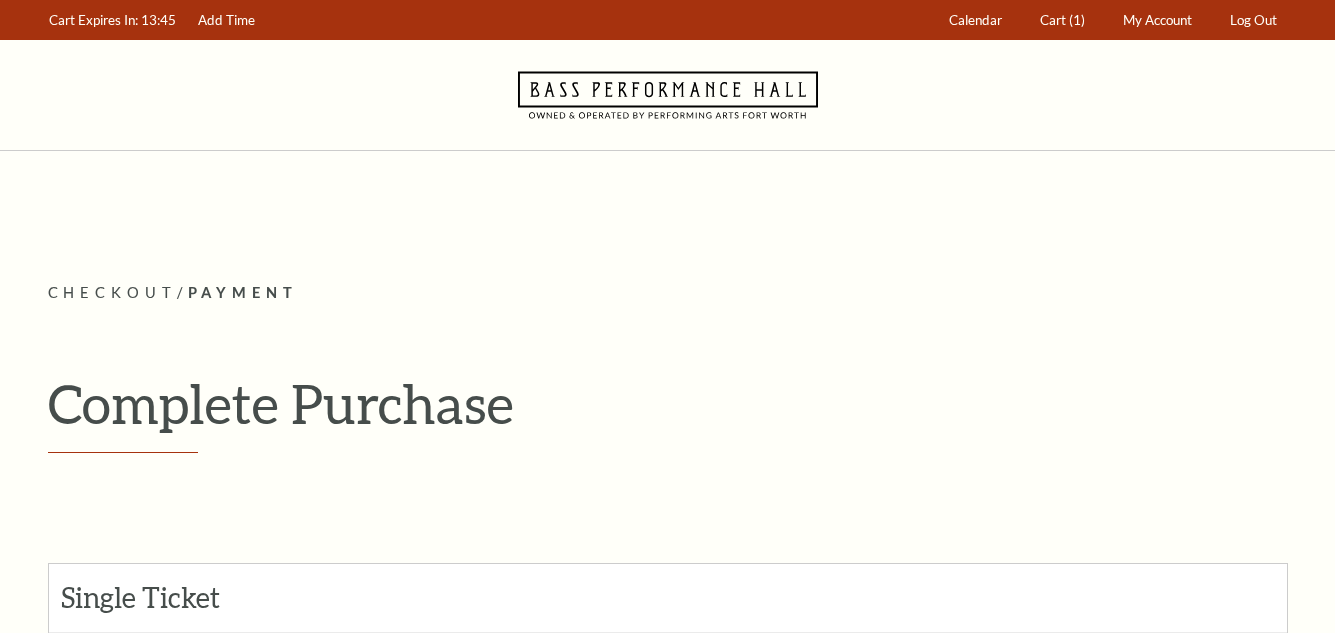 scroll, scrollTop: 0, scrollLeft: 0, axis: both 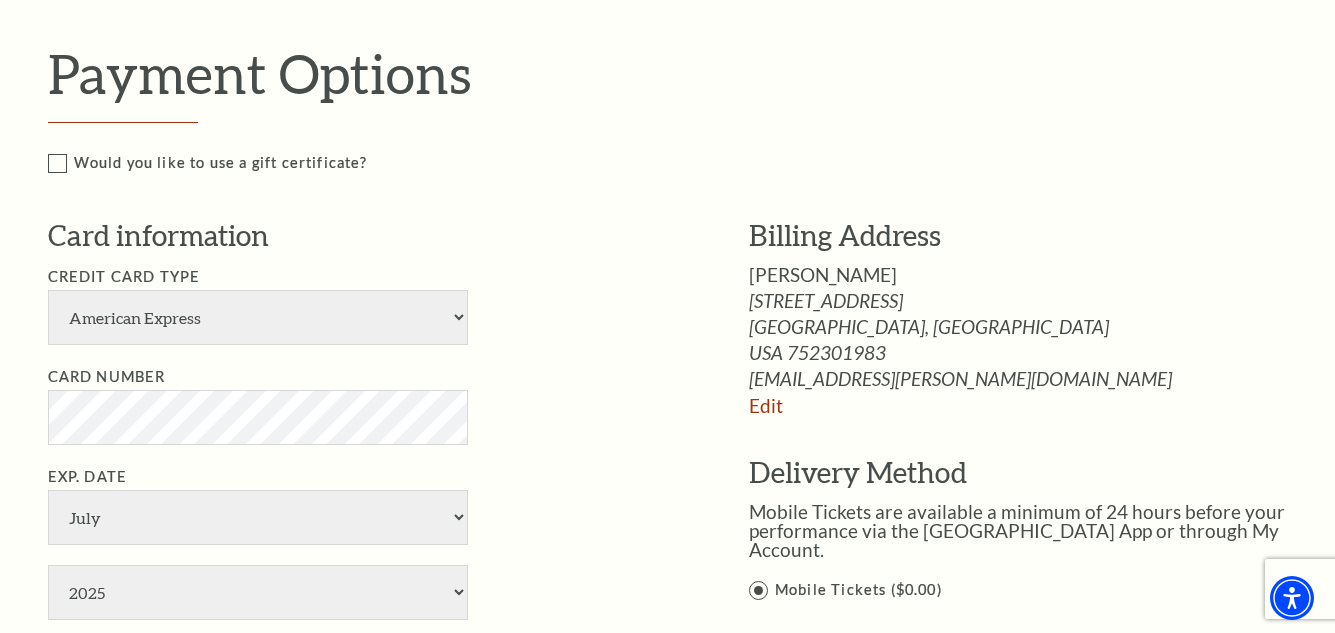 click on "Edit" at bounding box center [766, 405] 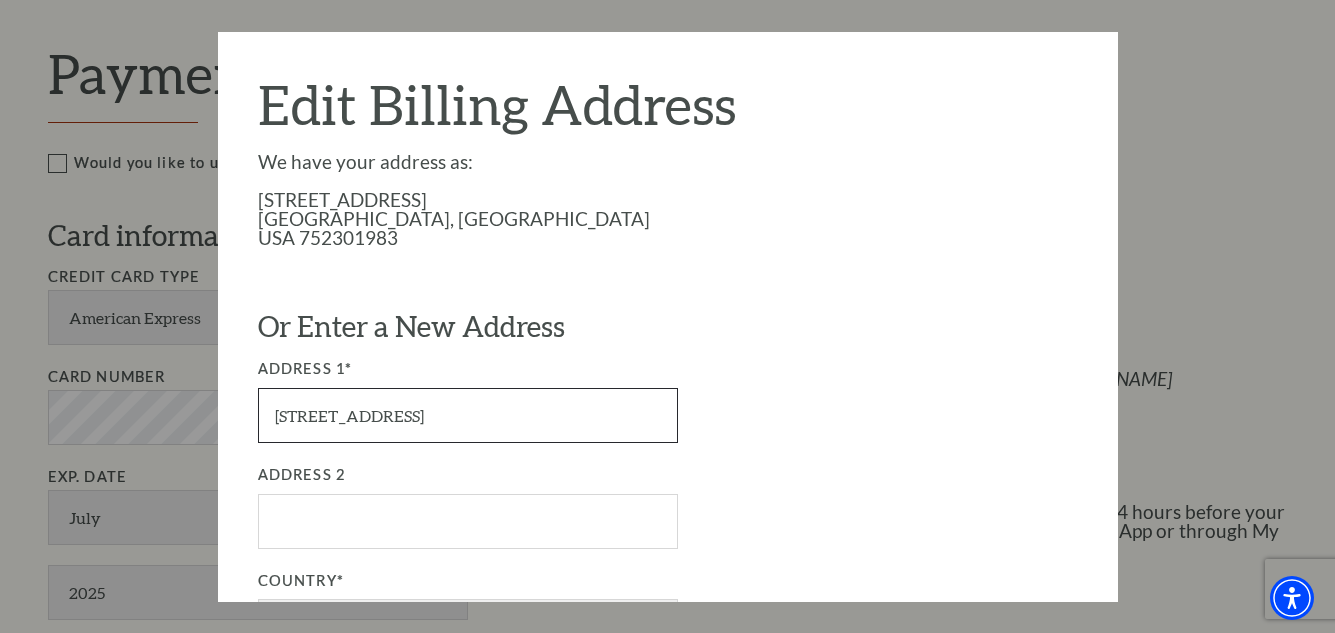 click on "6975 Helsem Way" at bounding box center (468, 415) 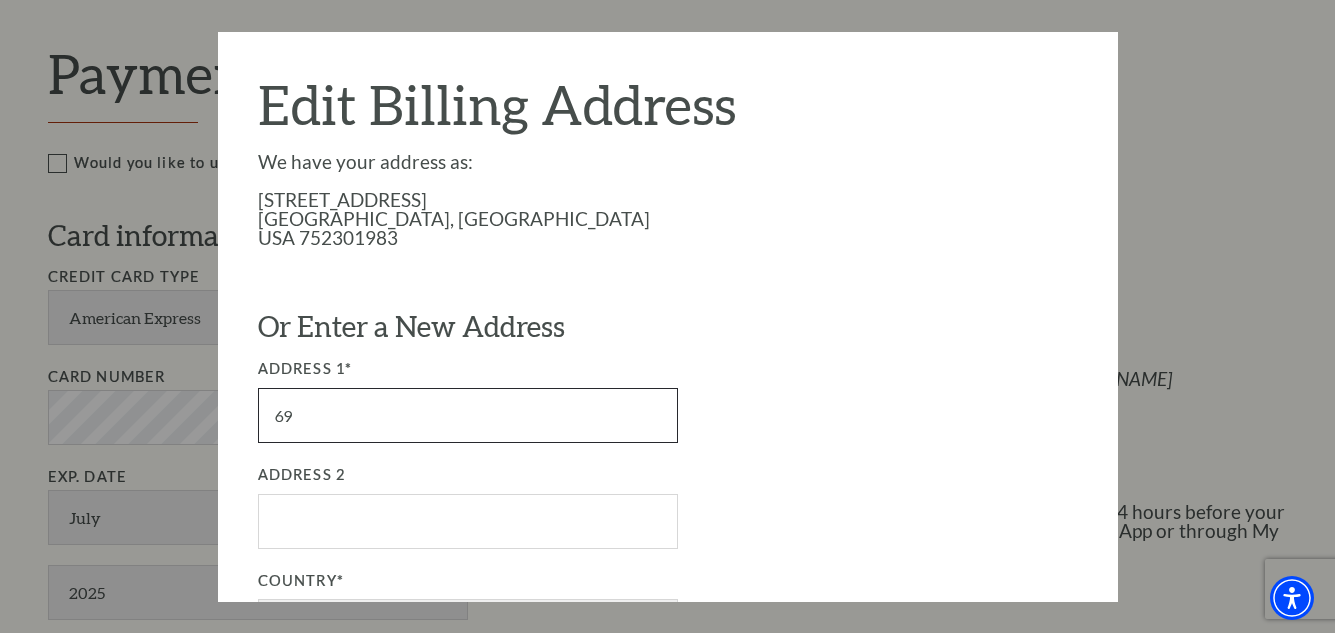 type on "6" 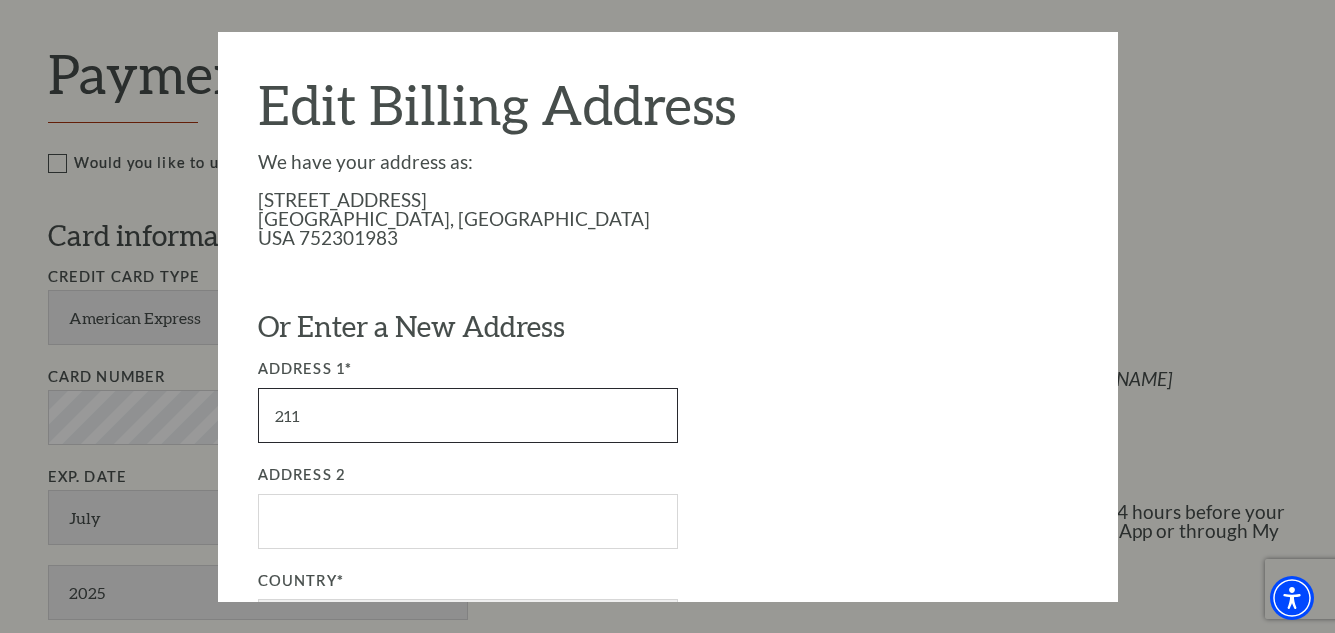 type on "211 Woodcanyon Pl" 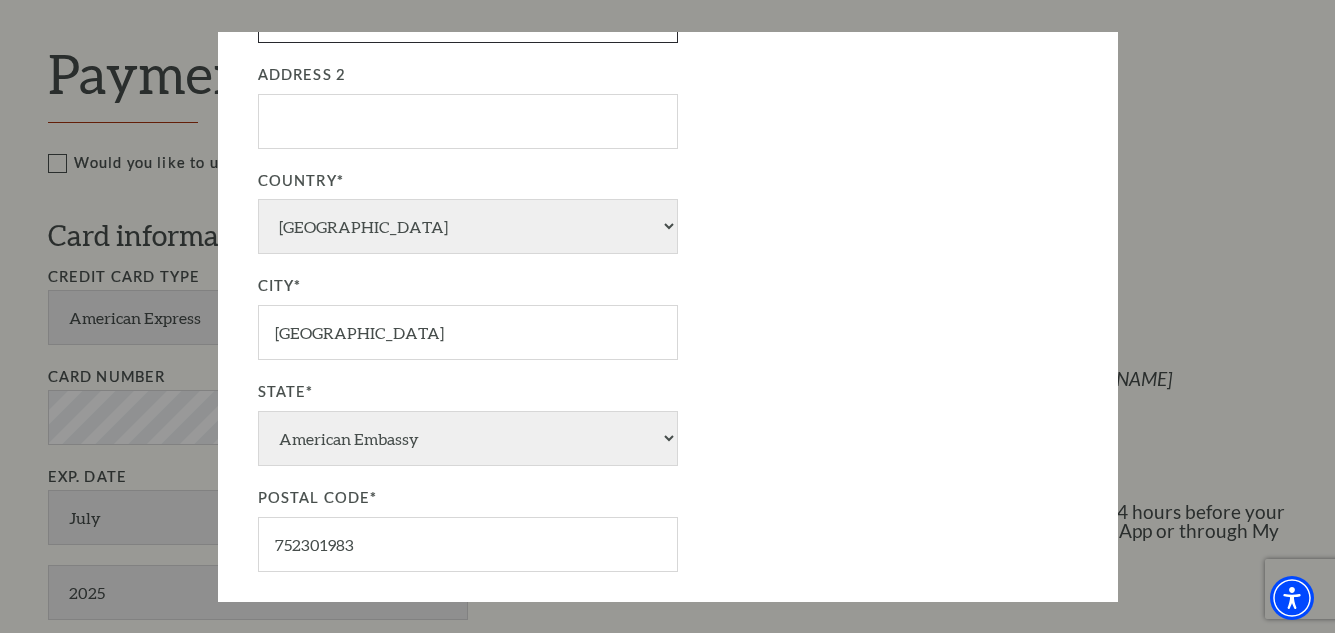 scroll, scrollTop: 500, scrollLeft: 0, axis: vertical 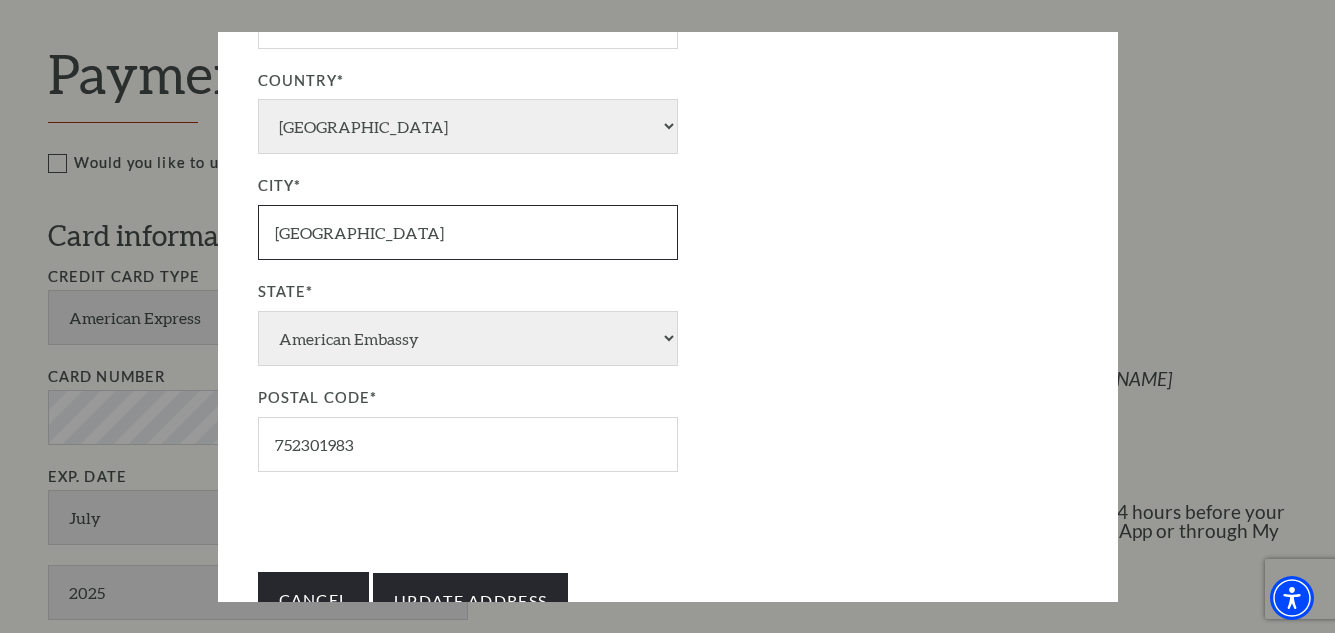 click on "Dallas" at bounding box center [468, 232] 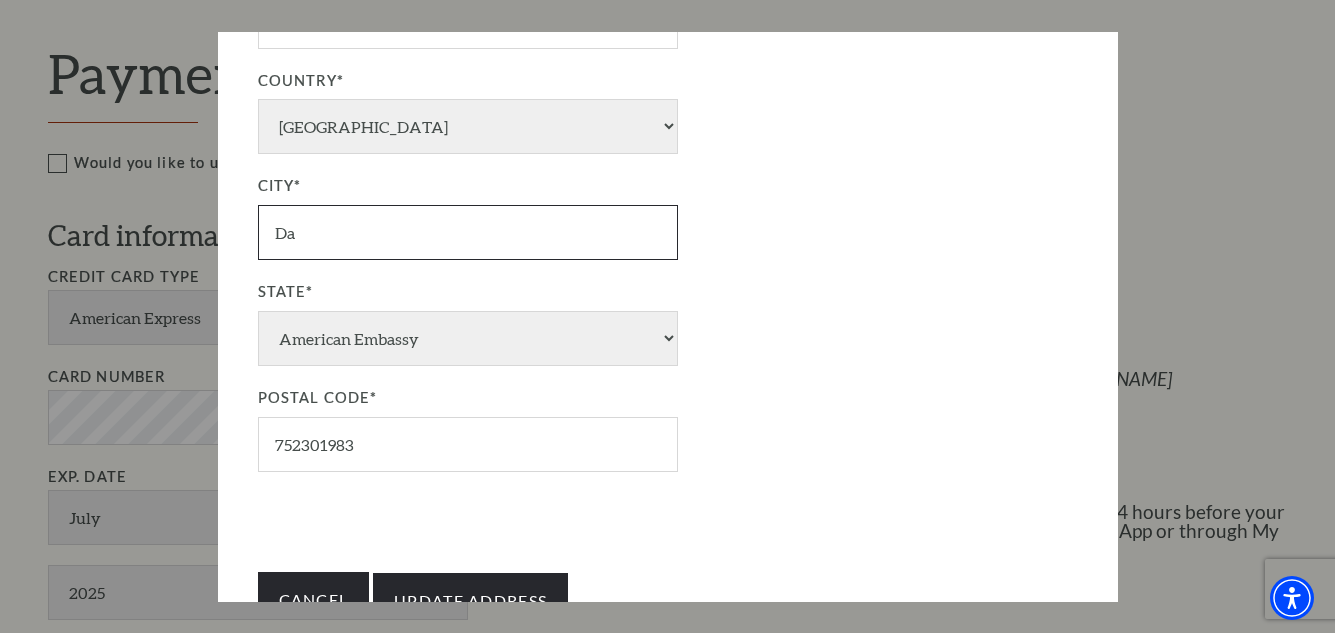 type on "D" 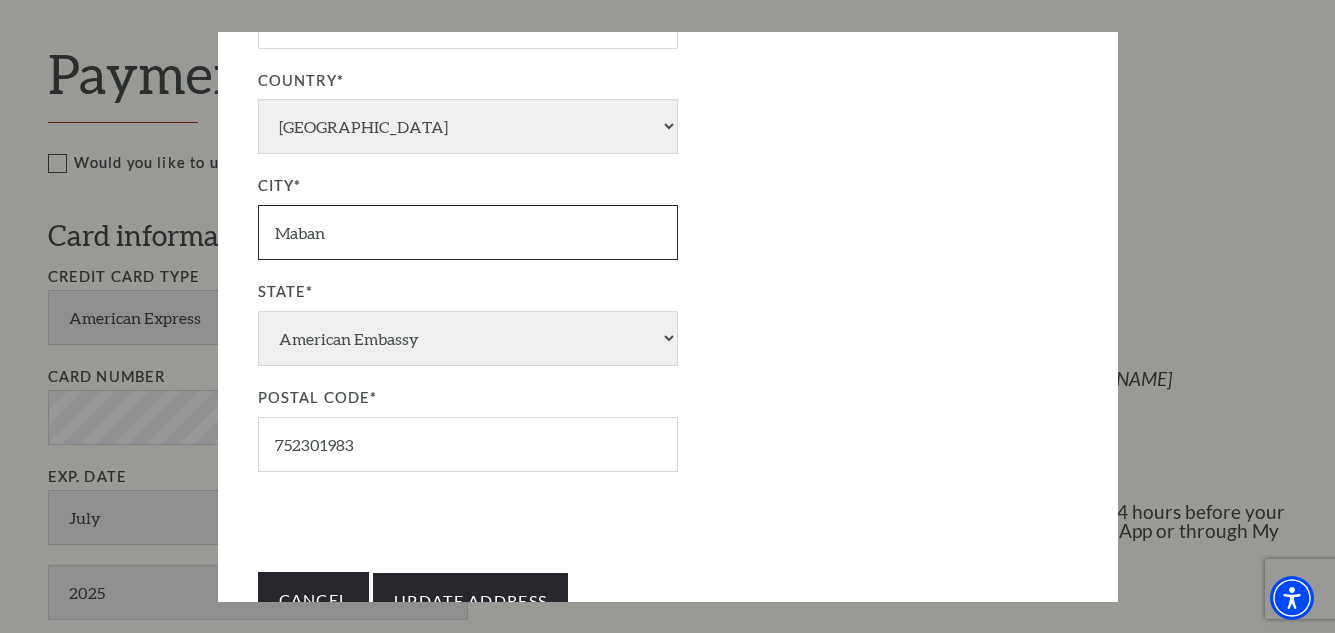 type on "Mabank" 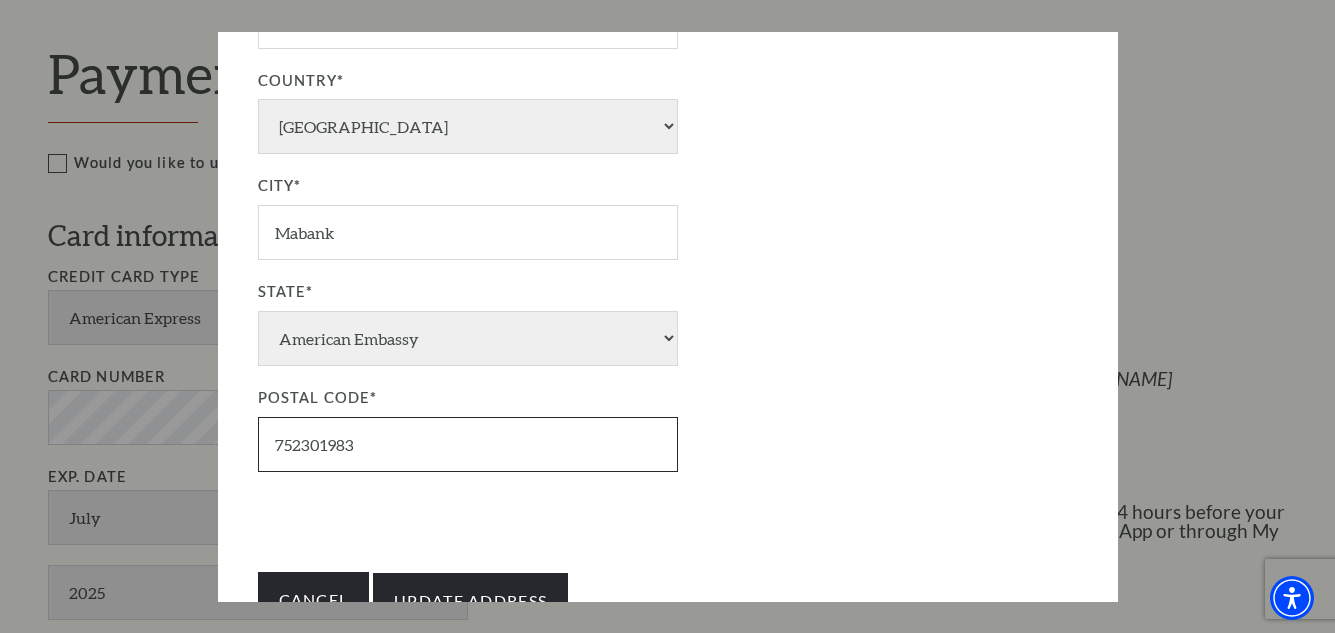 click on "752301983" at bounding box center (468, 444) 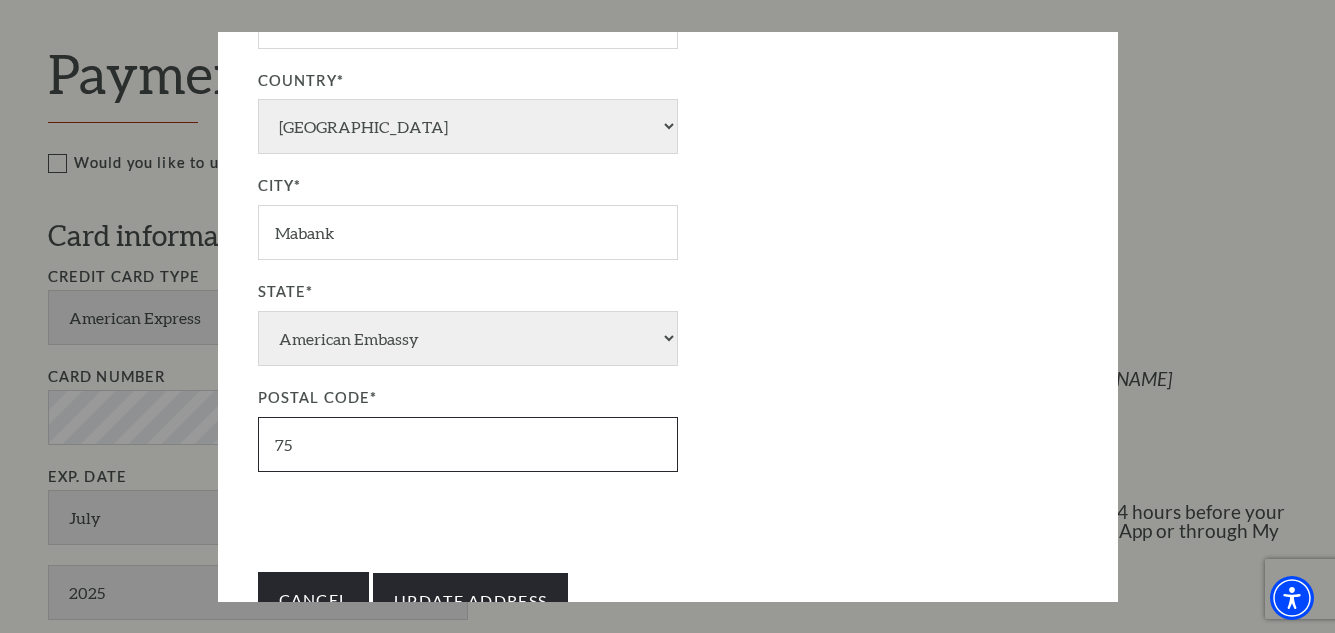 type on "7" 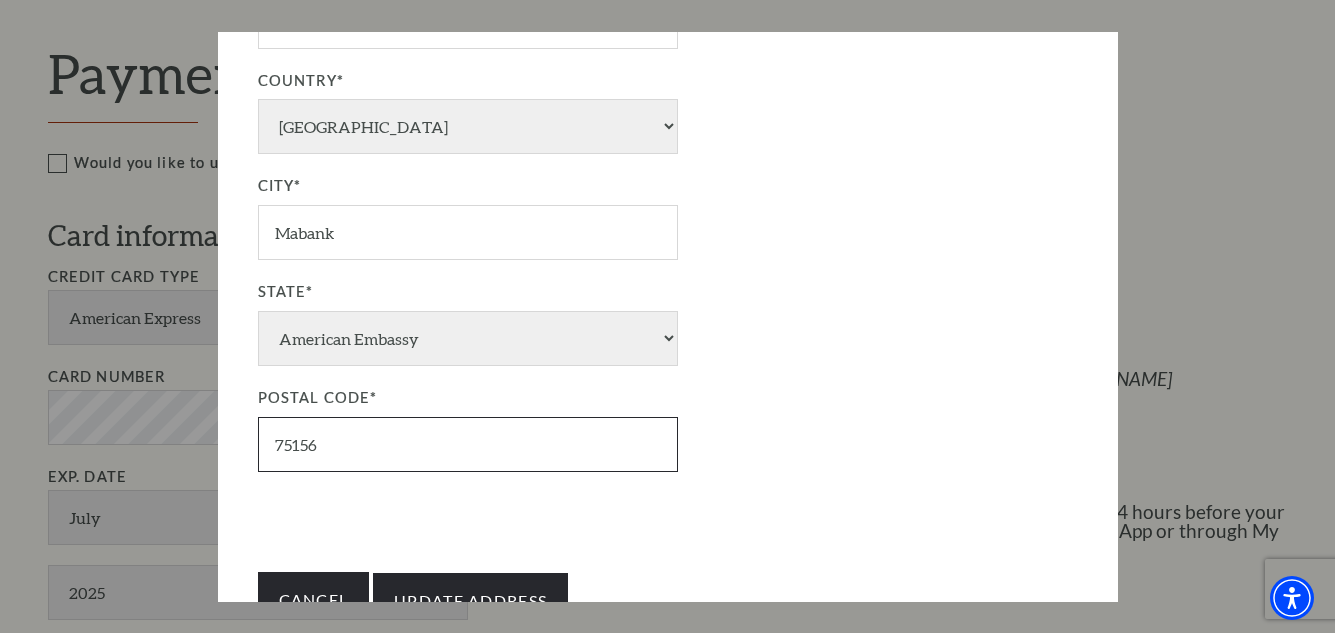scroll, scrollTop: 588, scrollLeft: 0, axis: vertical 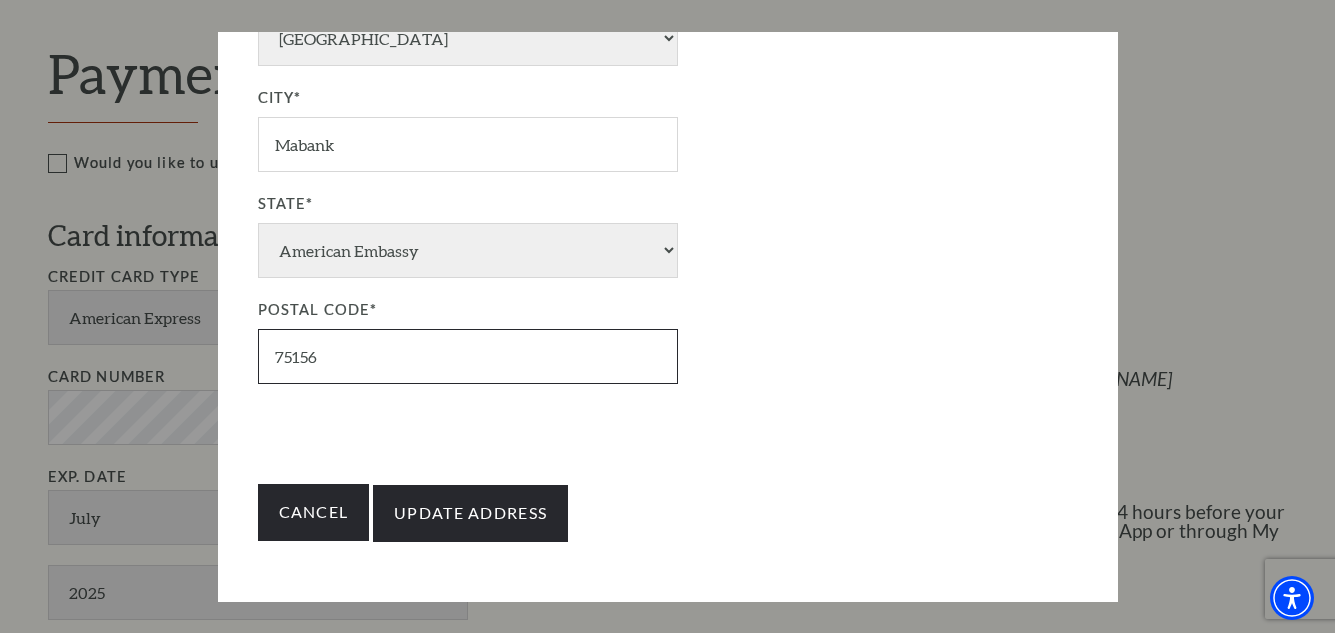 type on "75156" 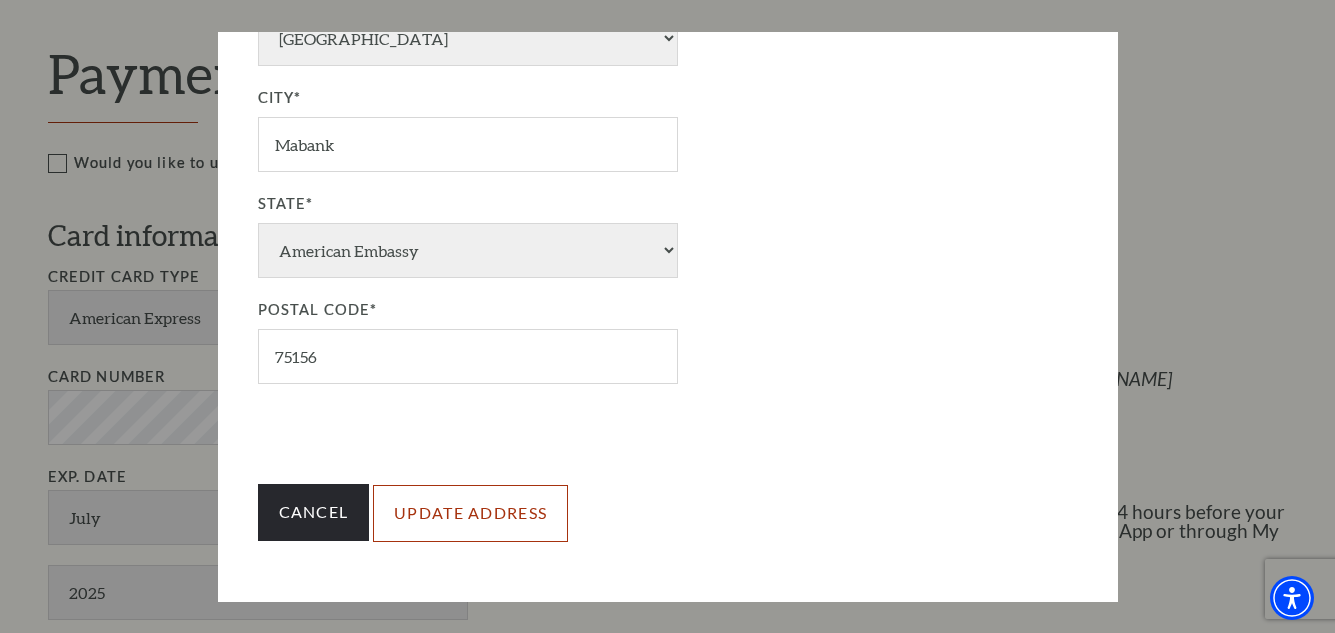 click on "Update Address" at bounding box center (470, 513) 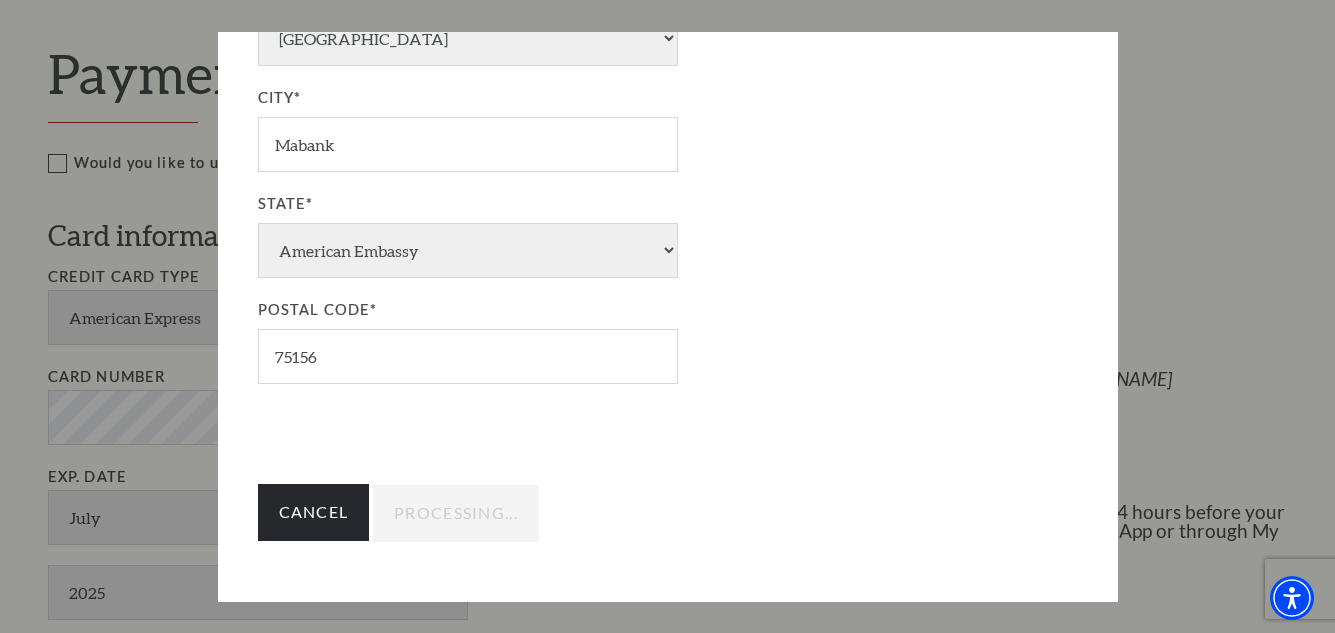 type on "Update Address" 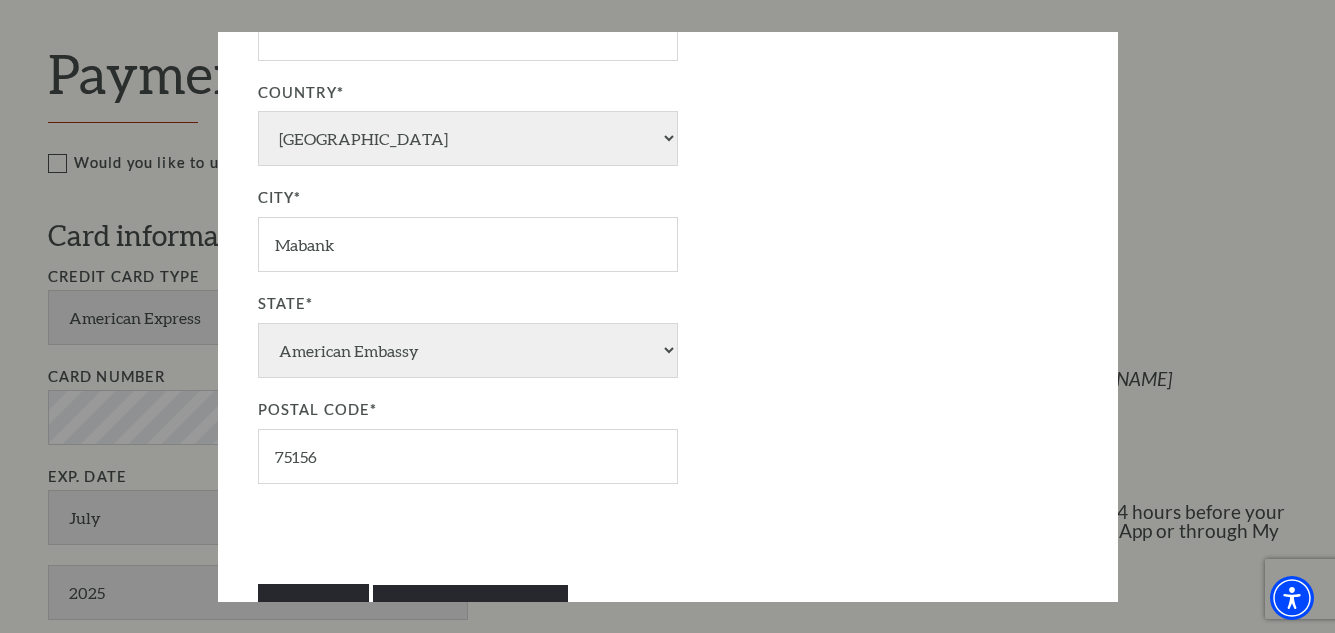 scroll, scrollTop: 244, scrollLeft: 0, axis: vertical 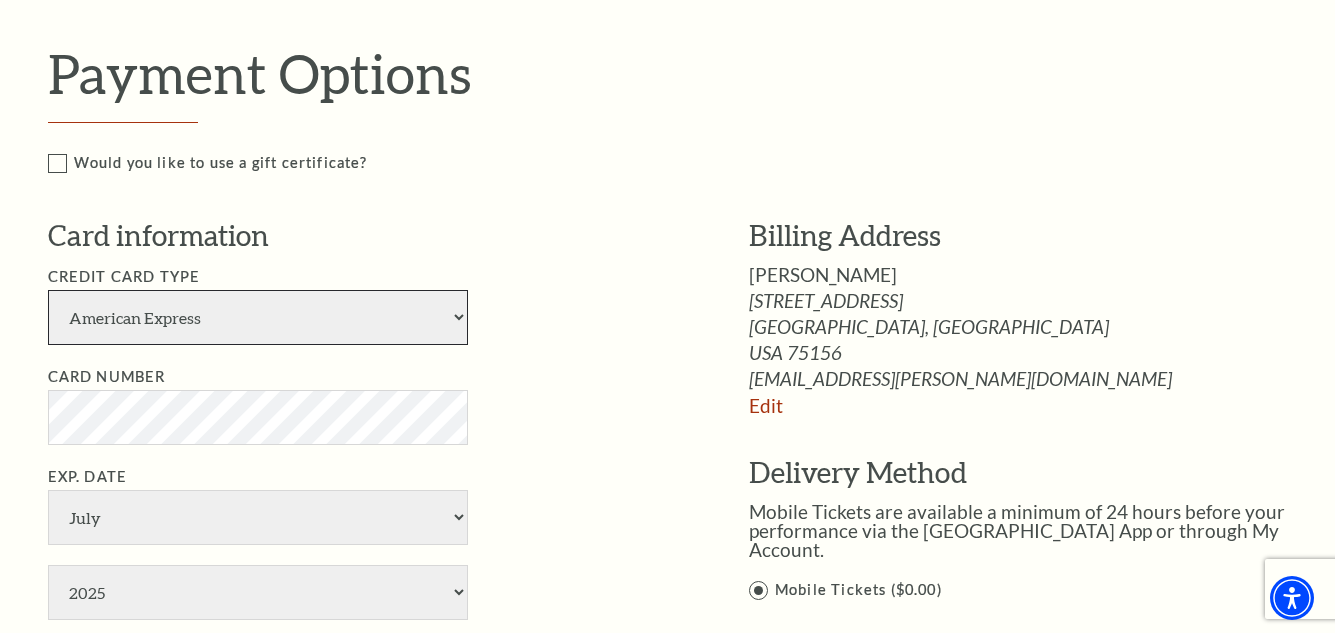click on "American Express
Visa
Master Card
Discover" at bounding box center [258, 317] 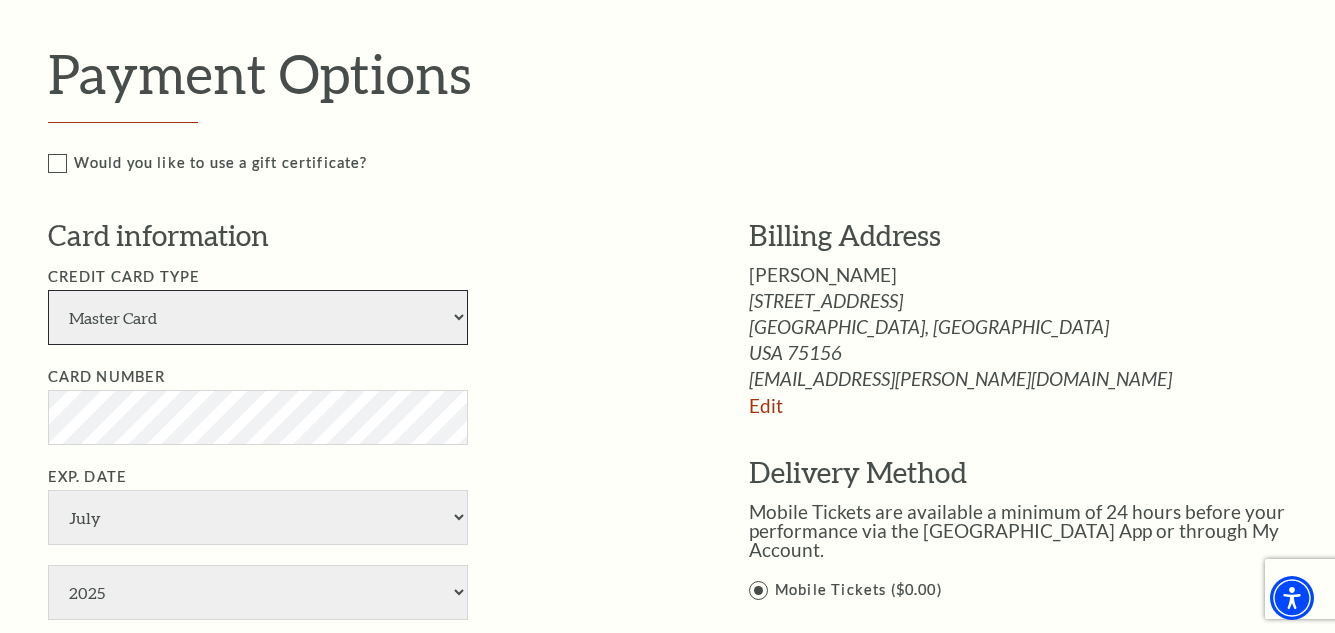 click on "American Express
Visa
Master Card
Discover" at bounding box center [258, 317] 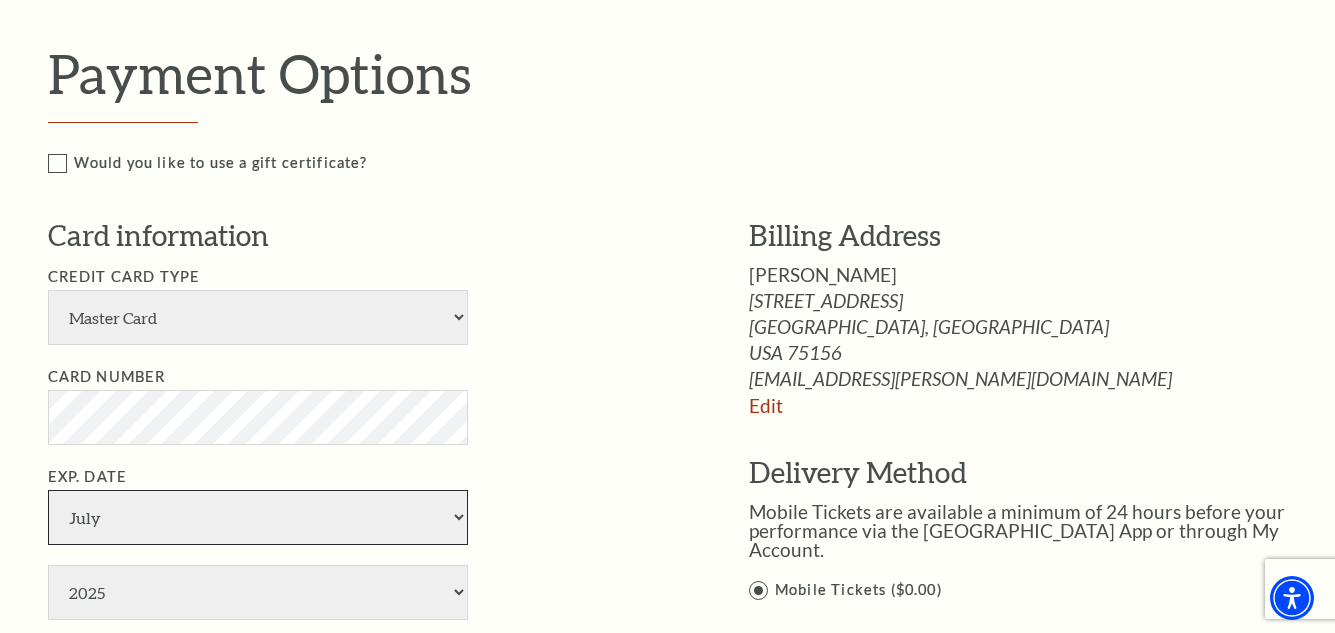 click on "January
February
March
April
May
June
July
August
September
October
November
December" at bounding box center (258, 517) 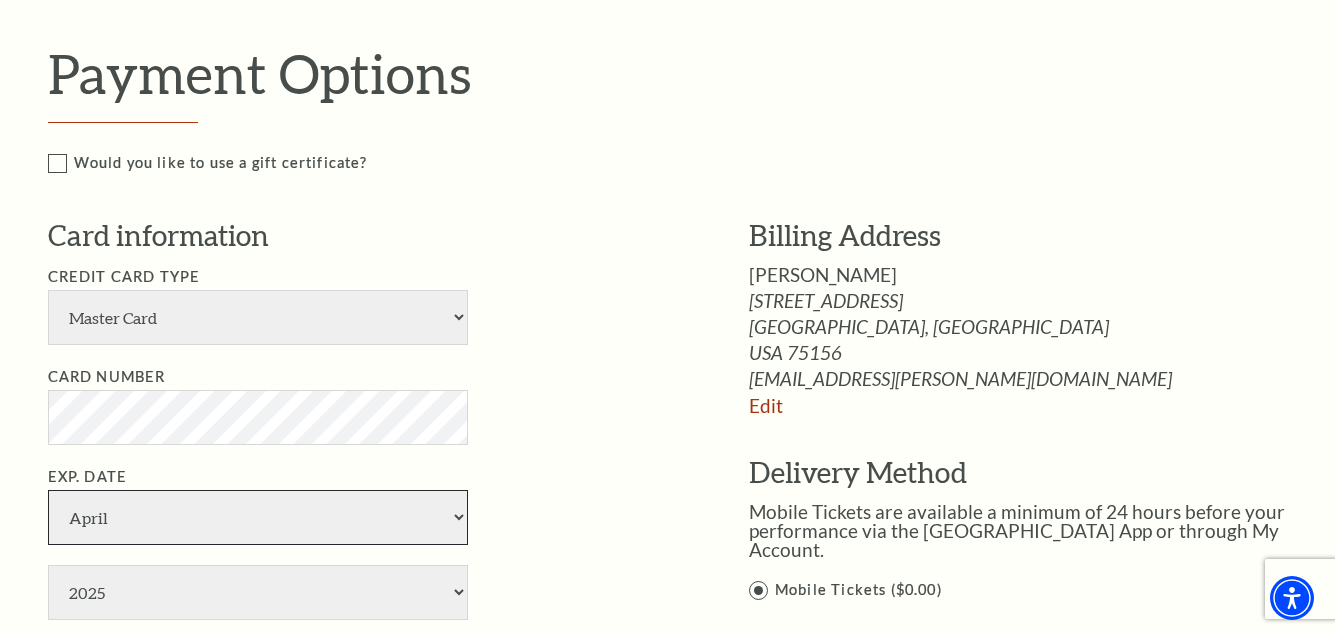 click on "January
February
March
April
May
June
July
August
September
October
November
December" at bounding box center [258, 517] 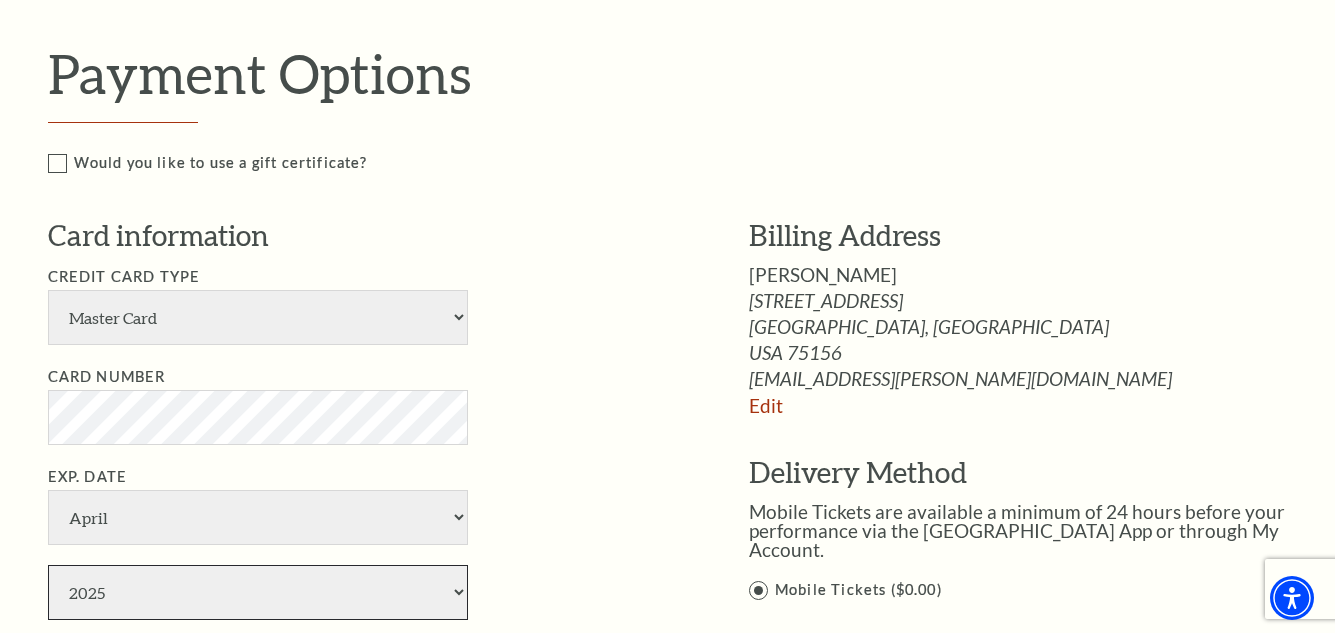 click on "2025
2026
2027
2028
2029
2030
2031
2032
2033
2034" at bounding box center (258, 592) 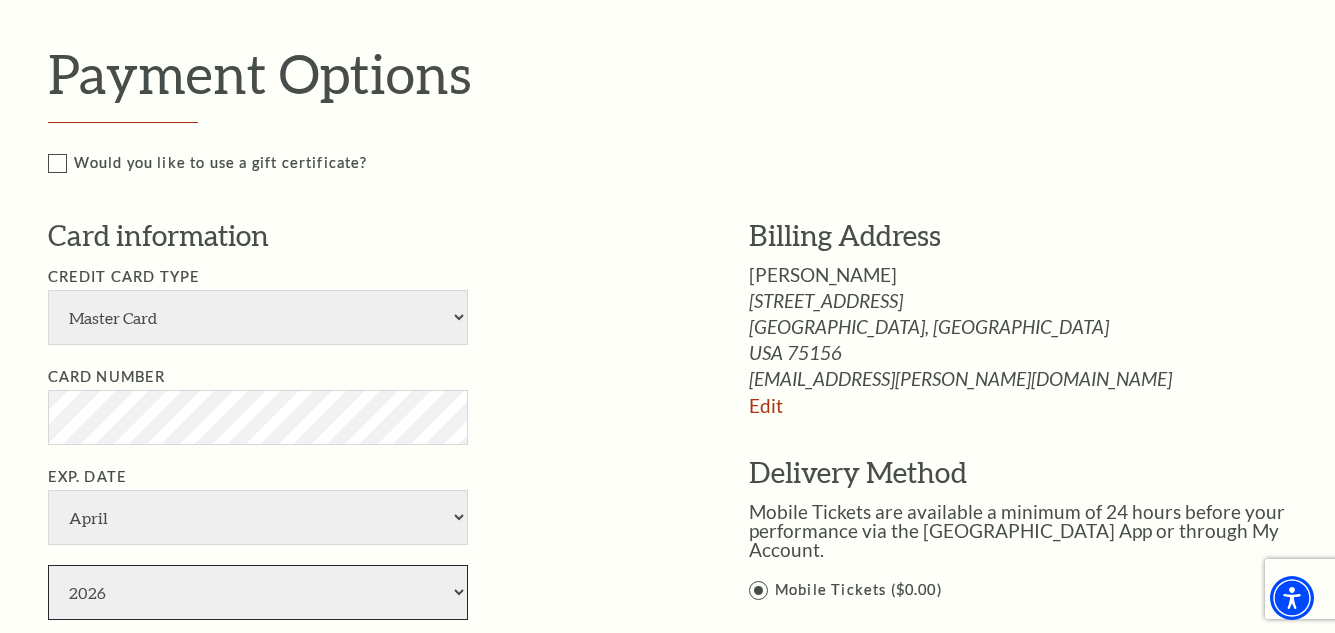click on "2025
2026
2027
2028
2029
2030
2031
2032
2033
2034" at bounding box center [258, 592] 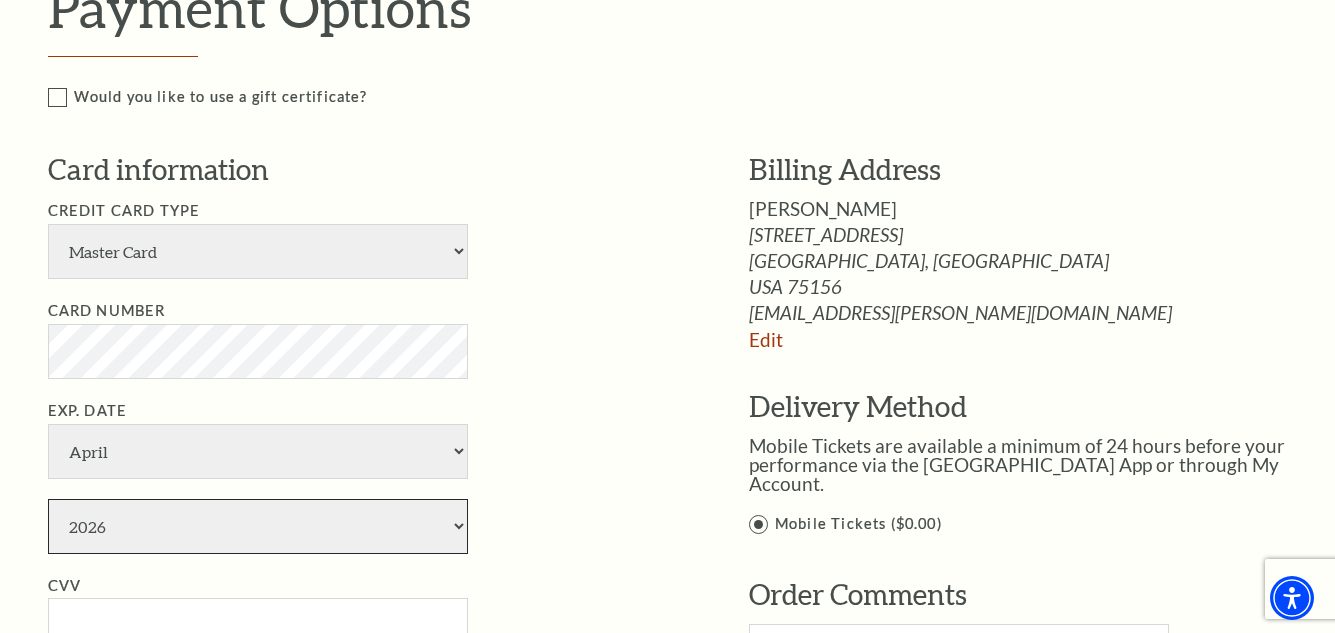 scroll, scrollTop: 1100, scrollLeft: 0, axis: vertical 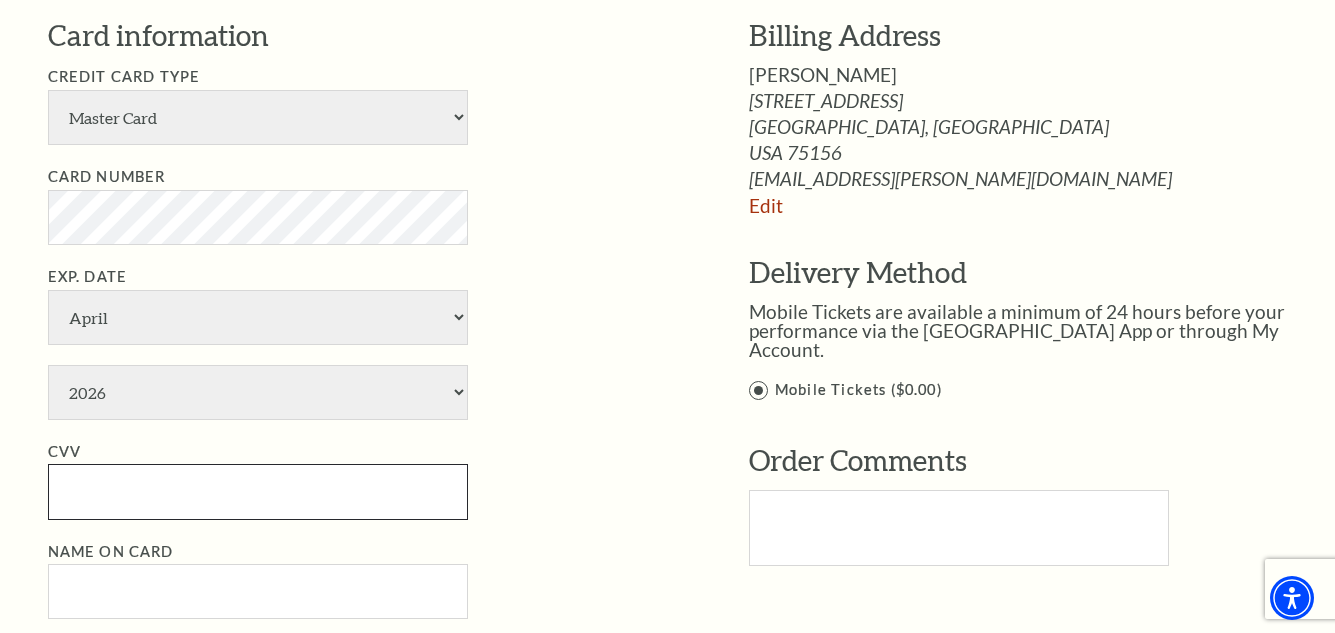 click on "CVV" at bounding box center [258, 491] 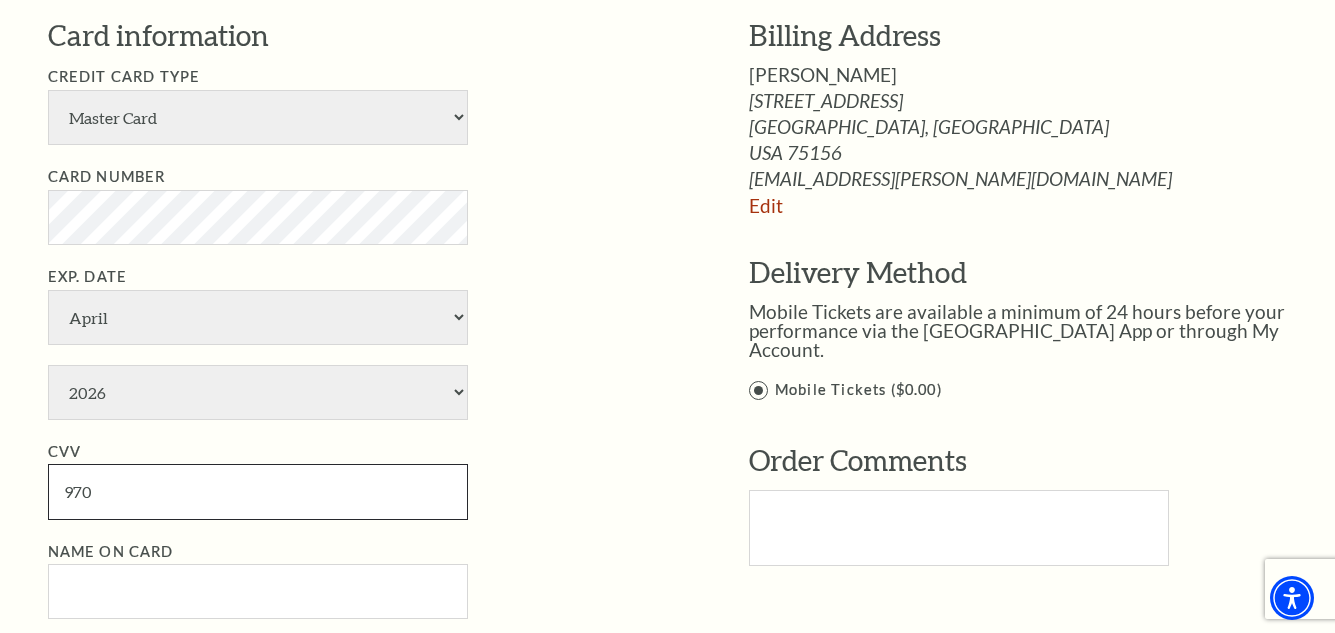 type on "970" 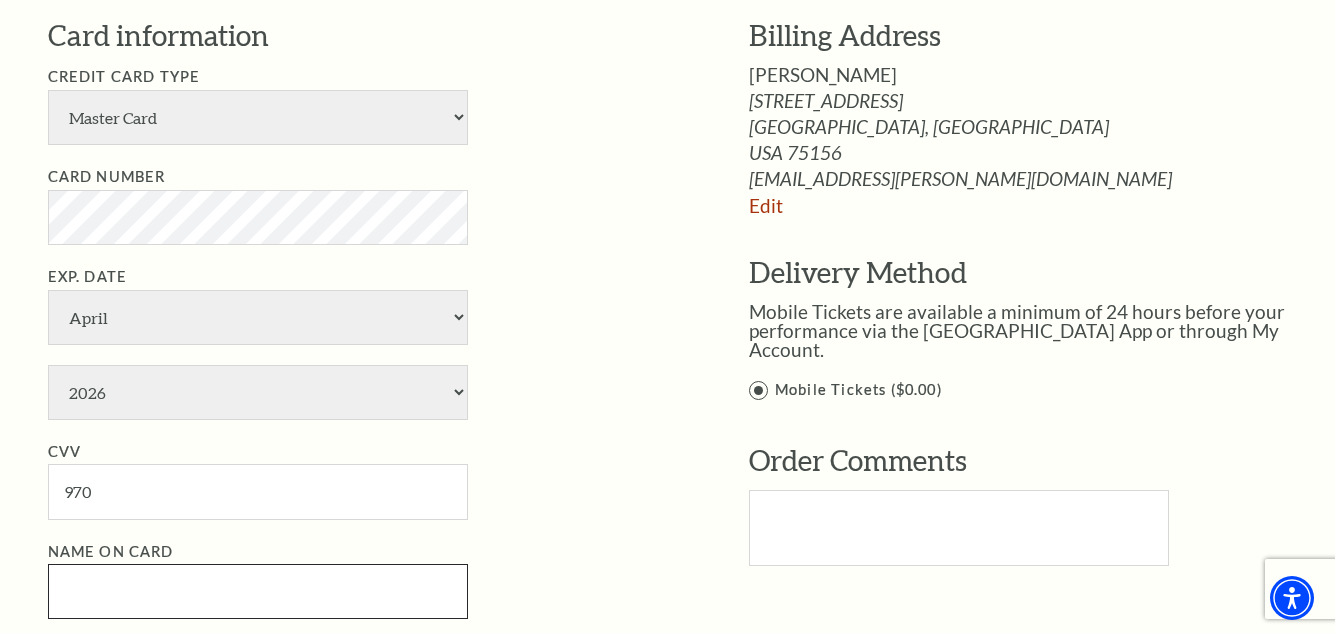 click on "Name on Card" at bounding box center (258, 591) 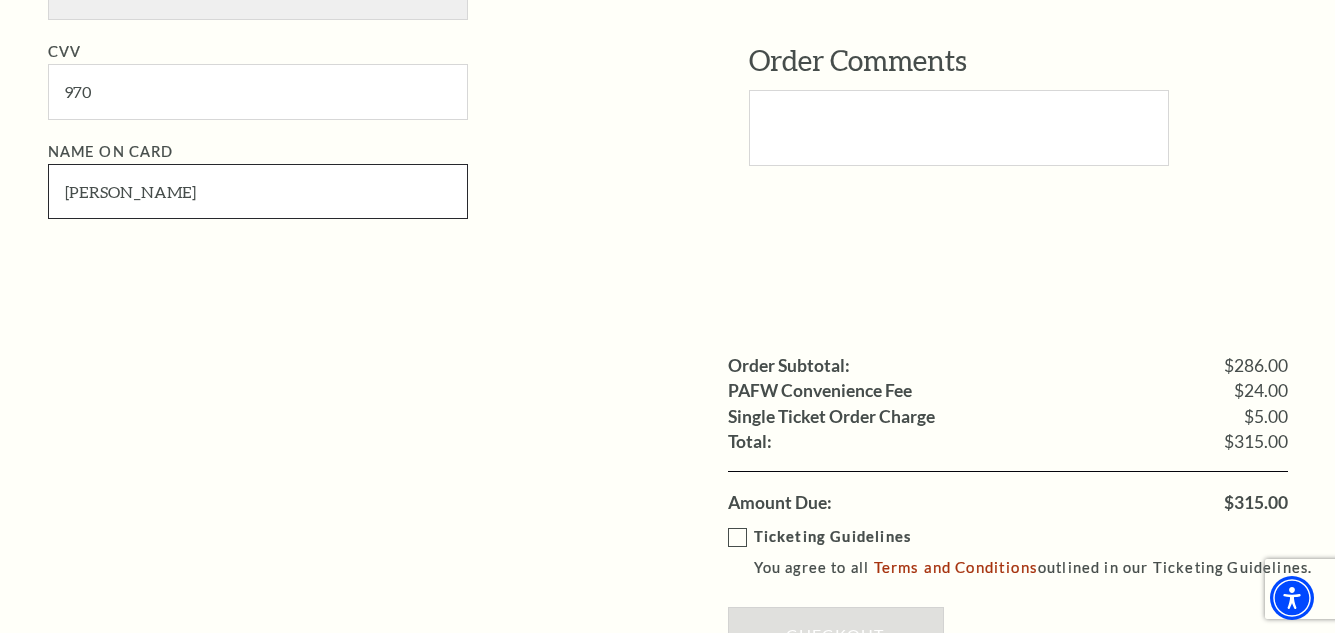 scroll, scrollTop: 1600, scrollLeft: 0, axis: vertical 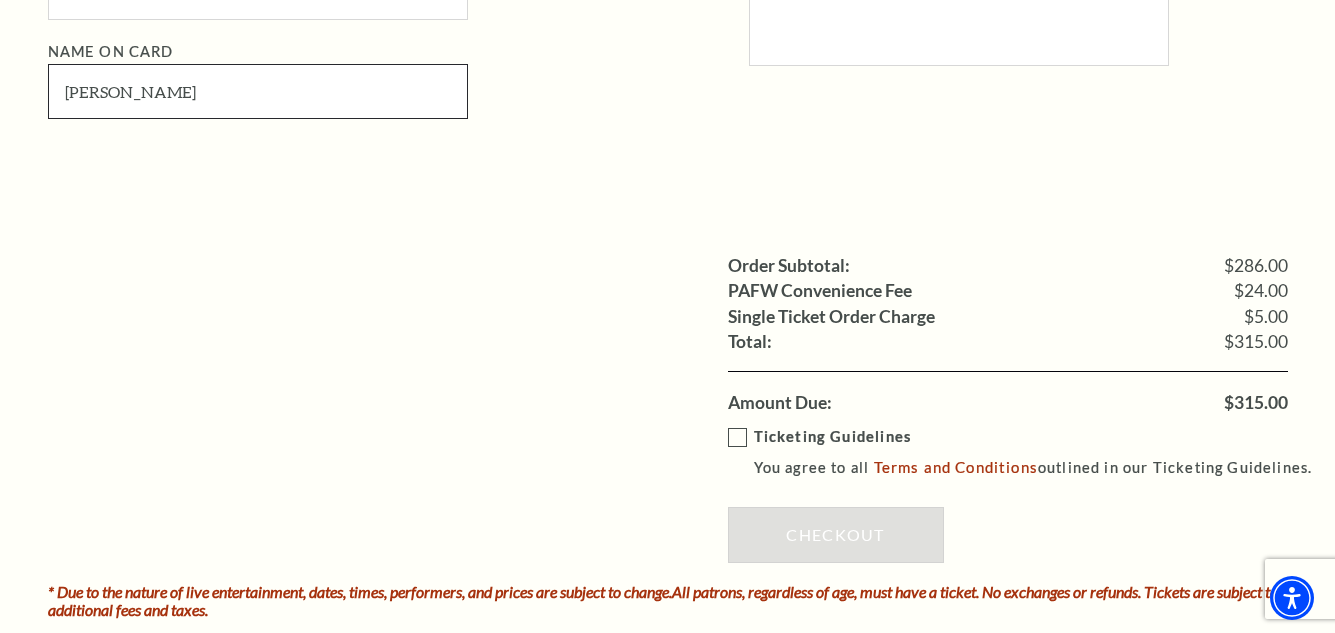 type on "Donald Wood" 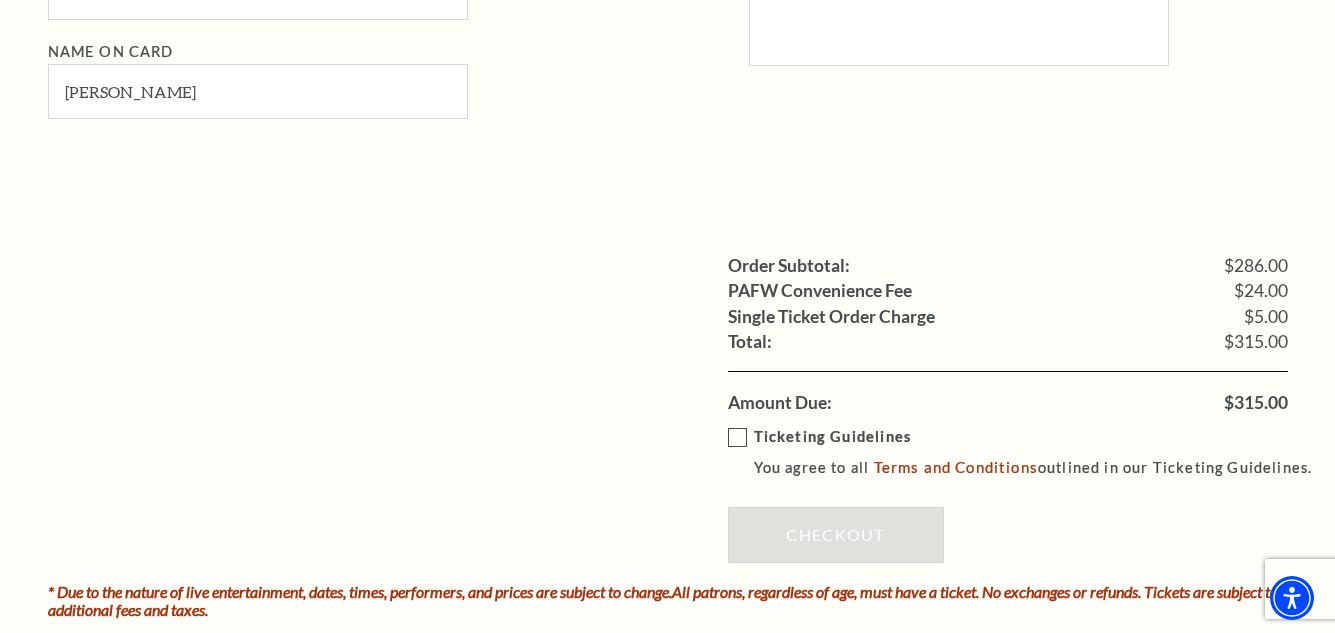 click on "Ticketing Guidelines
You agree to all   Terms and Conditions  outlined in our Ticketing Guidelines." at bounding box center (1029, 452) 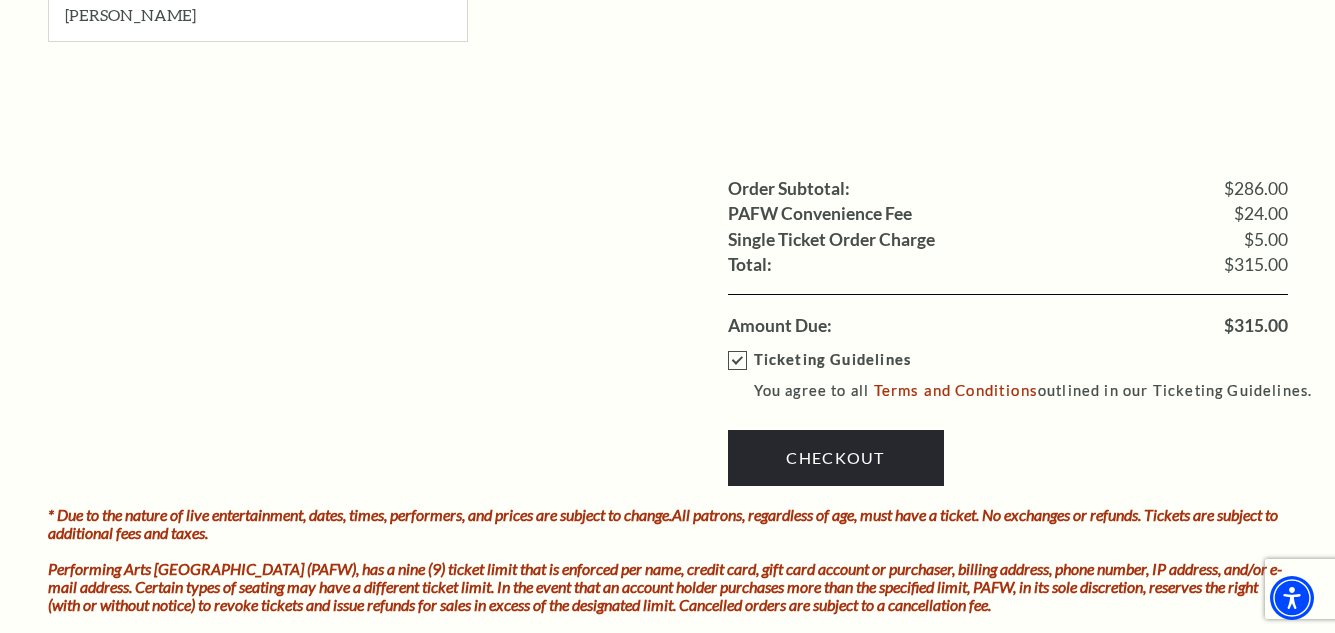 scroll, scrollTop: 1700, scrollLeft: 0, axis: vertical 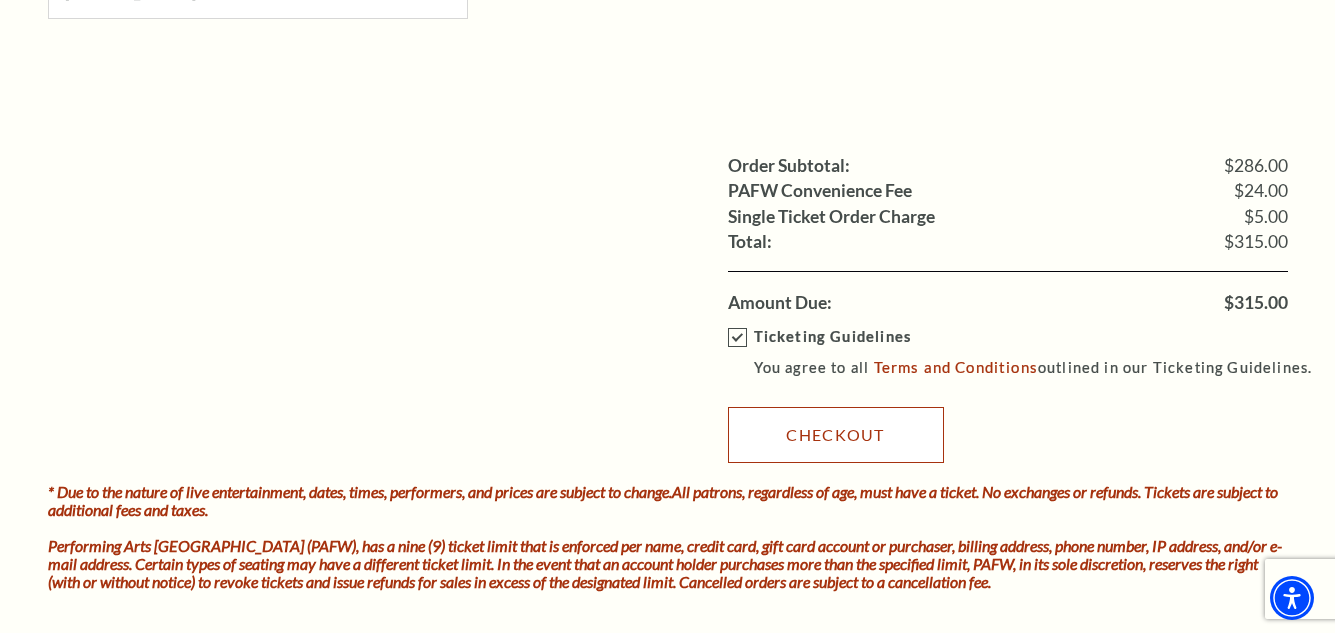 click on "Checkout" at bounding box center [836, 435] 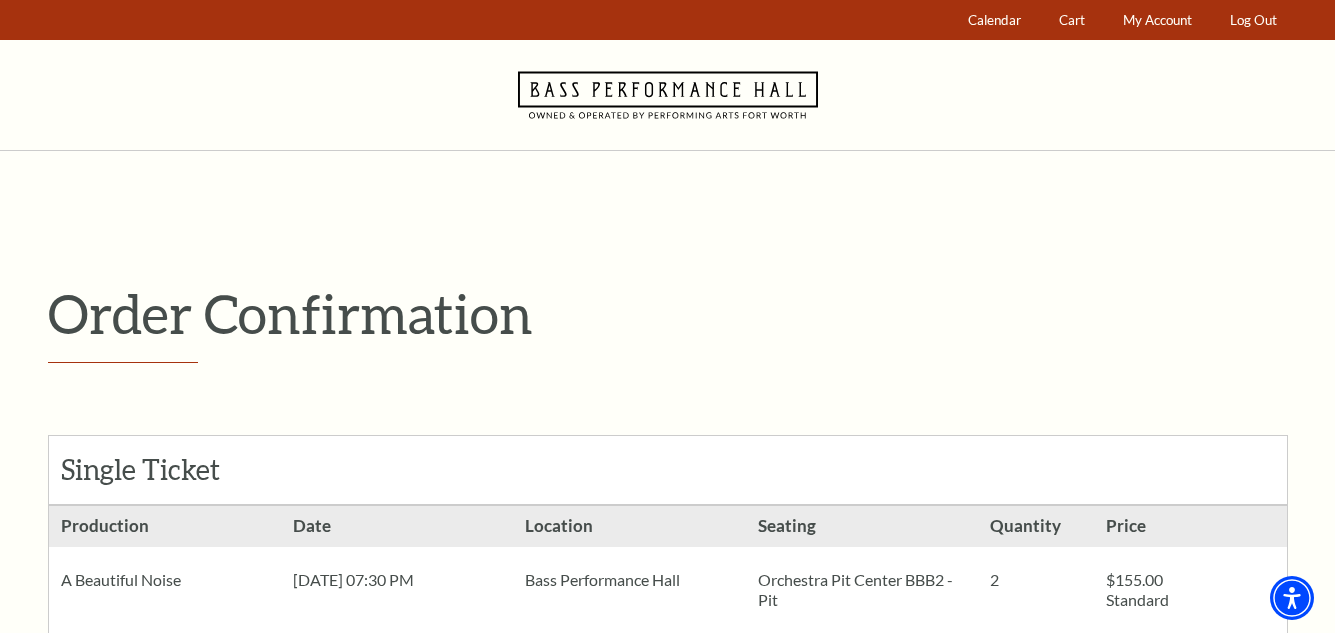 scroll, scrollTop: 0, scrollLeft: 0, axis: both 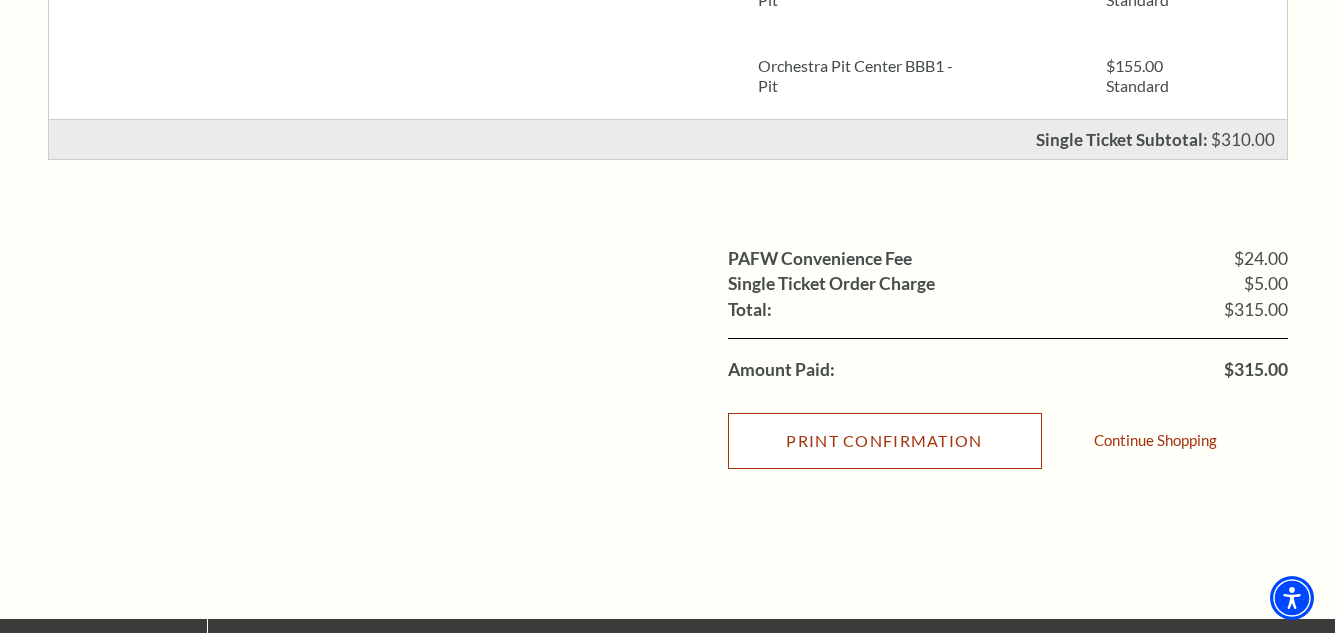 click on "Print Confirmation" at bounding box center (885, 441) 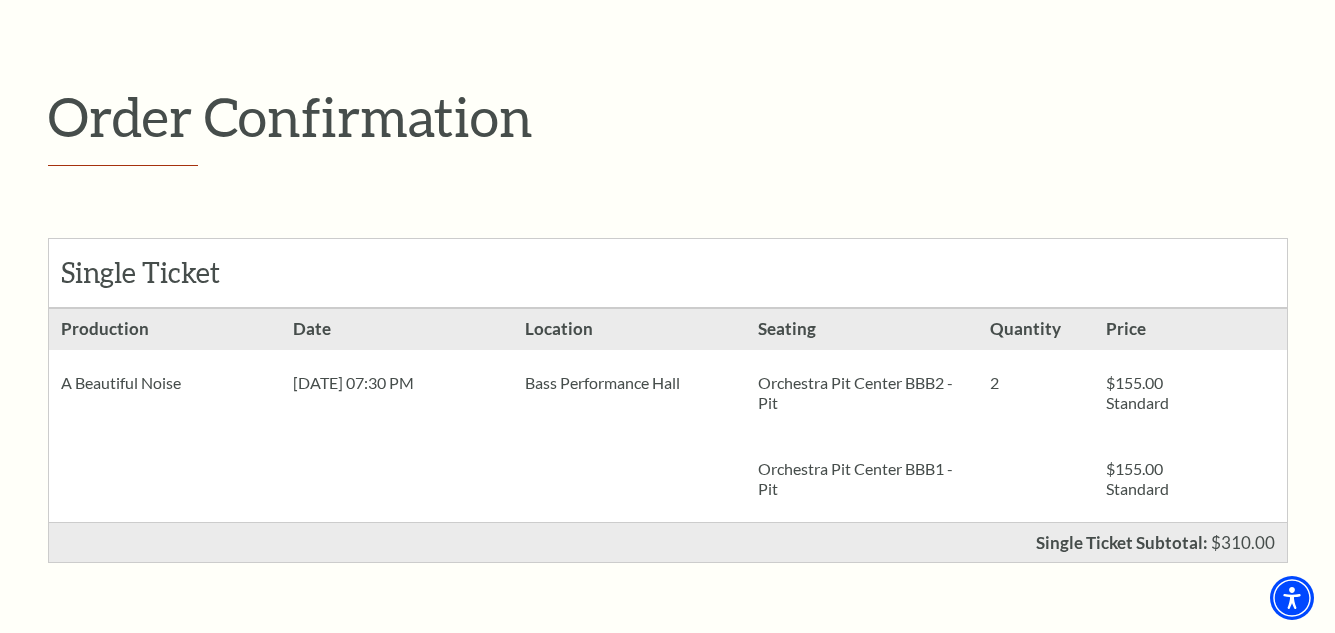 scroll, scrollTop: 0, scrollLeft: 0, axis: both 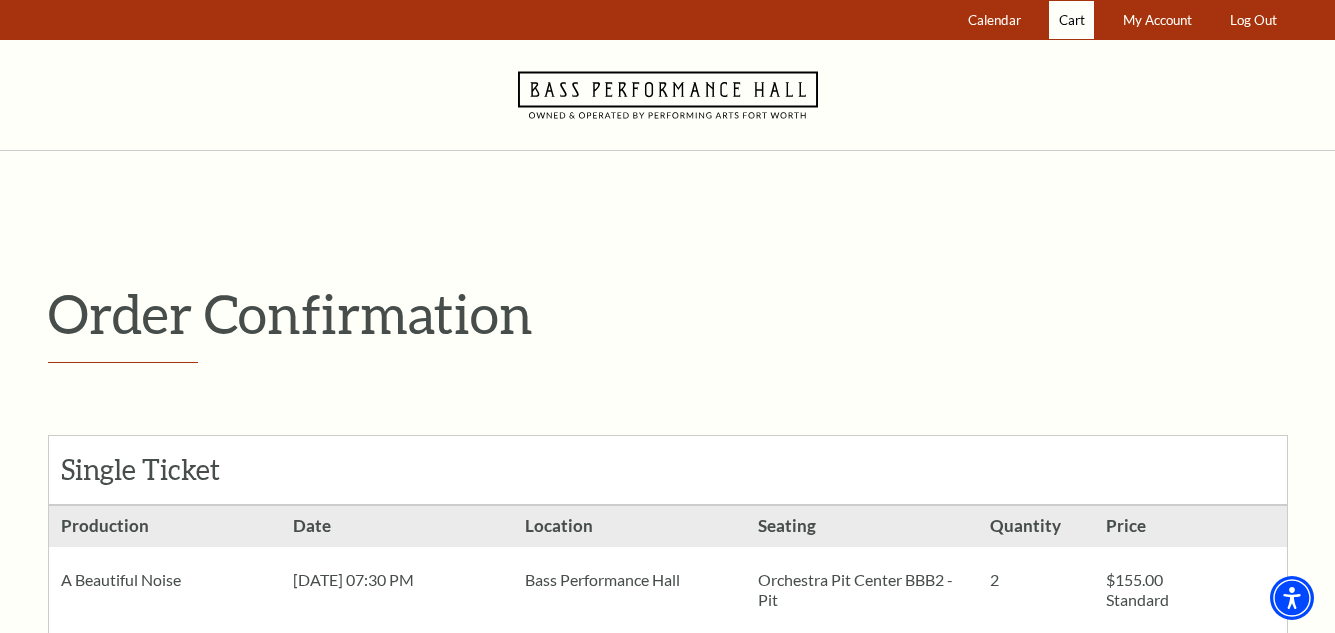 click on "Cart" at bounding box center (1072, 20) 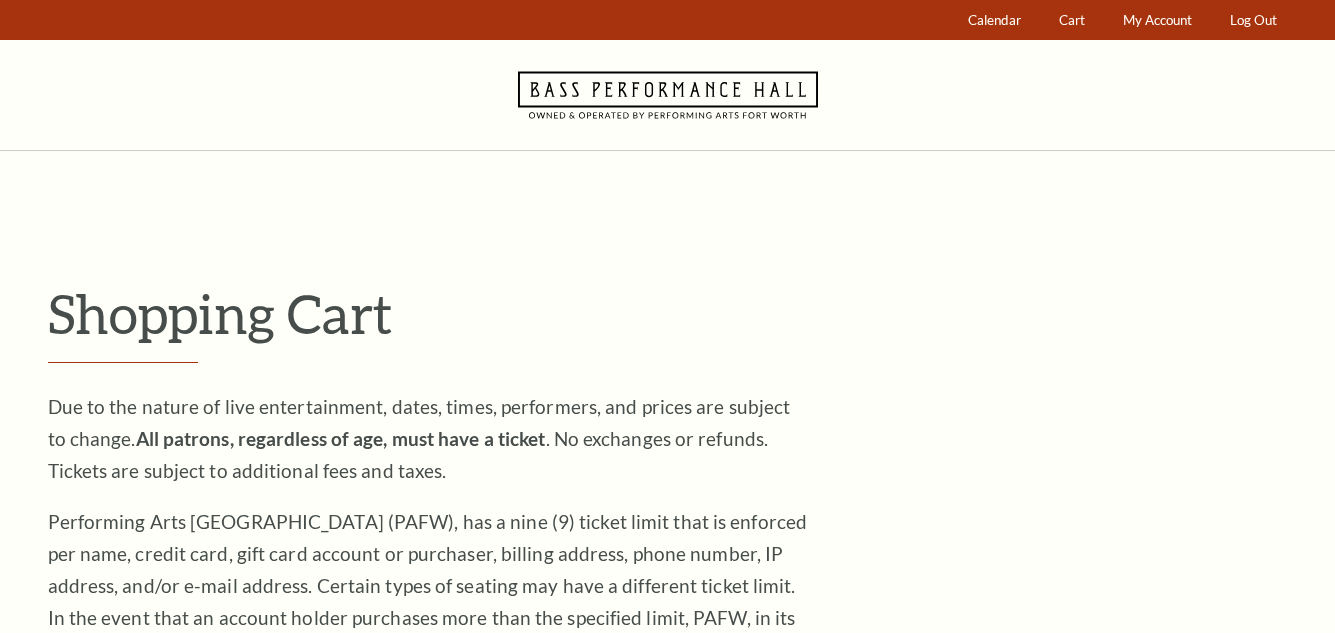 scroll, scrollTop: 0, scrollLeft: 0, axis: both 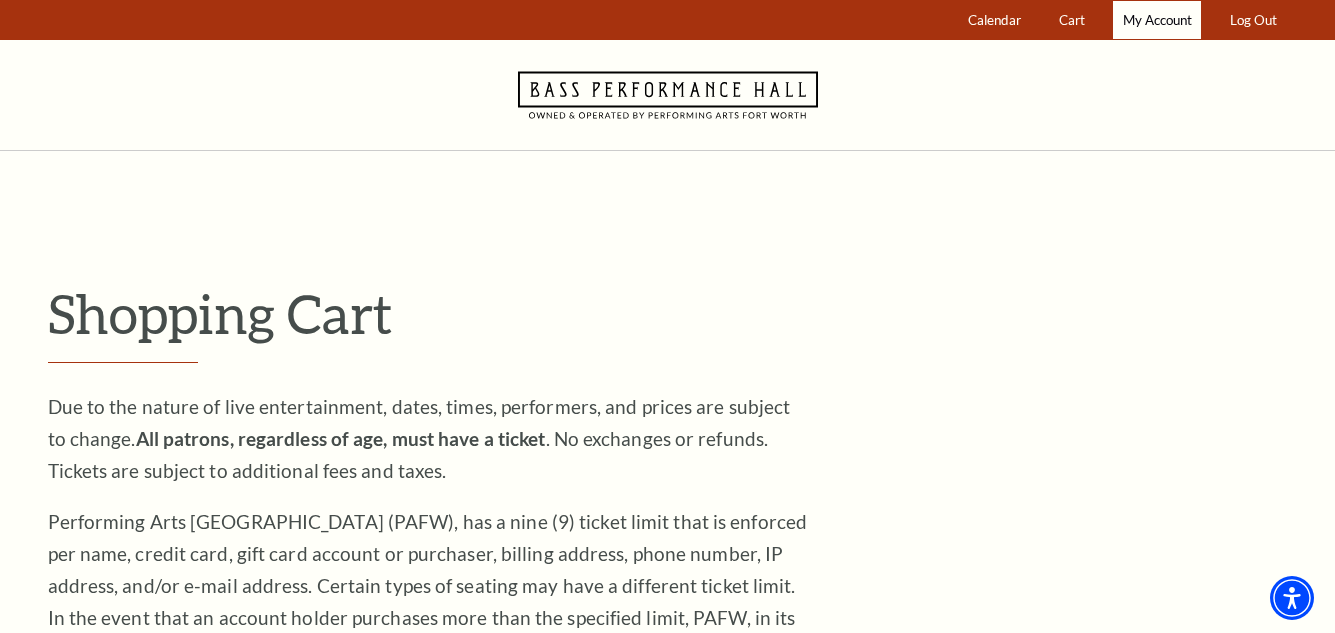 click on "My Account" at bounding box center [1157, 20] 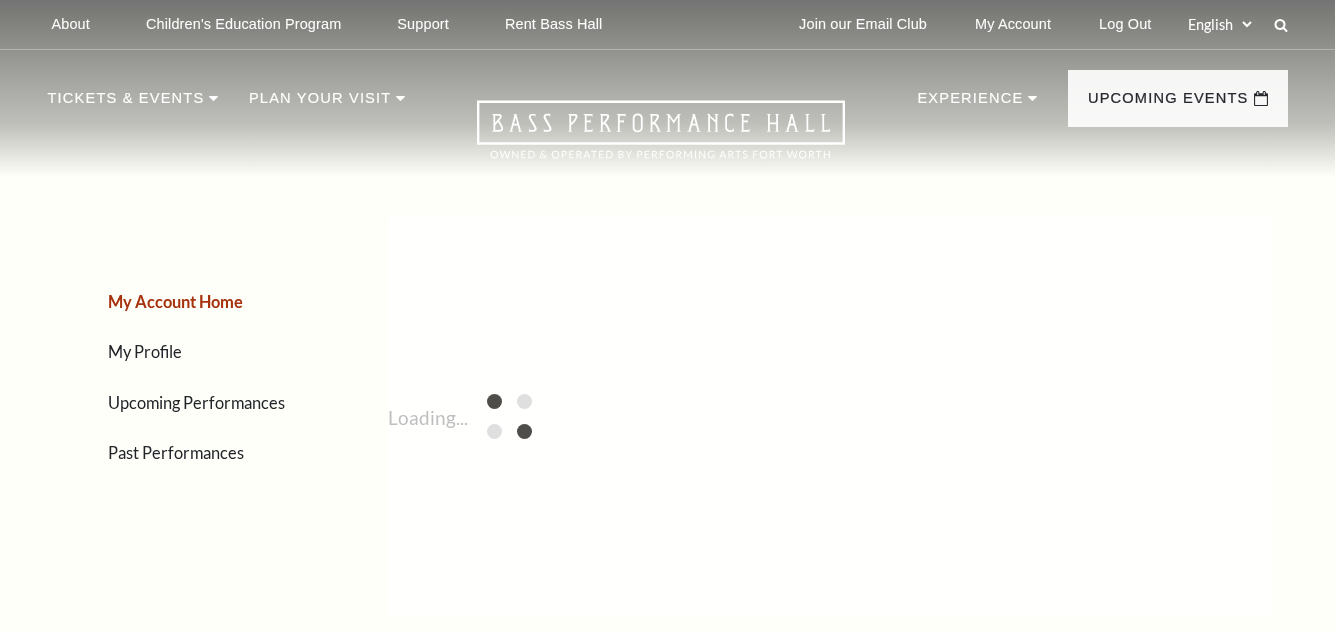 scroll, scrollTop: 0, scrollLeft: 0, axis: both 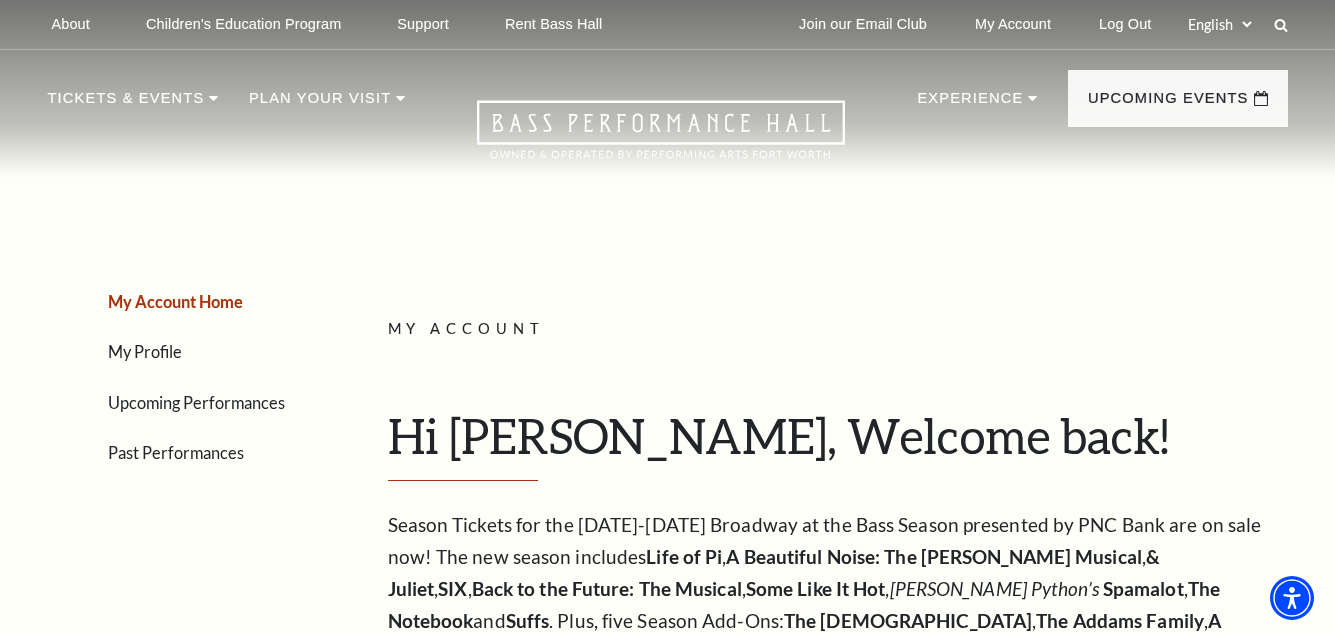 click on "Log Out" at bounding box center (1125, 24) 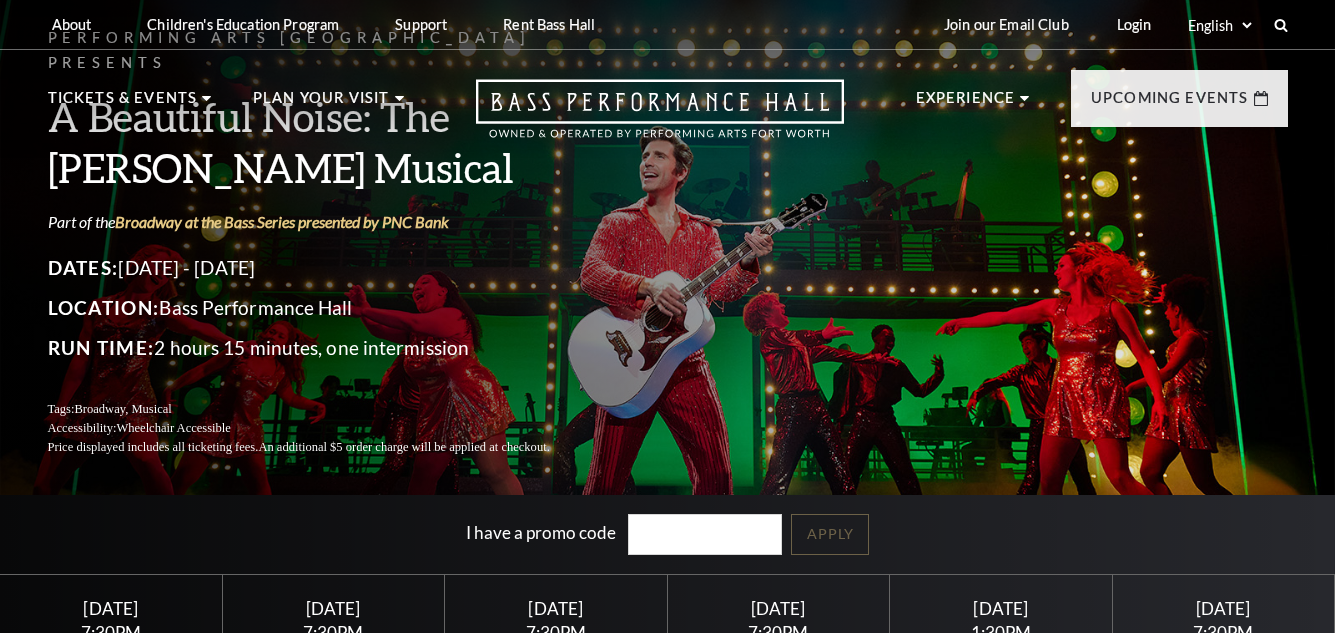 scroll, scrollTop: 0, scrollLeft: 0, axis: both 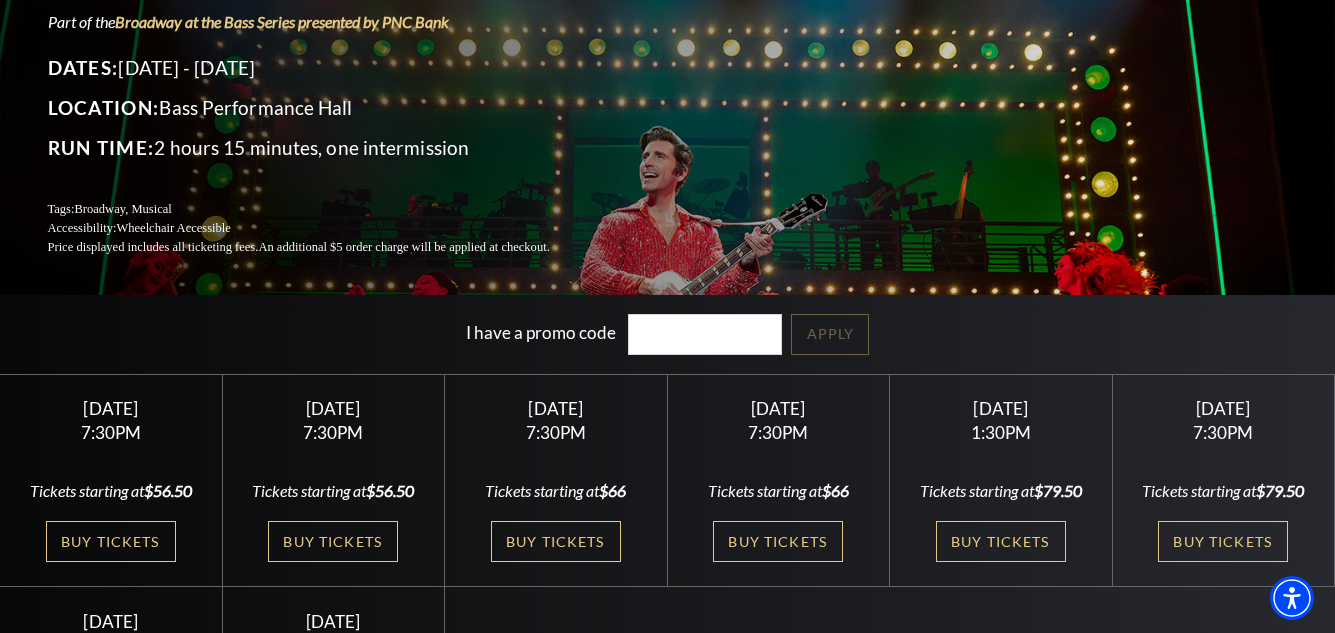 click on "Buy Tickets" at bounding box center (778, 541) 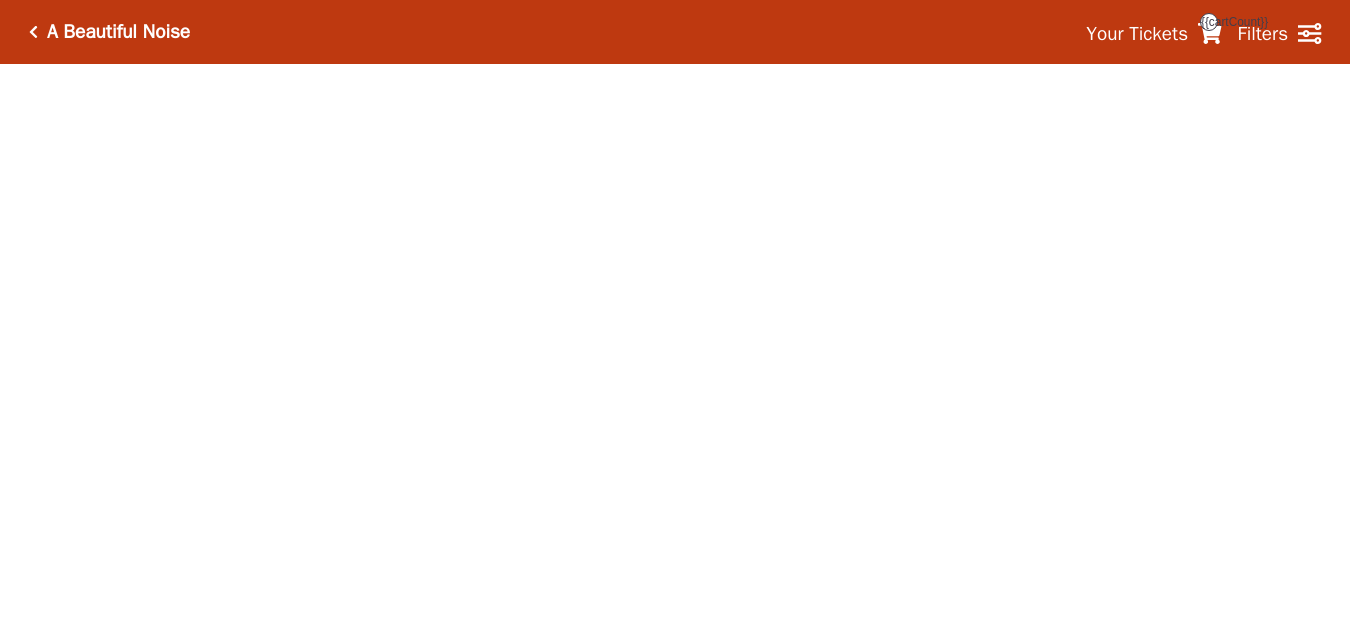 scroll, scrollTop: 0, scrollLeft: 0, axis: both 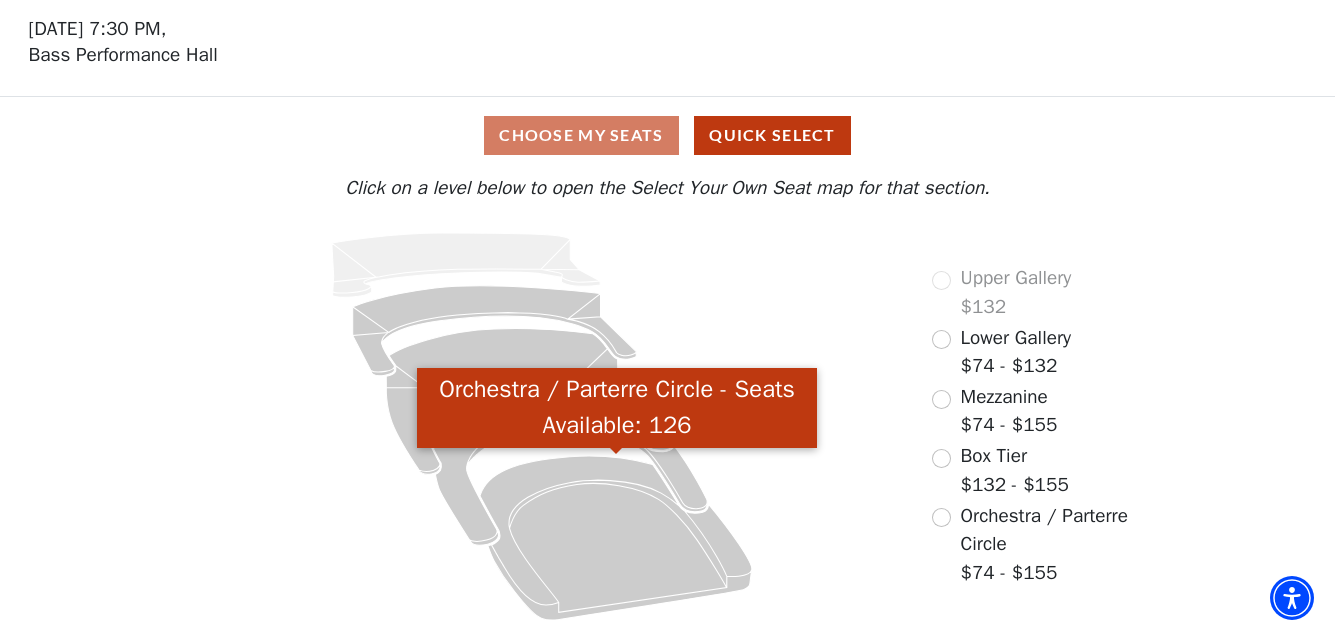 click 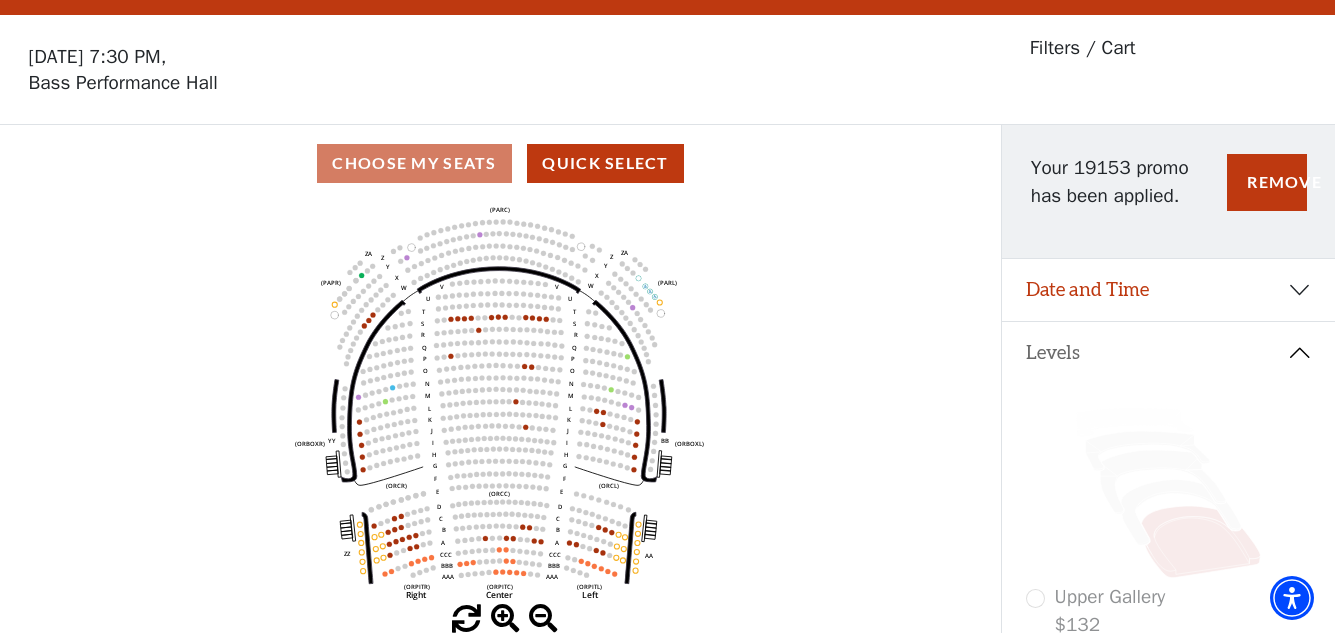 scroll, scrollTop: 93, scrollLeft: 0, axis: vertical 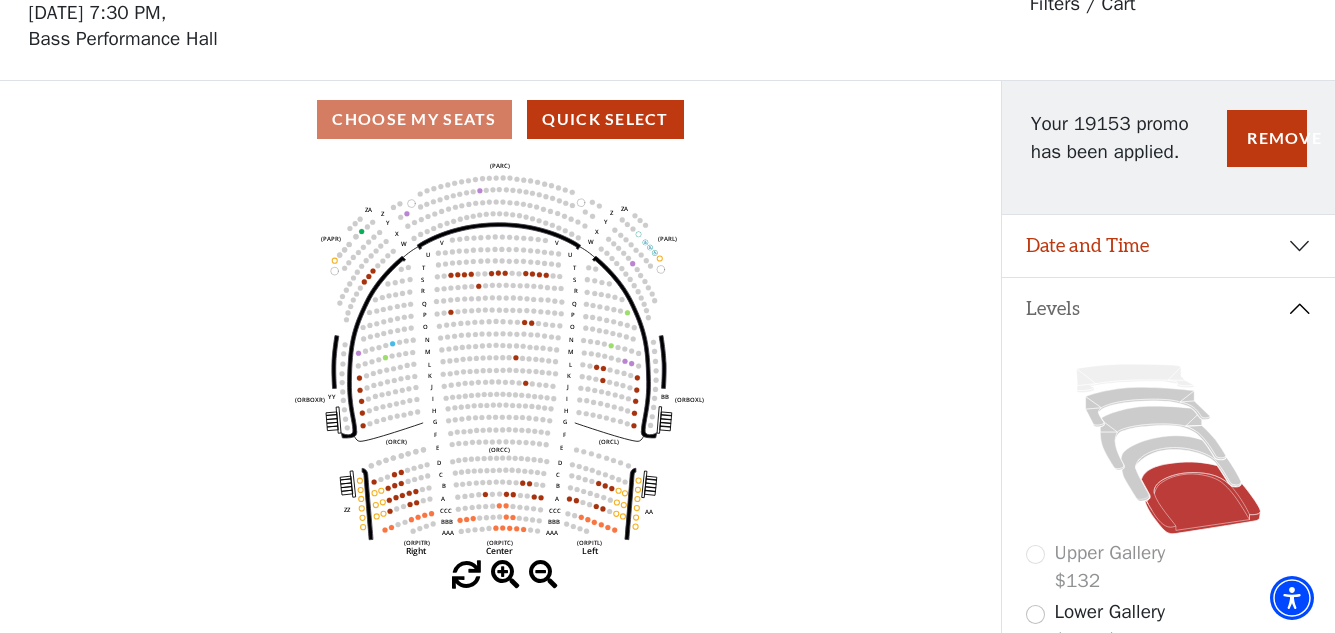 click 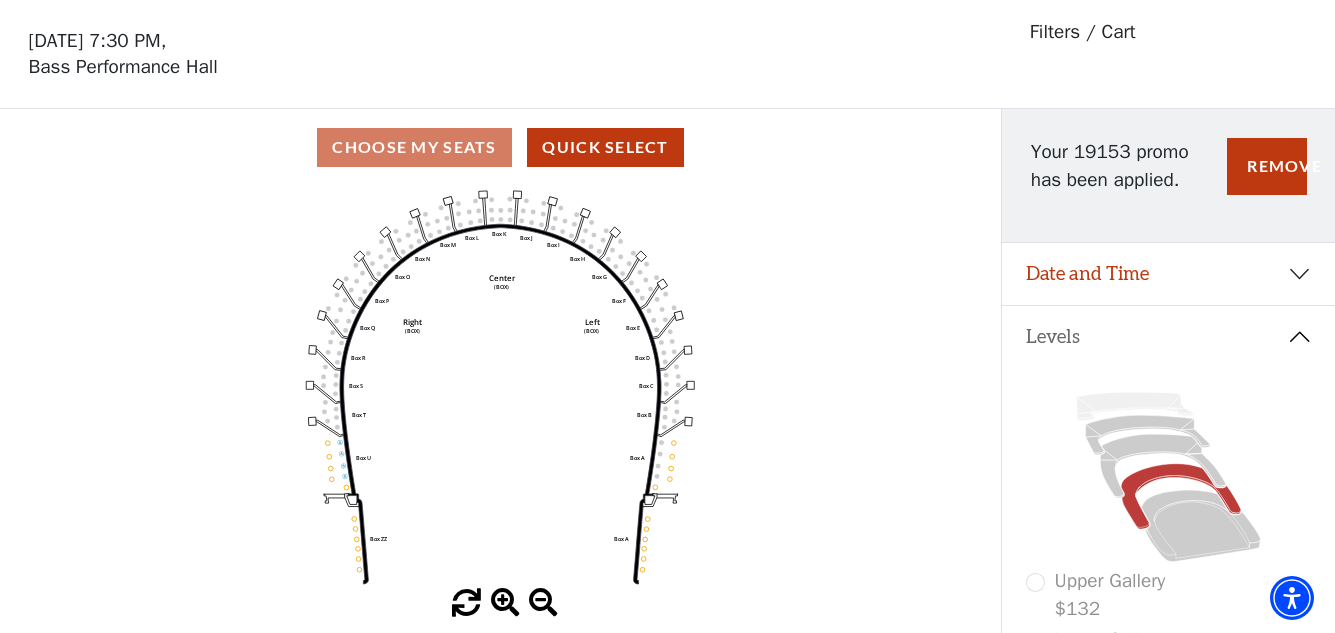 scroll, scrollTop: 93, scrollLeft: 0, axis: vertical 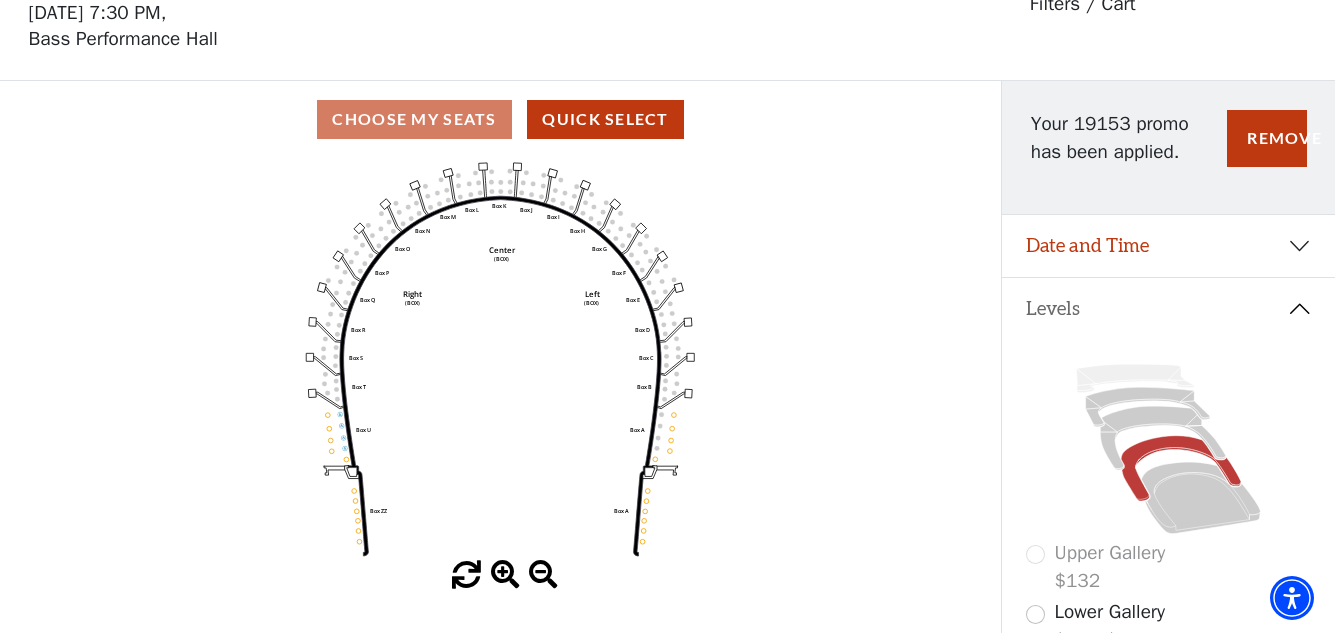 click 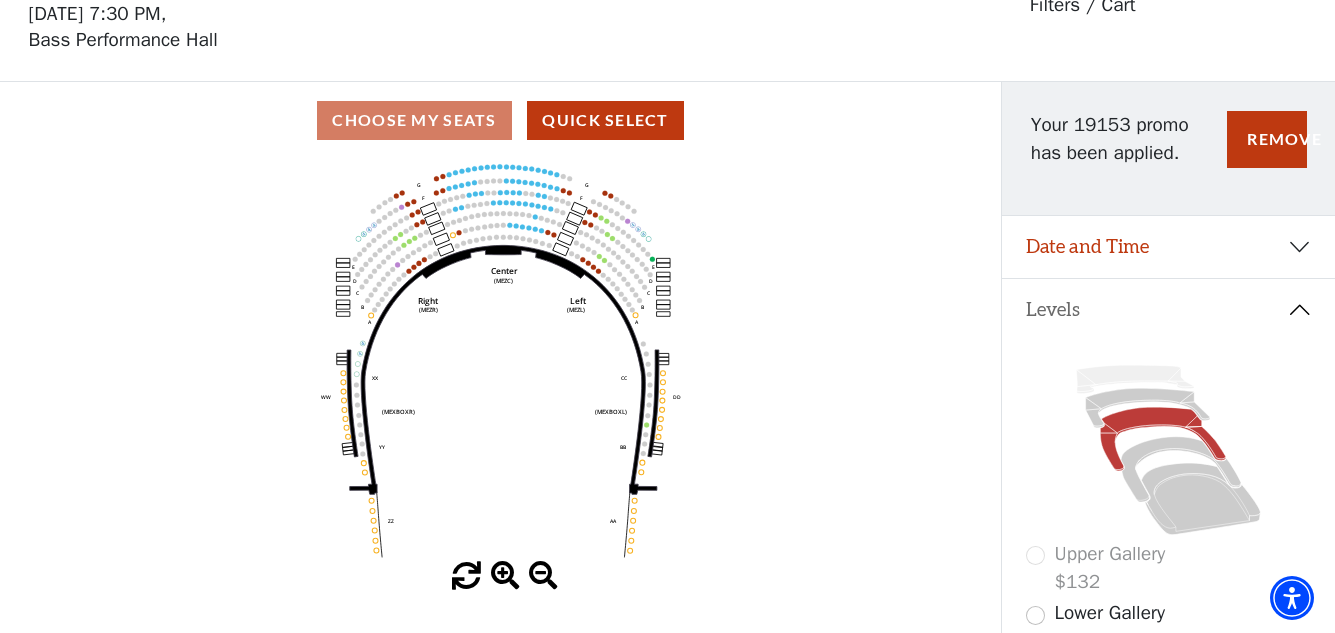 scroll, scrollTop: 93, scrollLeft: 0, axis: vertical 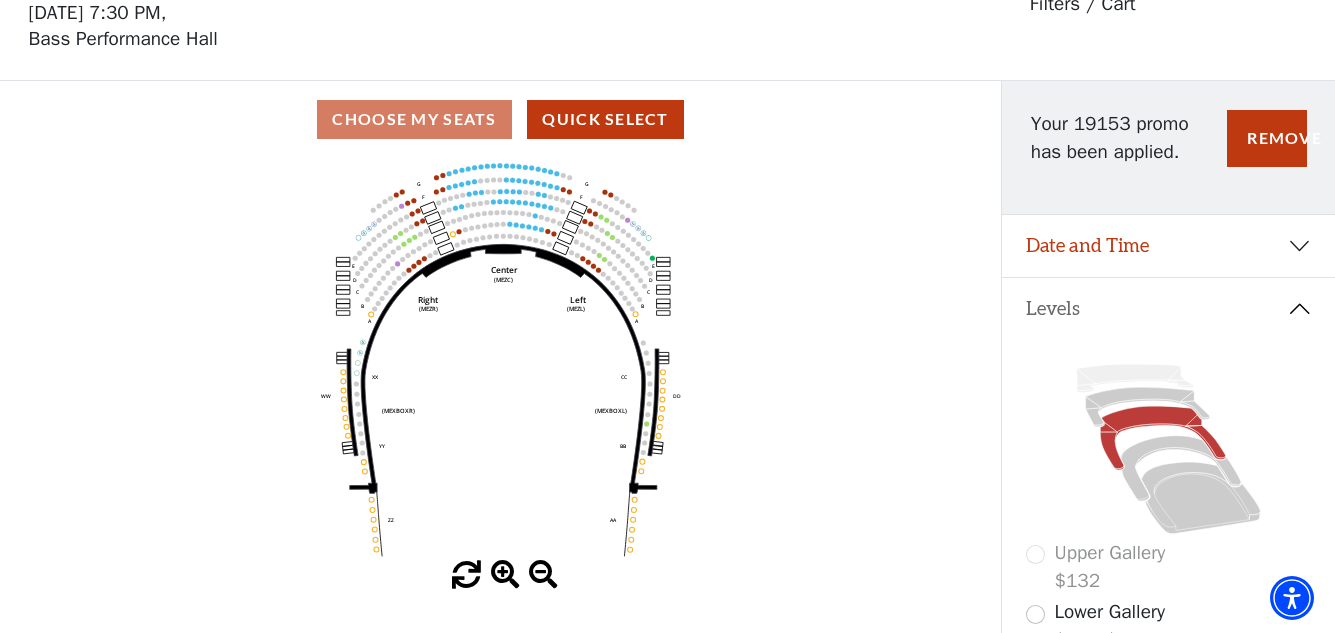 click 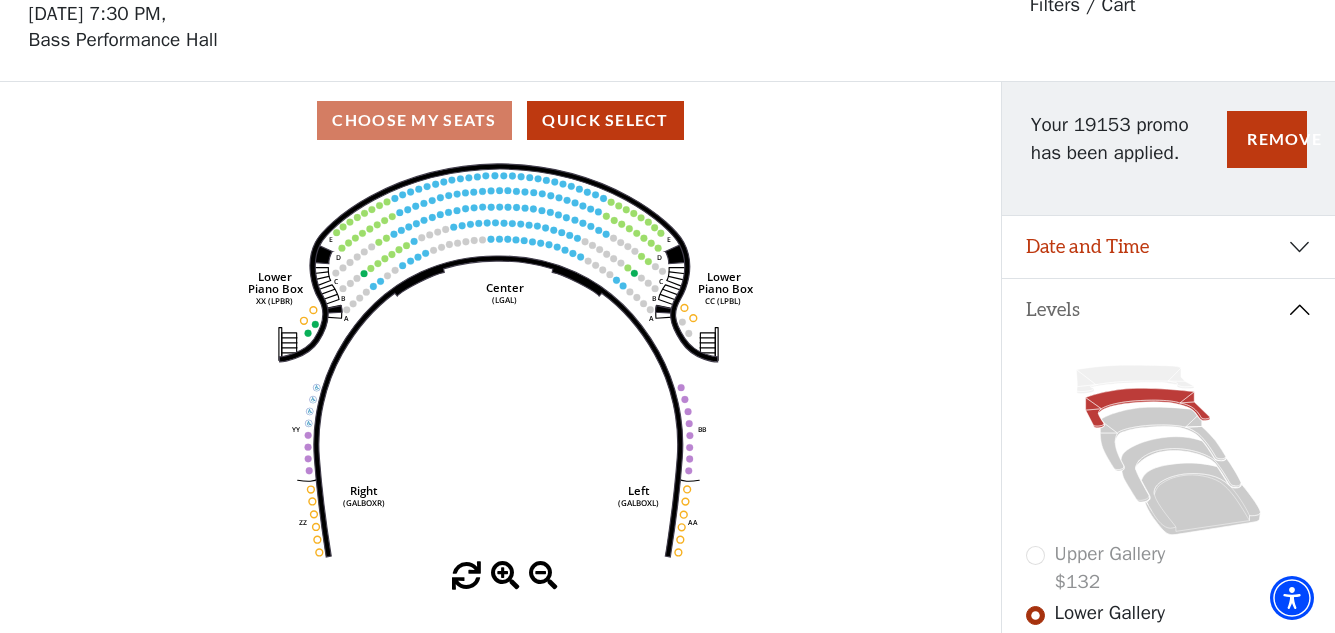 scroll, scrollTop: 93, scrollLeft: 0, axis: vertical 